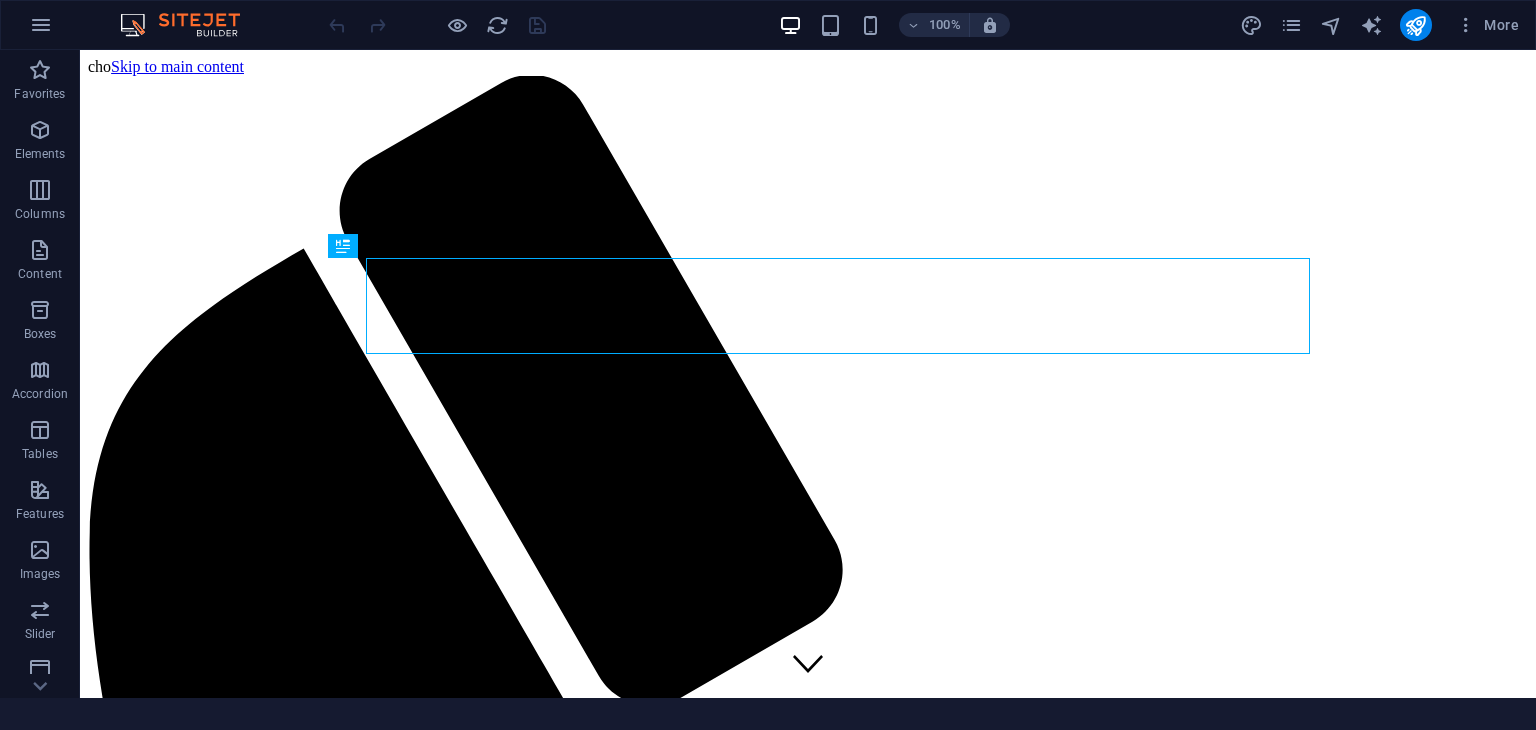 scroll, scrollTop: 0, scrollLeft: 0, axis: both 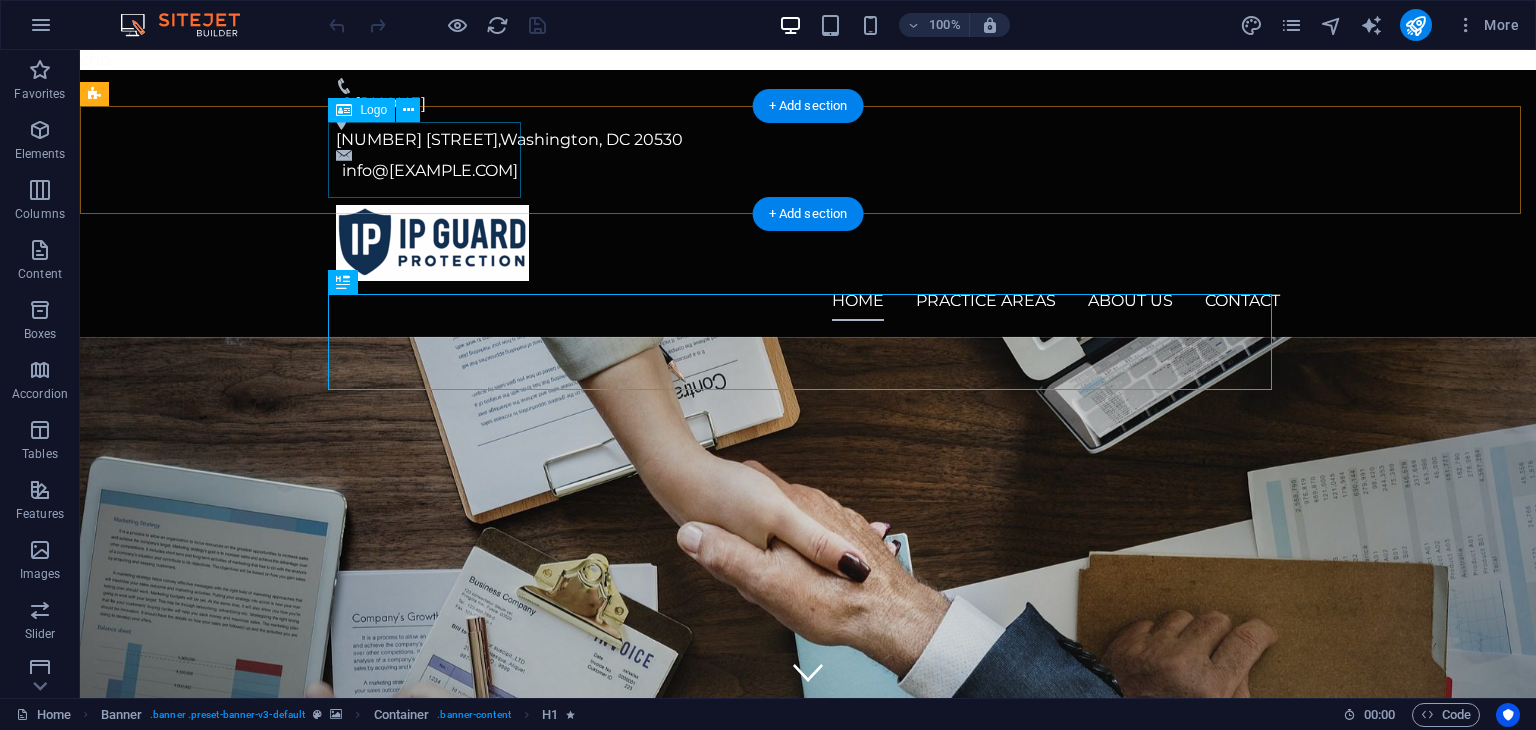 click at bounding box center [808, 243] 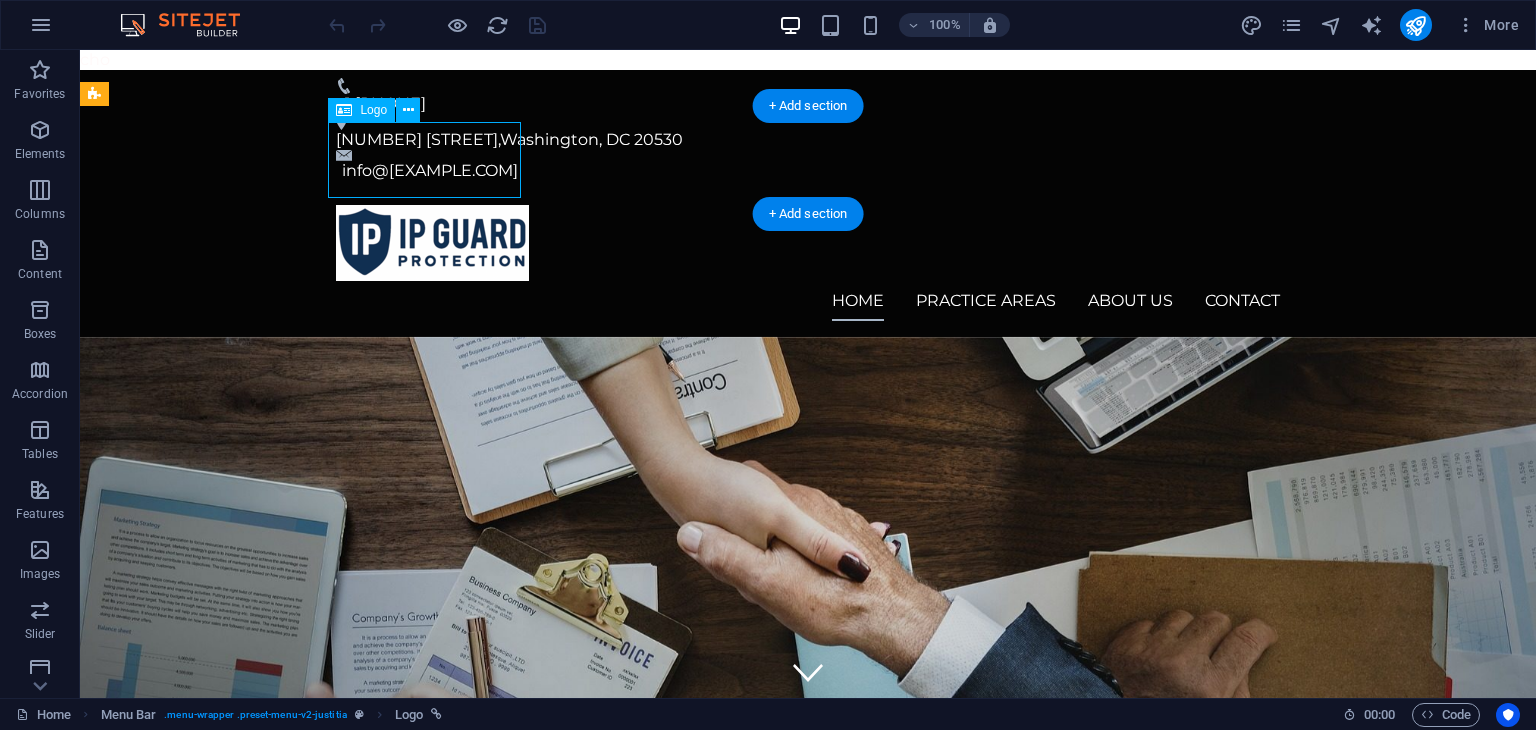 click at bounding box center [808, 243] 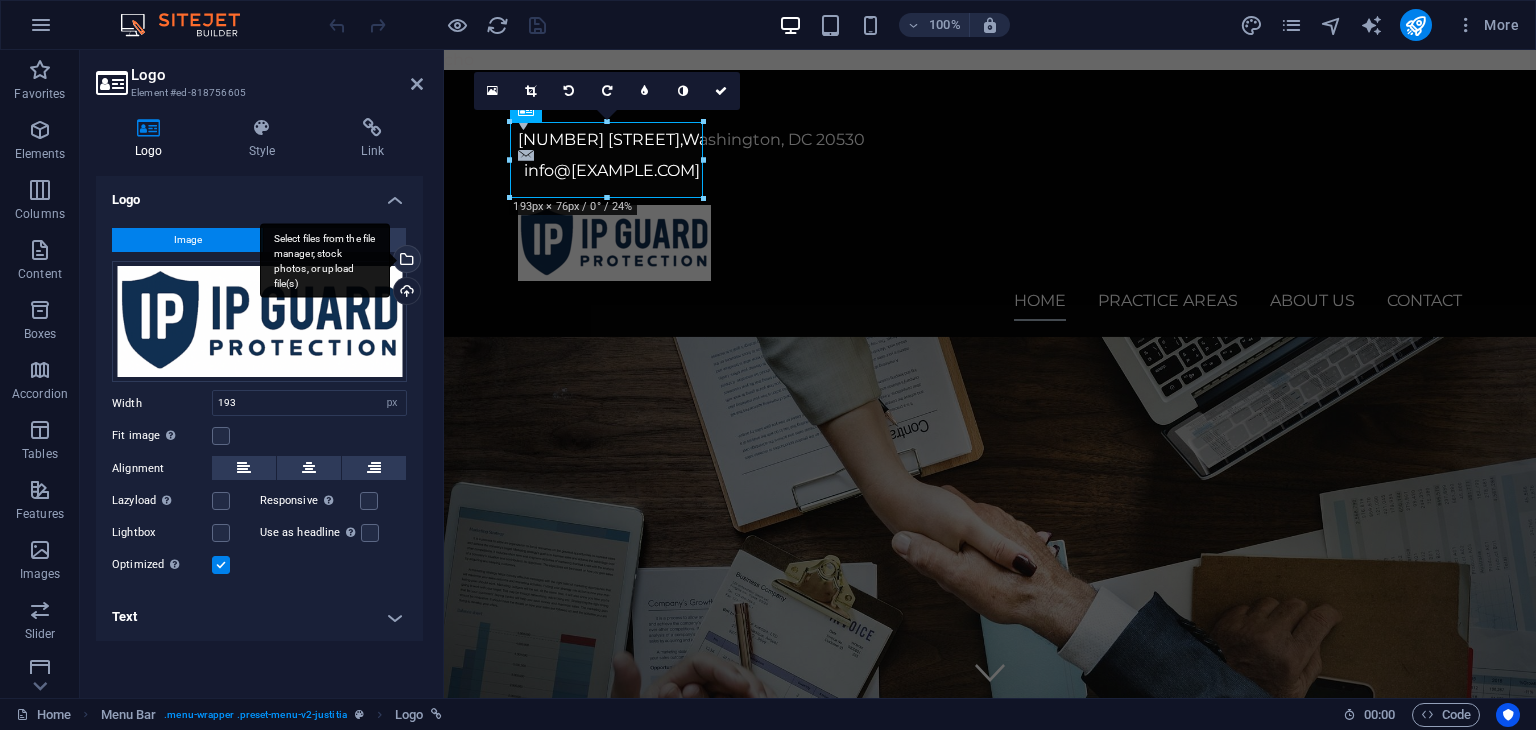 click on "Select files from the file manager, stock photos, or upload file(s)" at bounding box center (405, 261) 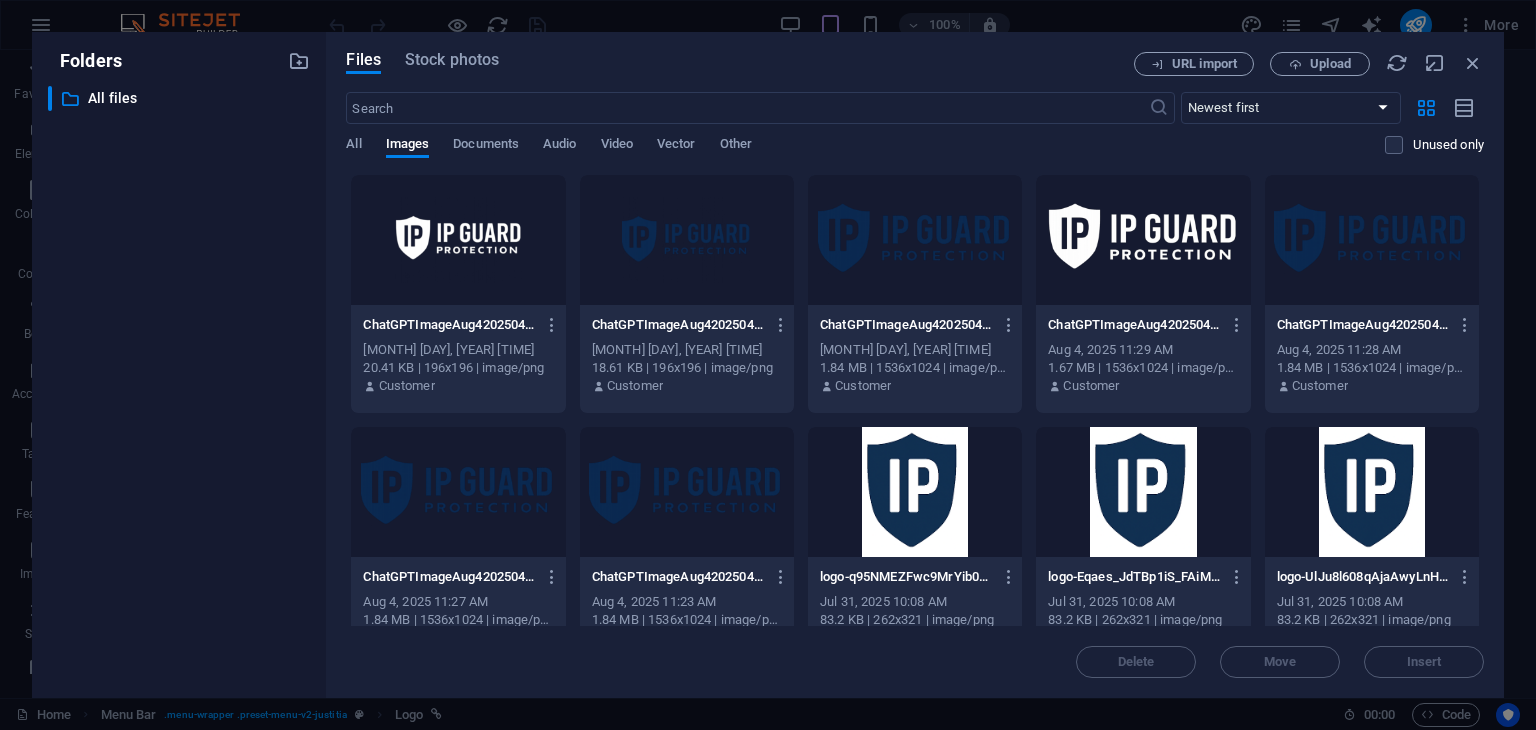 click at bounding box center (1143, 240) 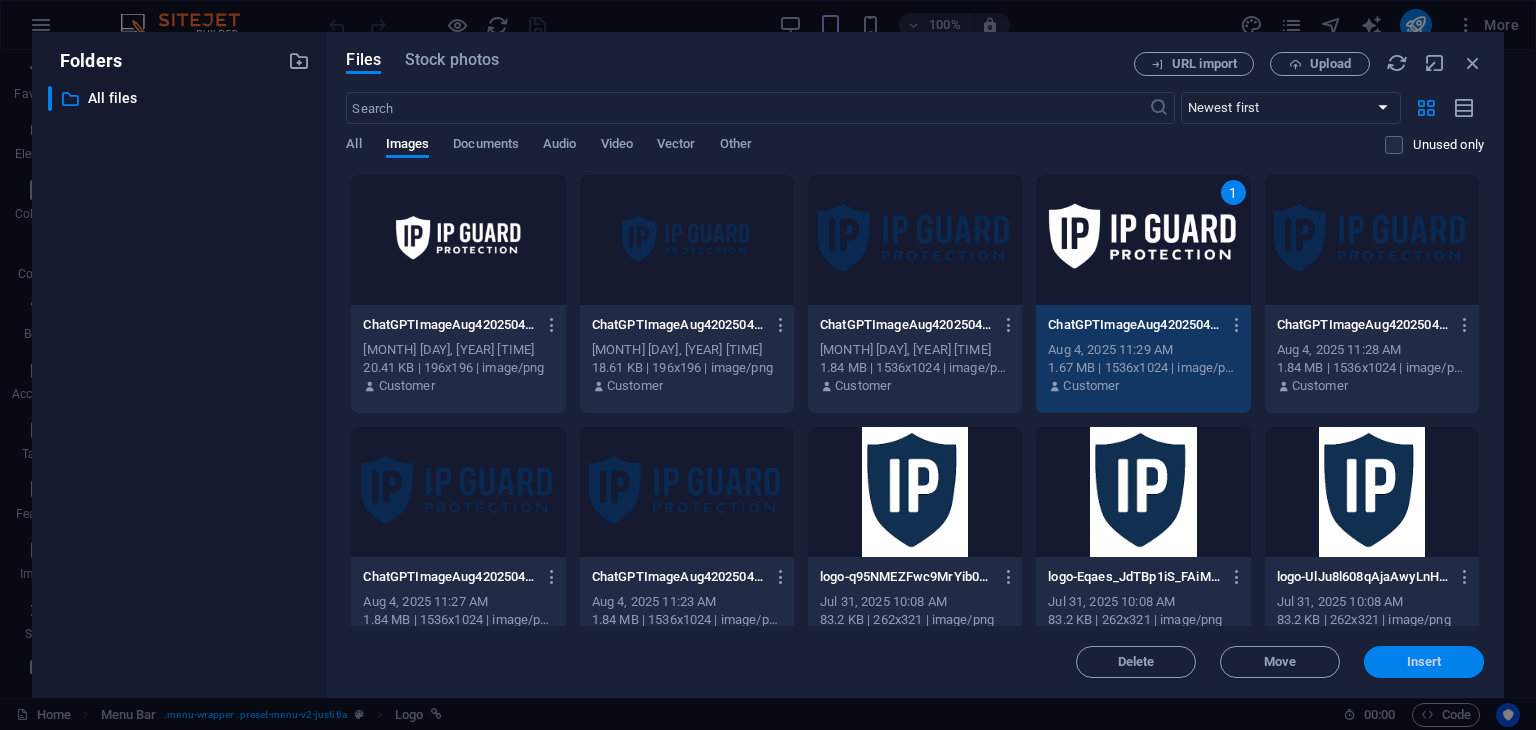 drag, startPoint x: 1407, startPoint y: 672, endPoint x: 963, endPoint y: 619, distance: 447.1521 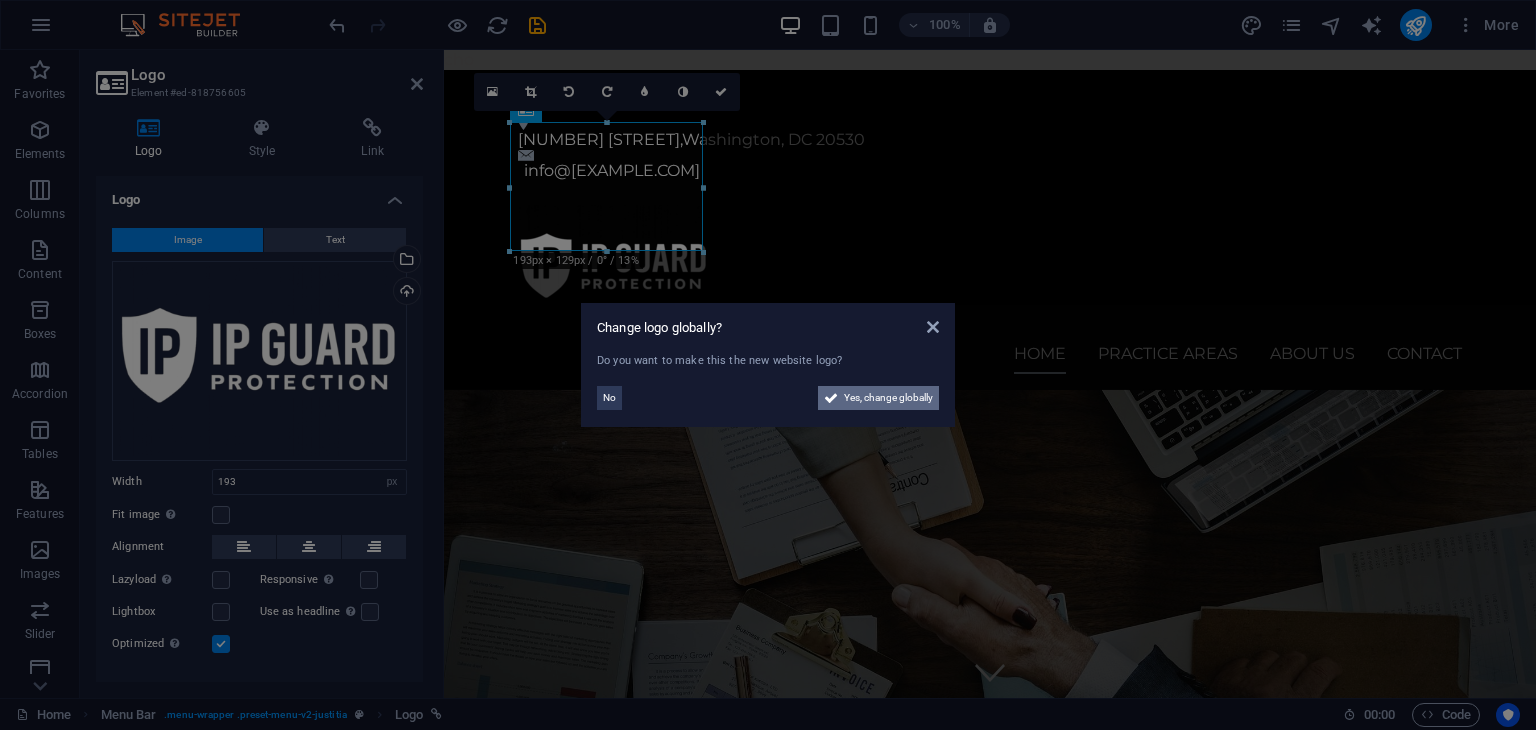 click on "Yes, change globally" at bounding box center [888, 398] 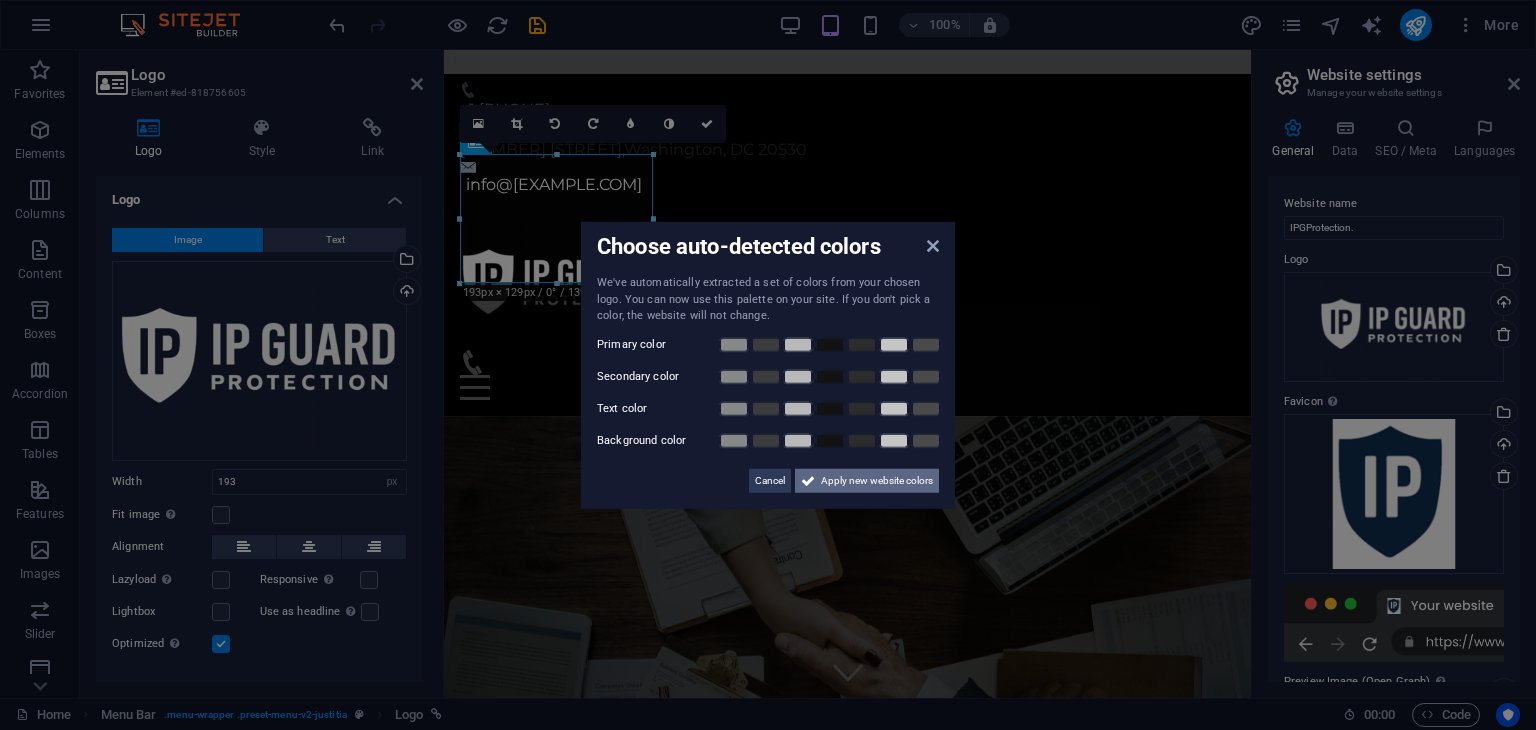 click on "Apply new website colors" at bounding box center [877, 480] 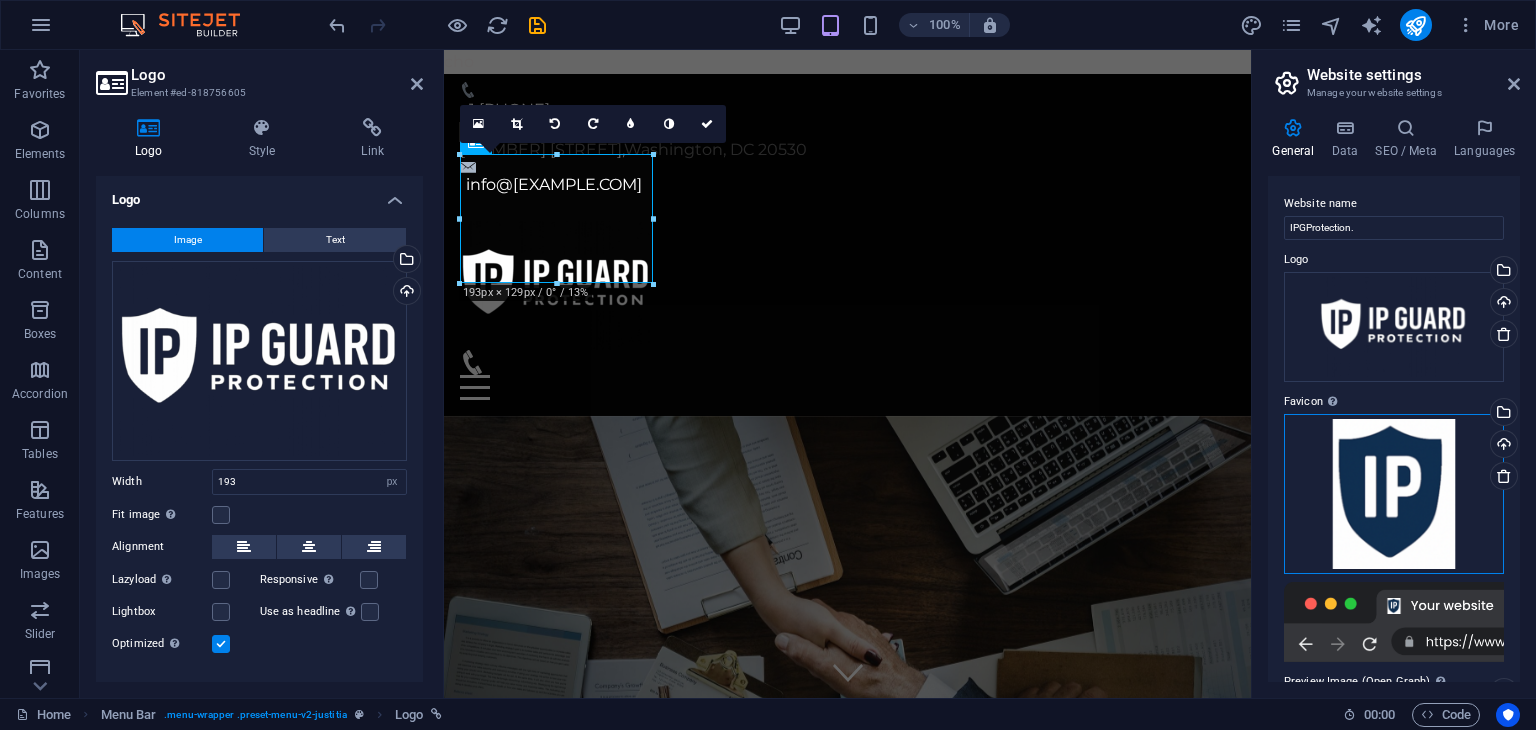 click on "Drag files here, click to choose files or select files from Files or our free stock photos & videos" at bounding box center [1394, 494] 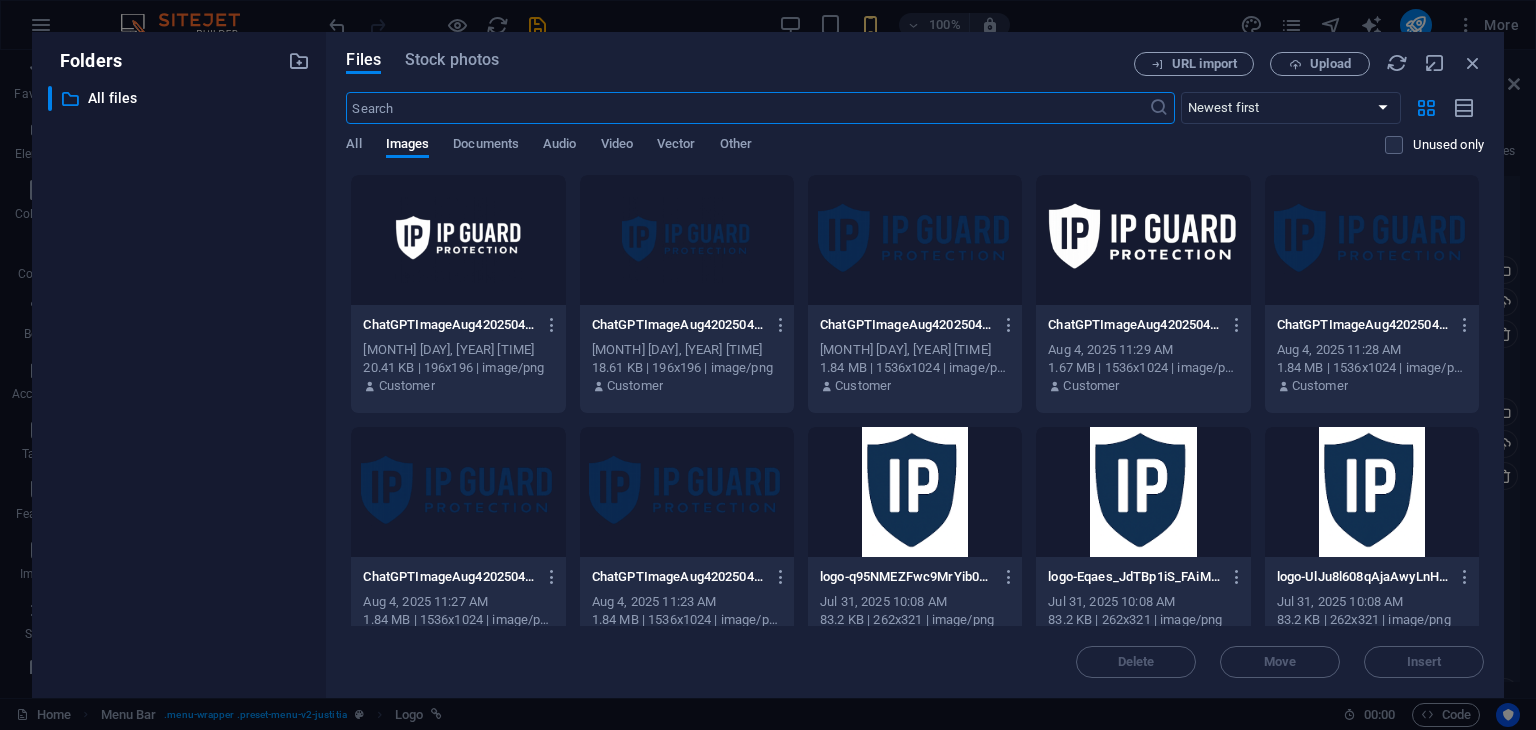 click at bounding box center [1372, 492] 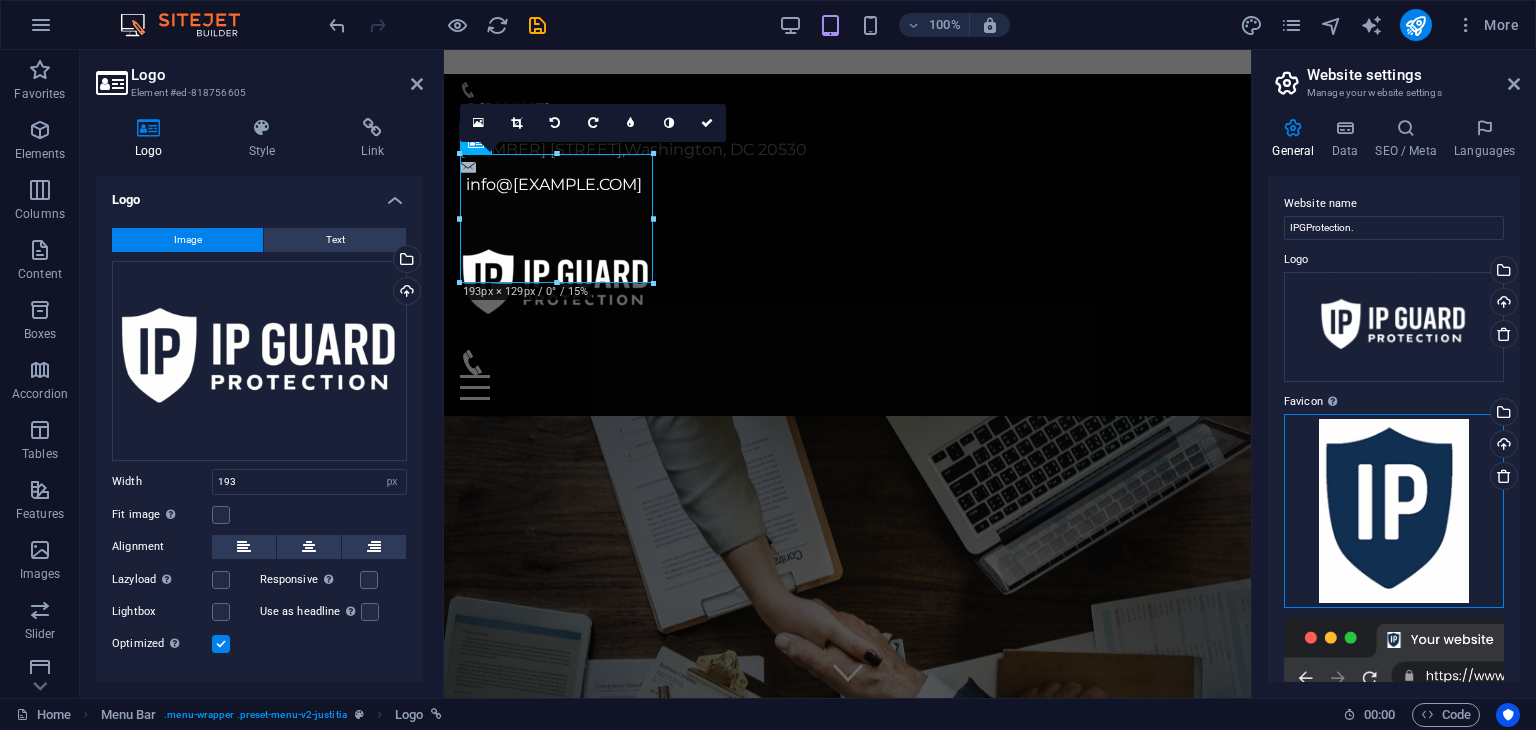click on "Drag files here, click to choose files or select files from Files or our free stock photos & videos" at bounding box center (1394, 511) 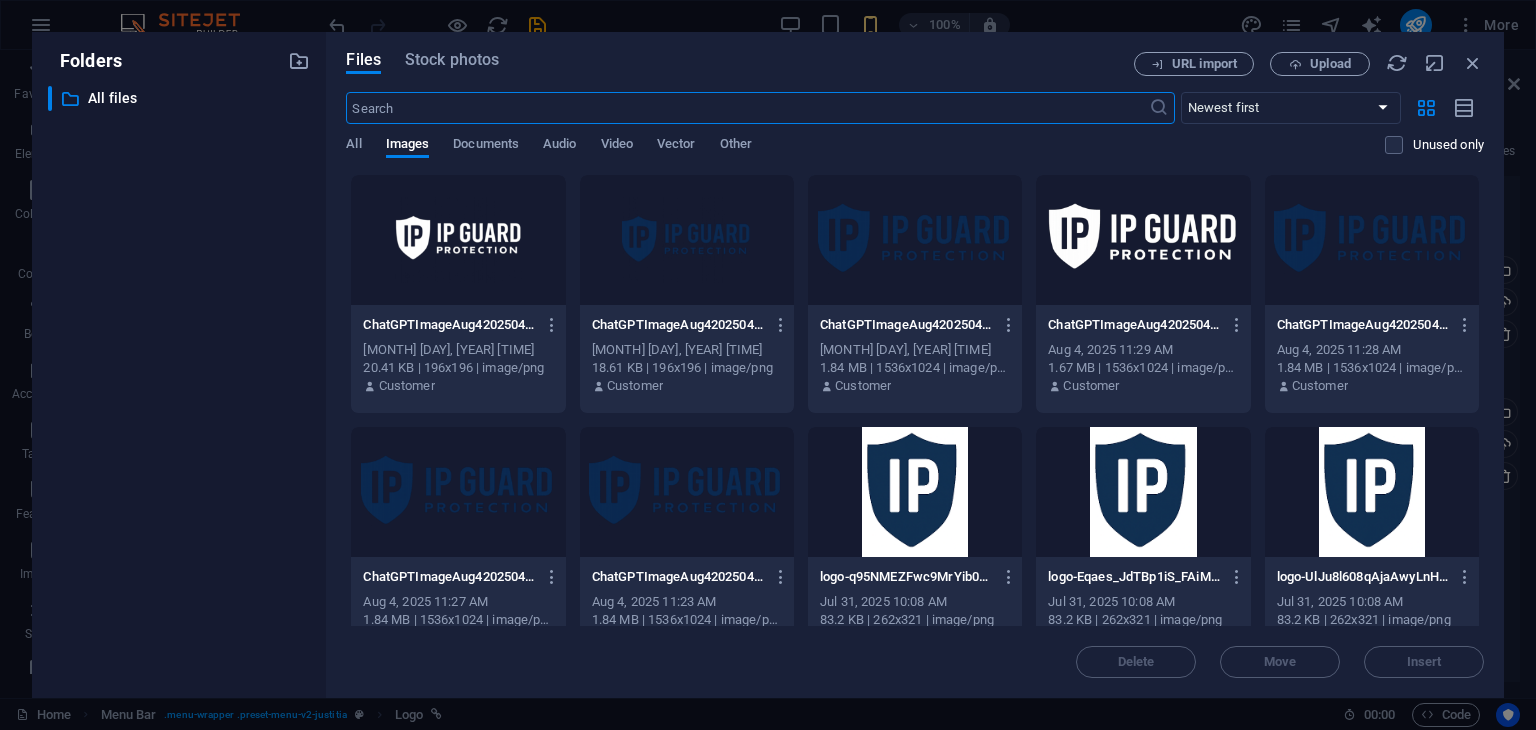 click at bounding box center (458, 240) 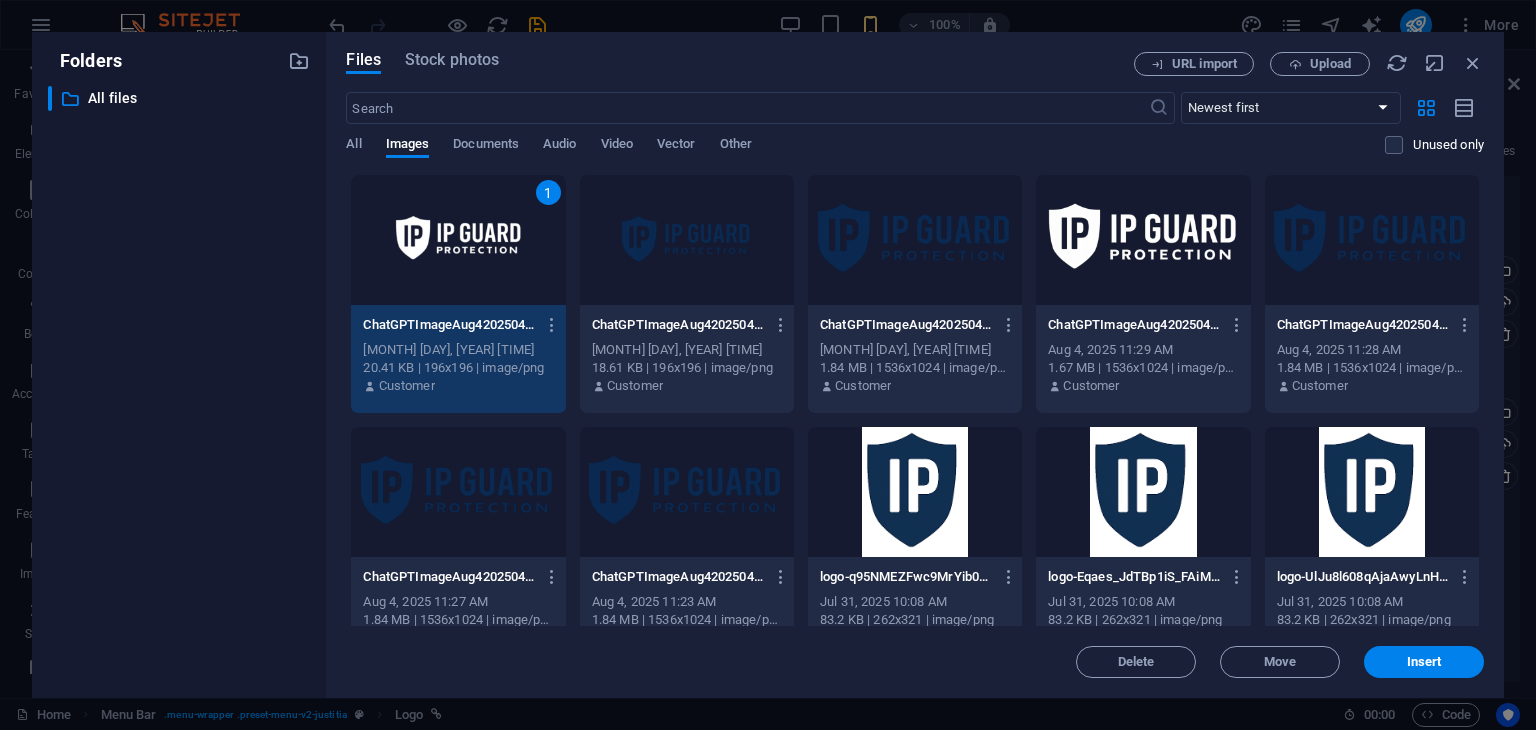 click at bounding box center [1143, 240] 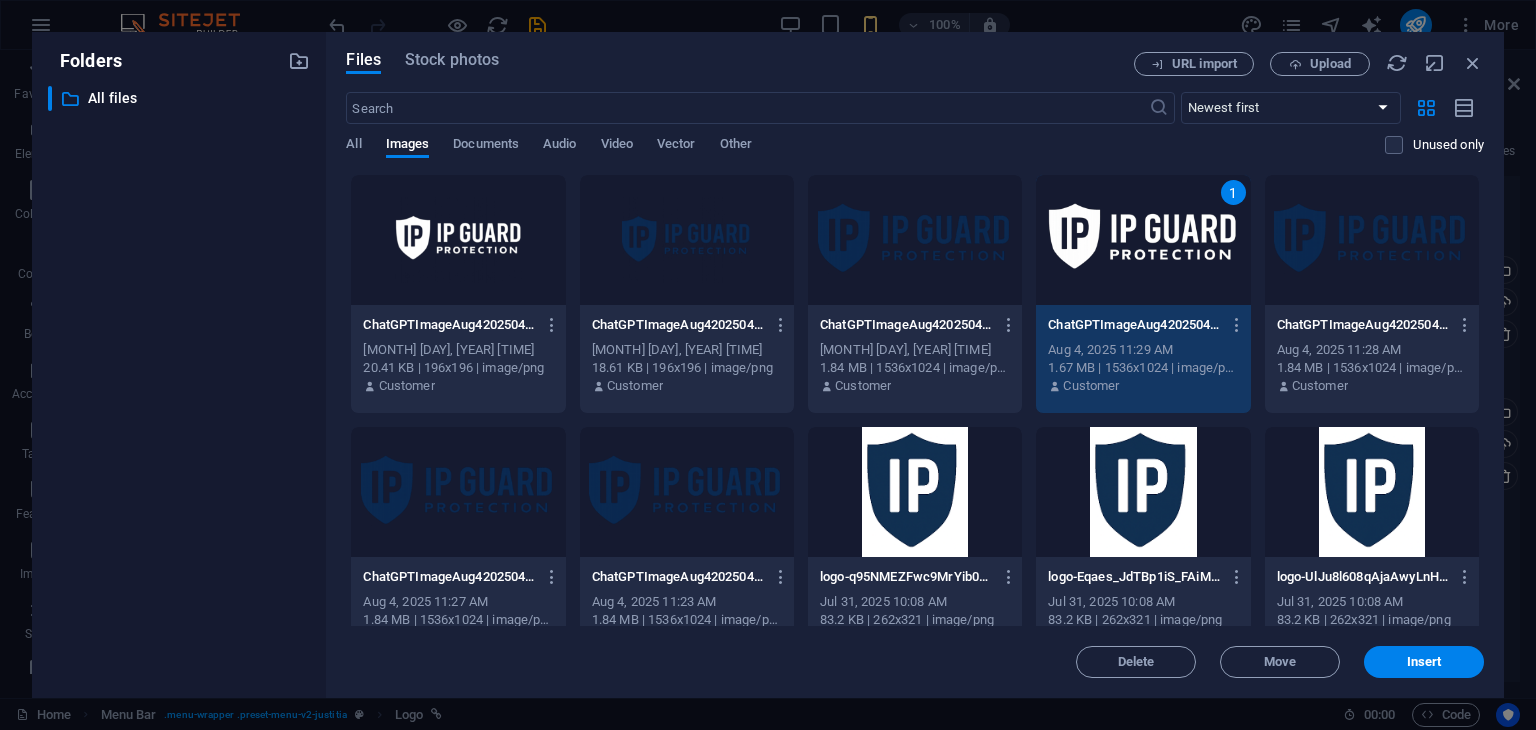 drag, startPoint x: 1406, startPoint y: 656, endPoint x: 1420, endPoint y: 657, distance: 14.035668 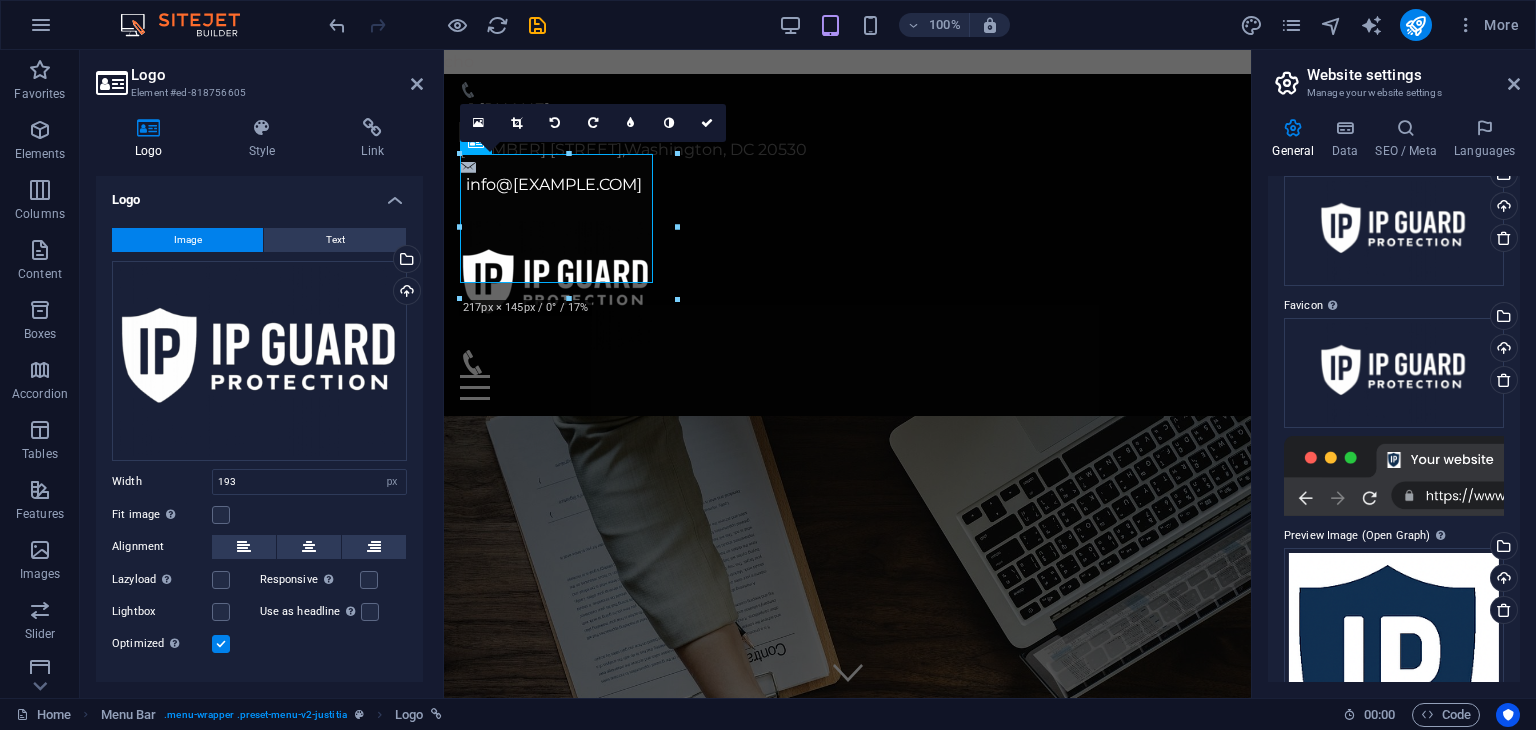 scroll, scrollTop: 100, scrollLeft: 0, axis: vertical 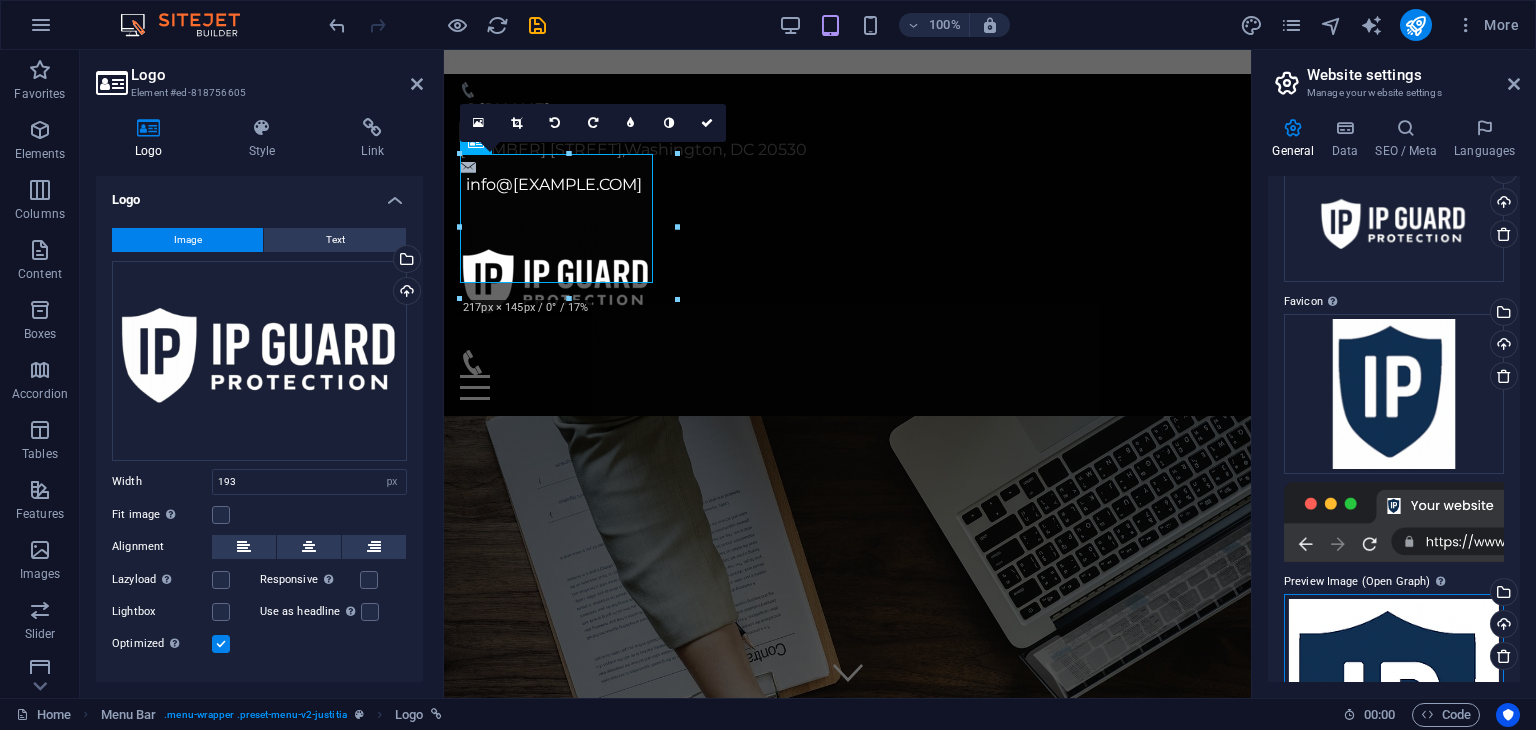 click on "Drag files here, click to choose files or select files from Files or our free stock photos & videos" at bounding box center (1394, 728) 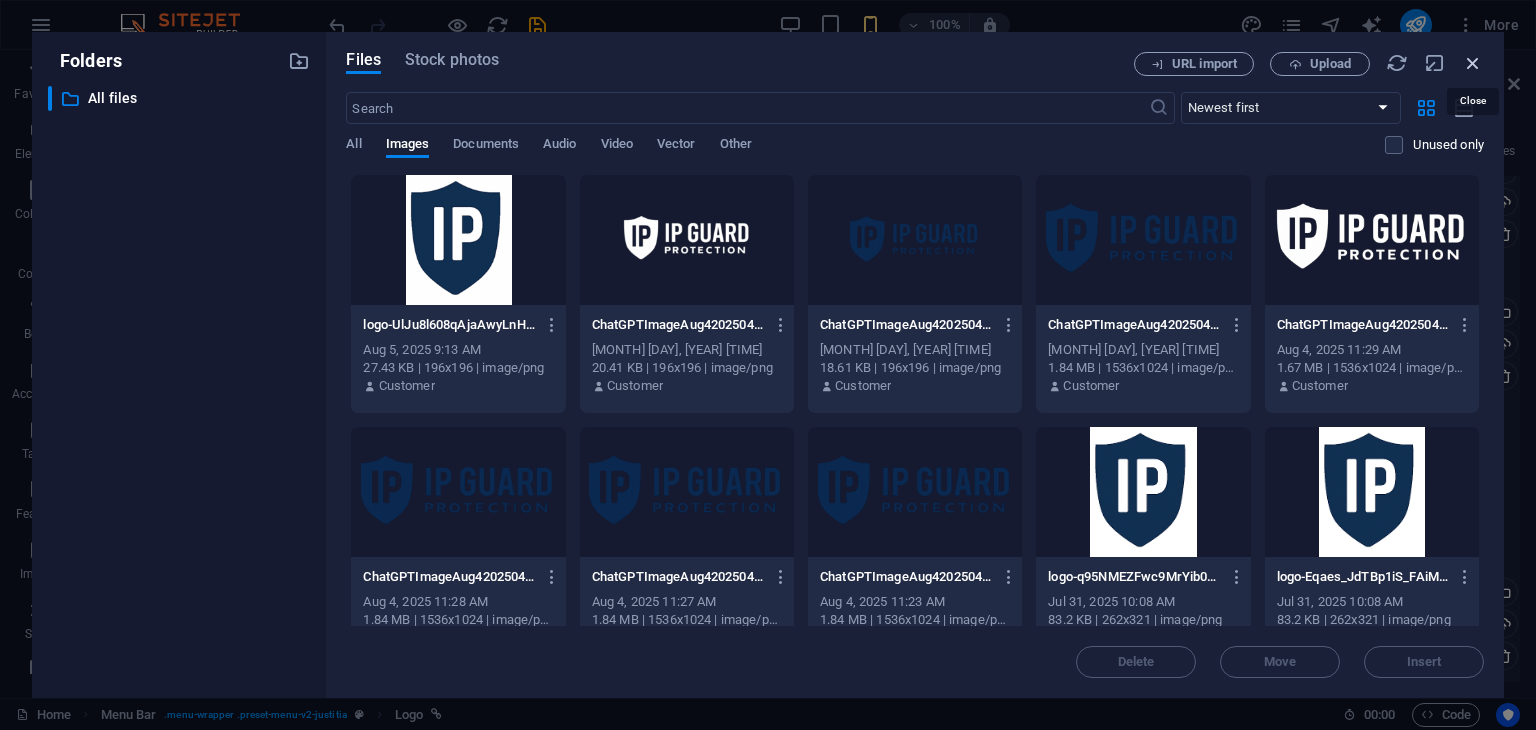 click at bounding box center (1473, 63) 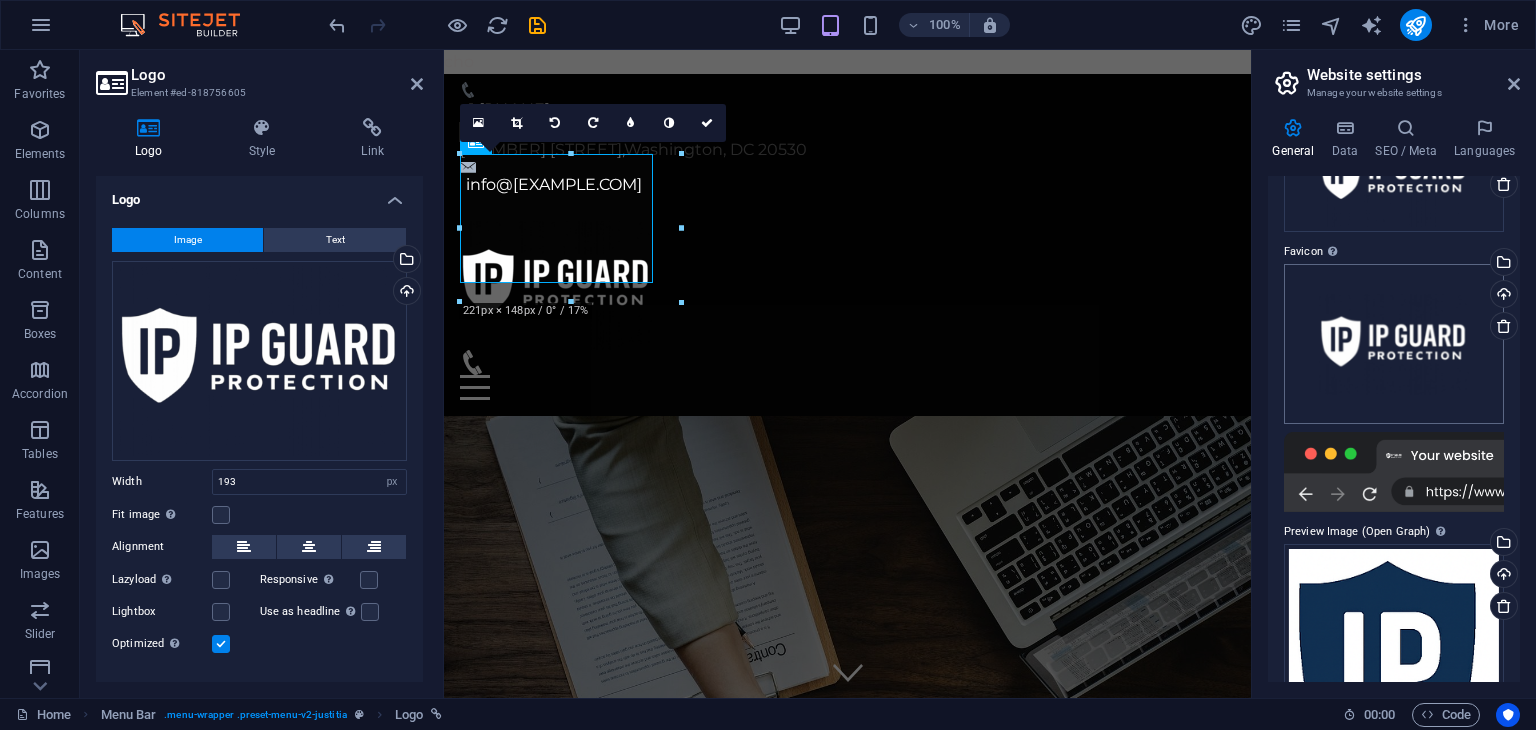 scroll, scrollTop: 290, scrollLeft: 0, axis: vertical 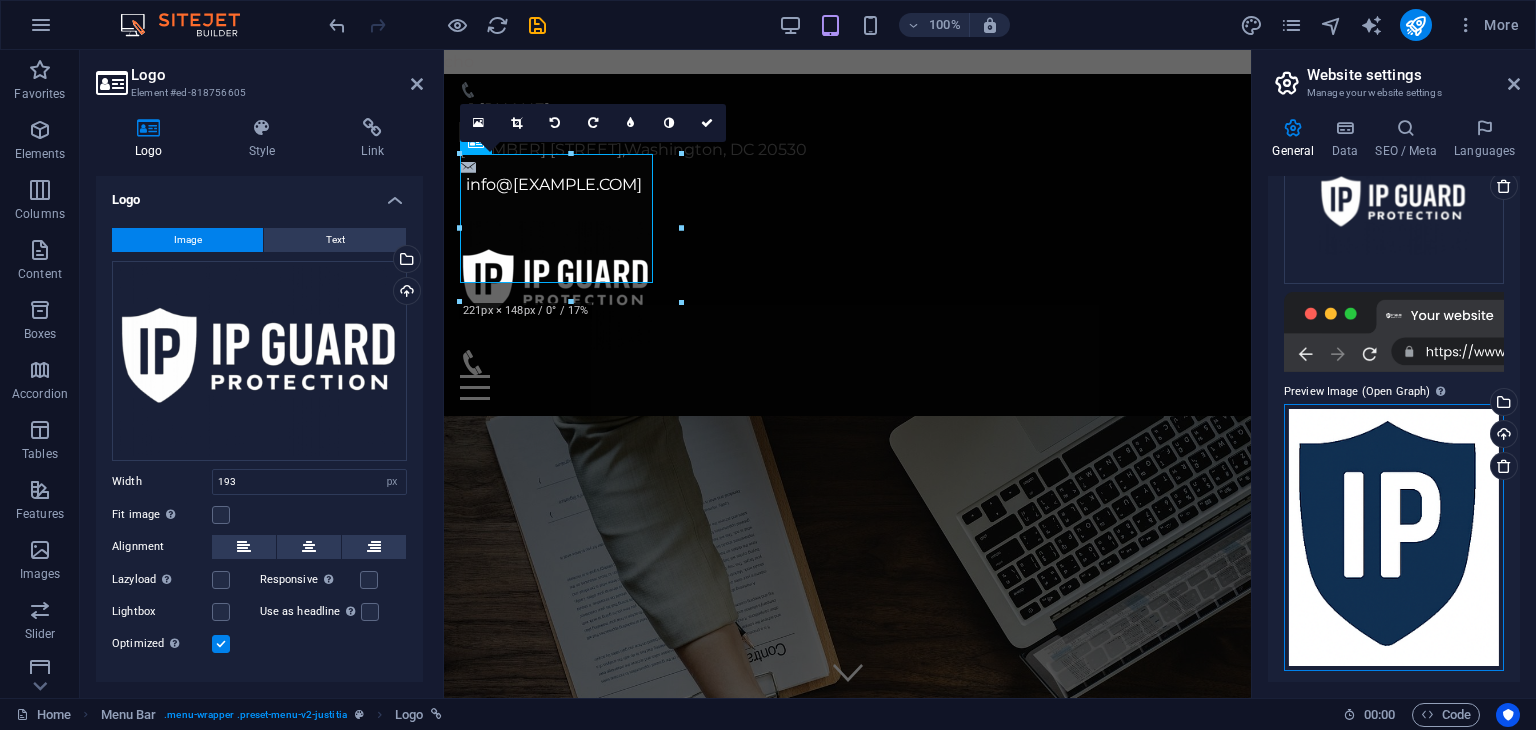 click on "Drag files here, click to choose files or select files from Files or our free stock photos & videos" at bounding box center [1394, 538] 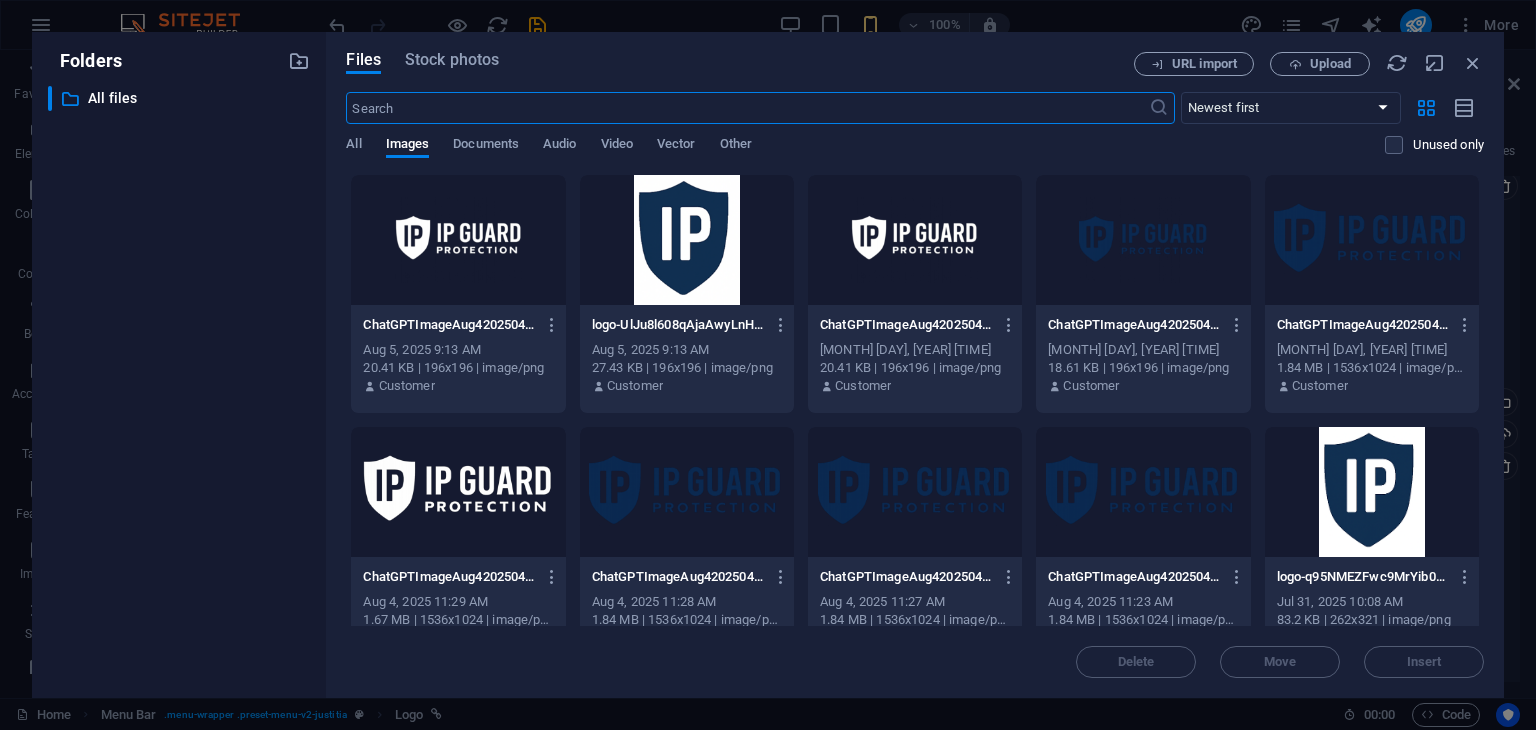 click at bounding box center [1372, 492] 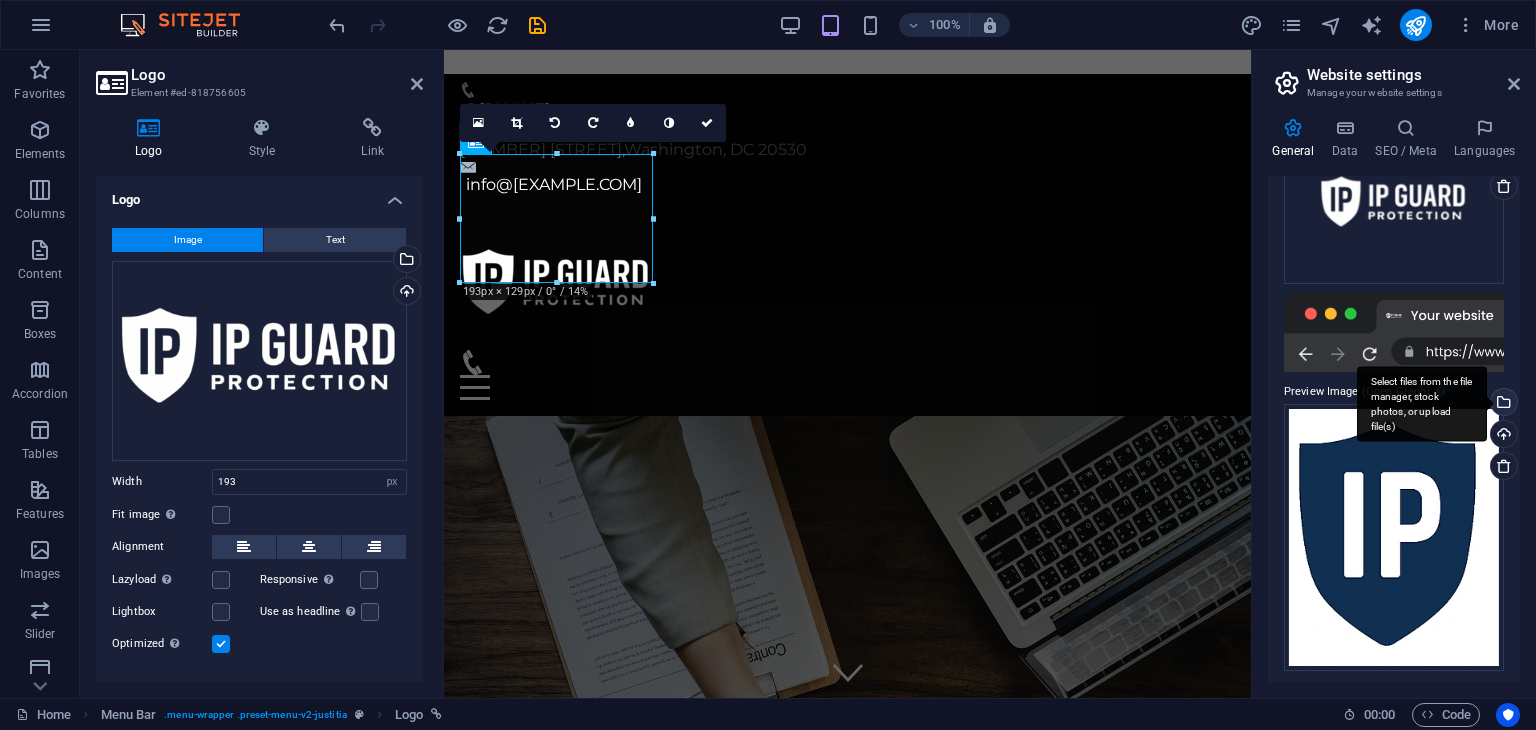 click on "Select files from the file manager, stock photos, or upload file(s)" at bounding box center [1422, 404] 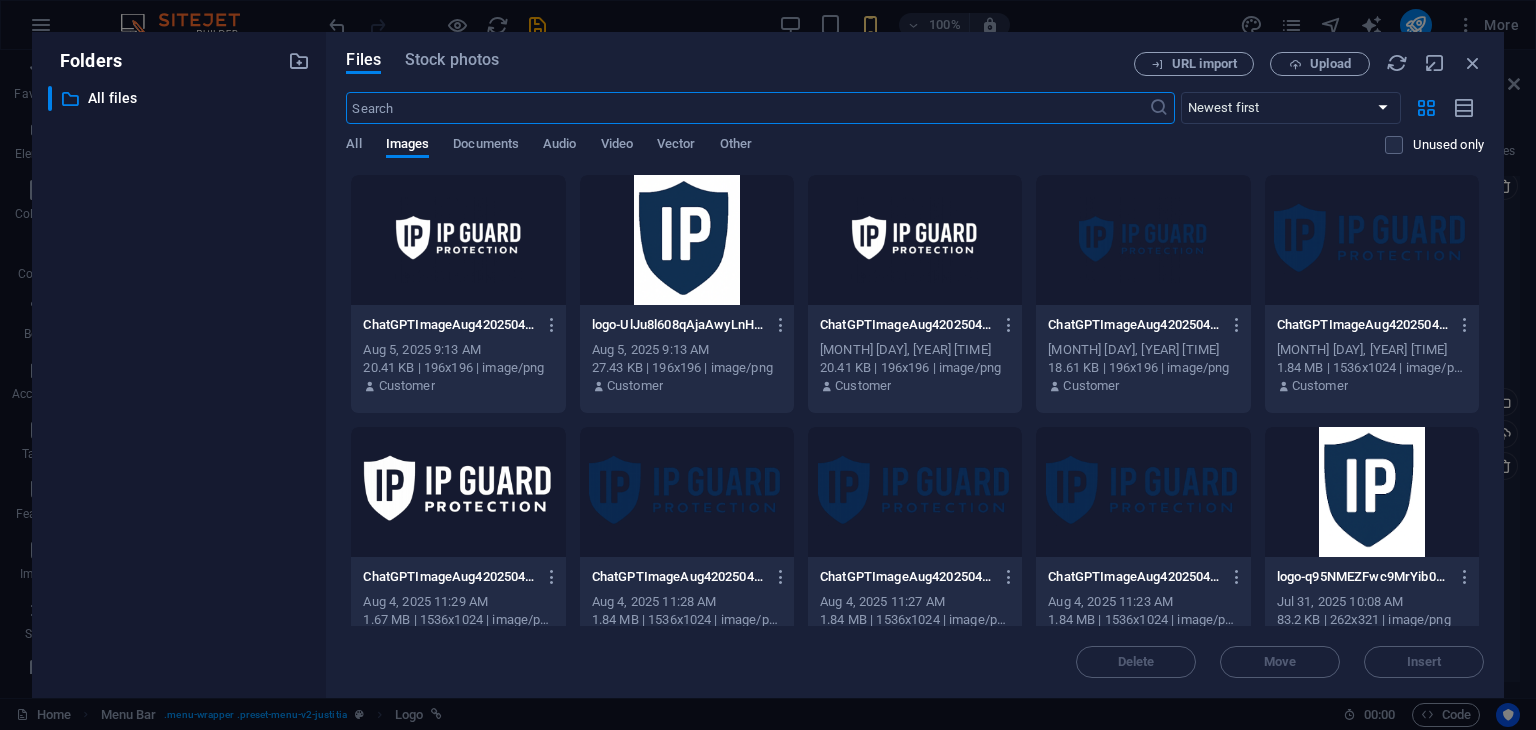 drag, startPoint x: 431, startPoint y: 273, endPoint x: 533, endPoint y: 282, distance: 102.396286 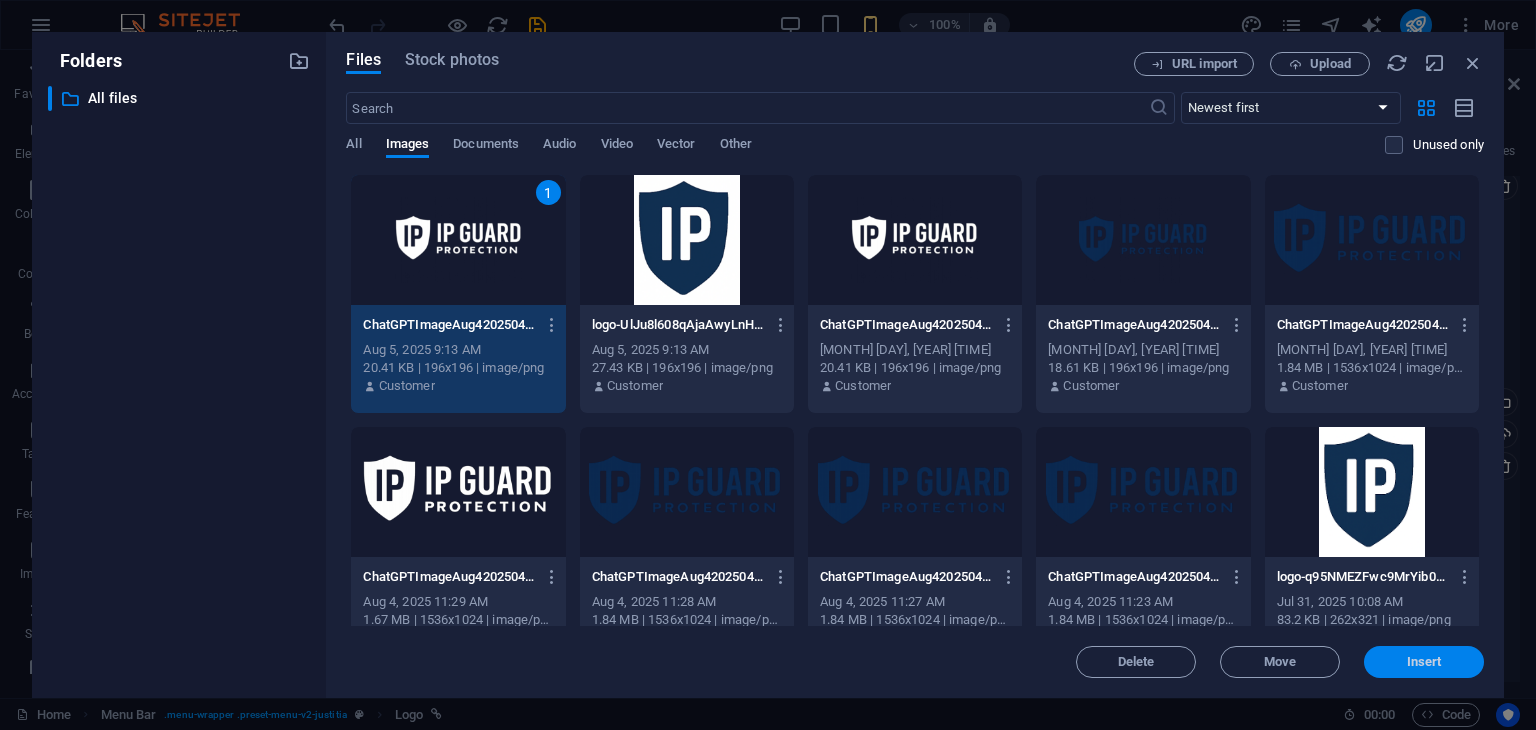 click on "Insert" at bounding box center (1424, 662) 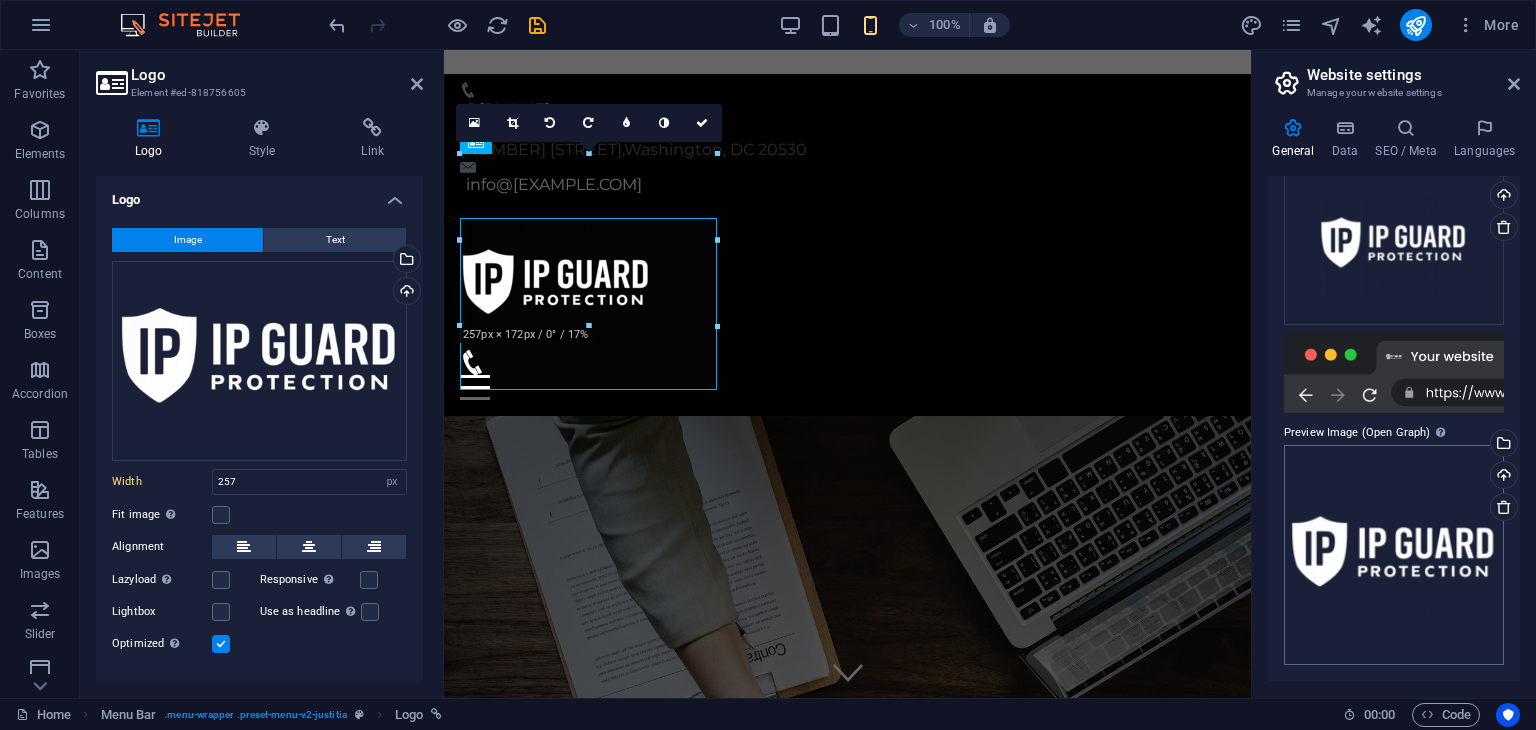 type on "193" 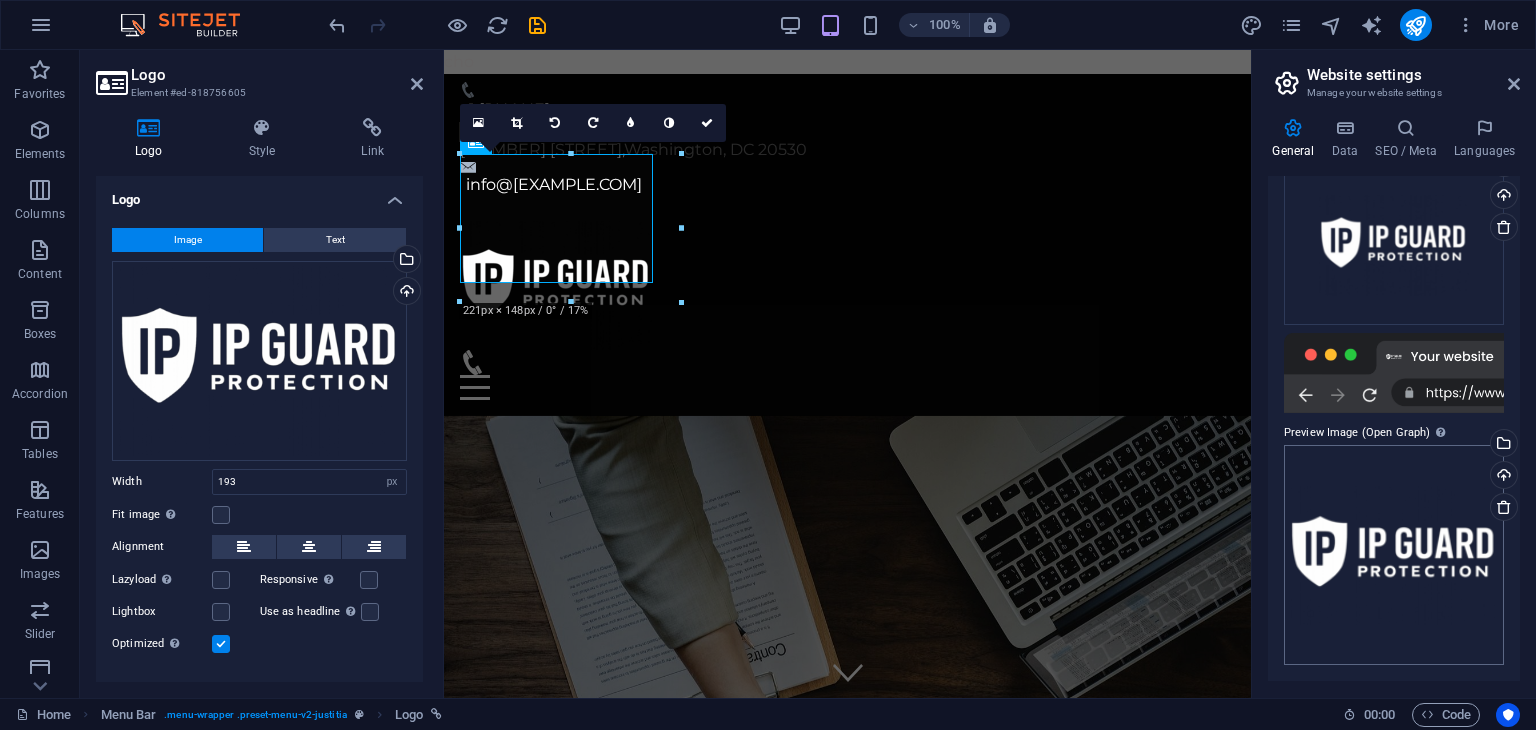 scroll, scrollTop: 244, scrollLeft: 0, axis: vertical 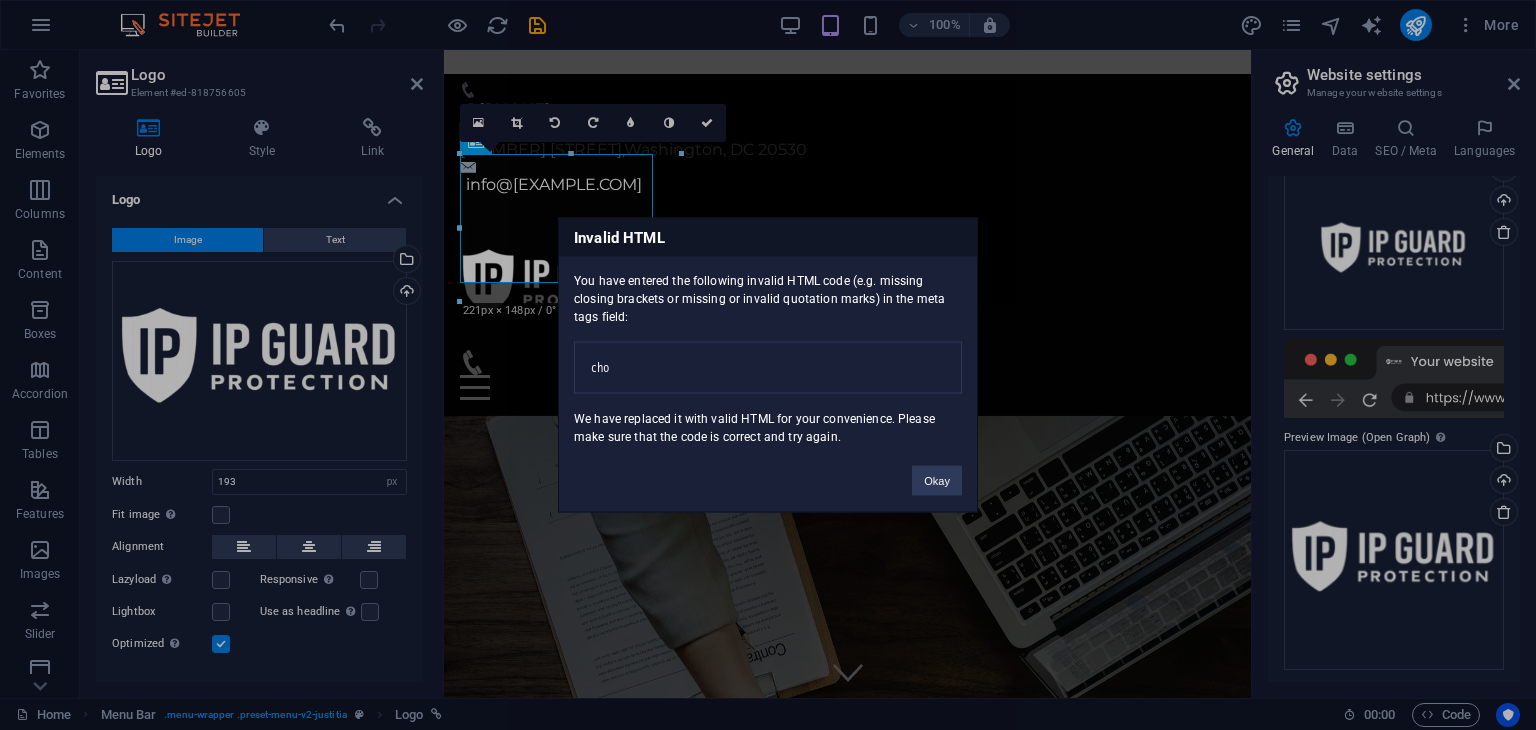click on "cho" at bounding box center [768, 368] 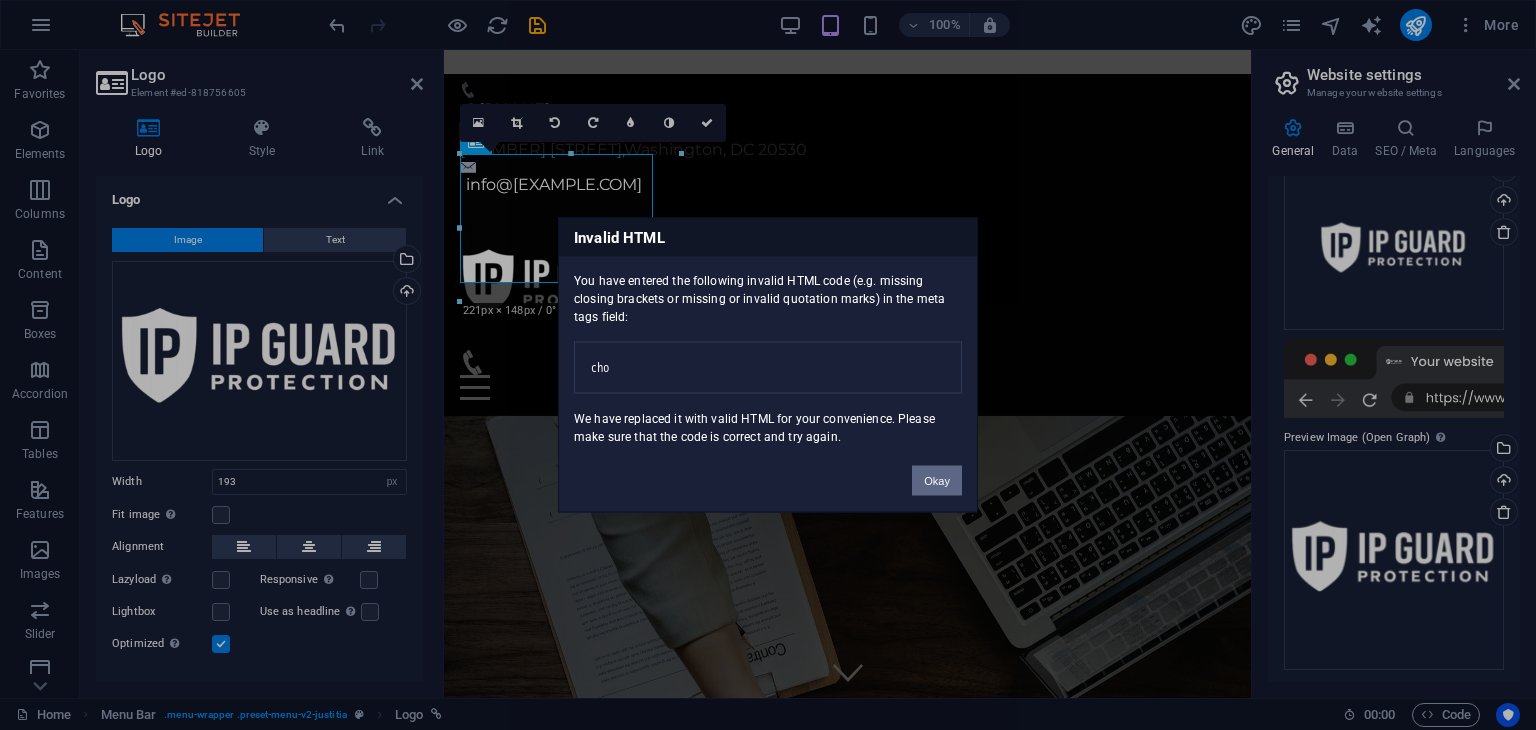 click on "Okay" at bounding box center [937, 481] 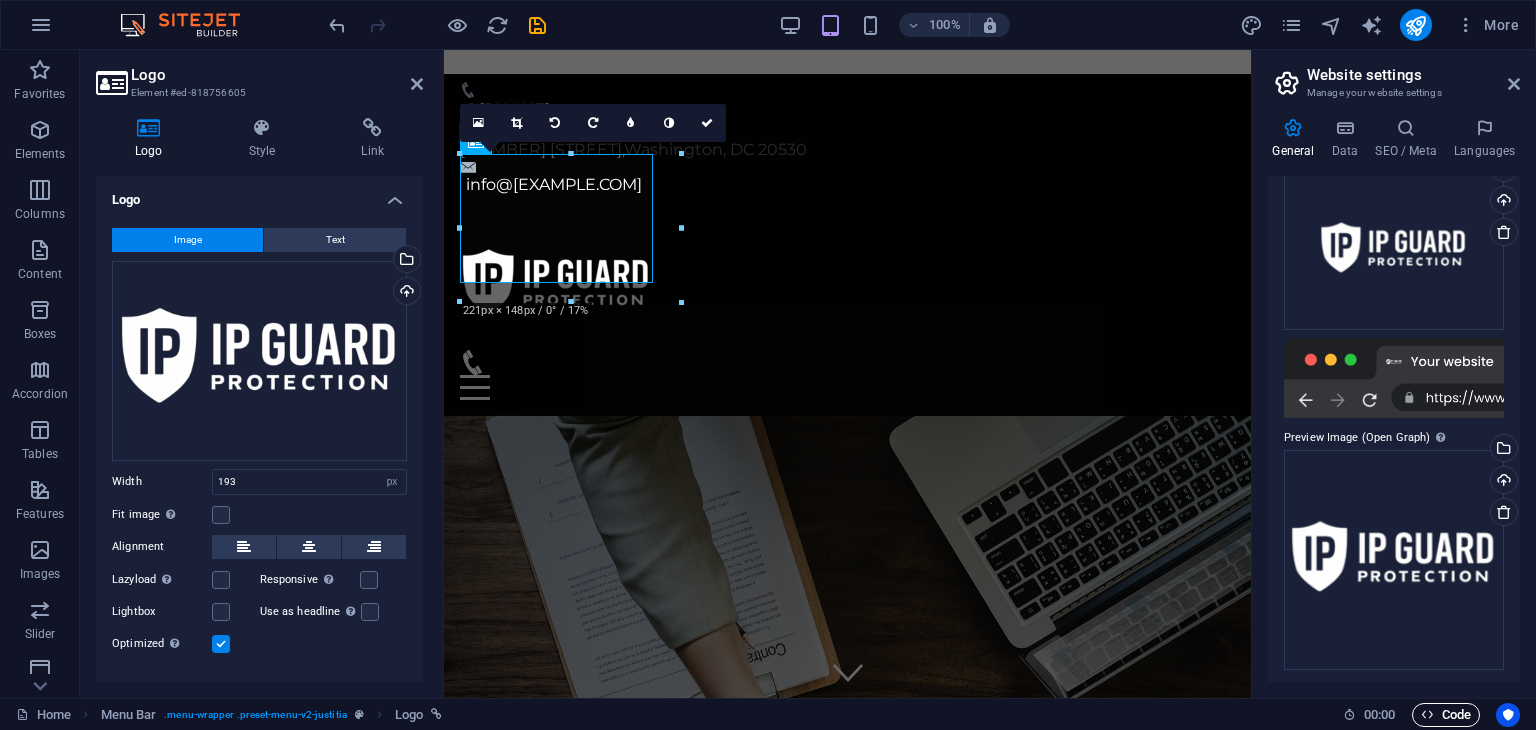 click at bounding box center (1427, 714) 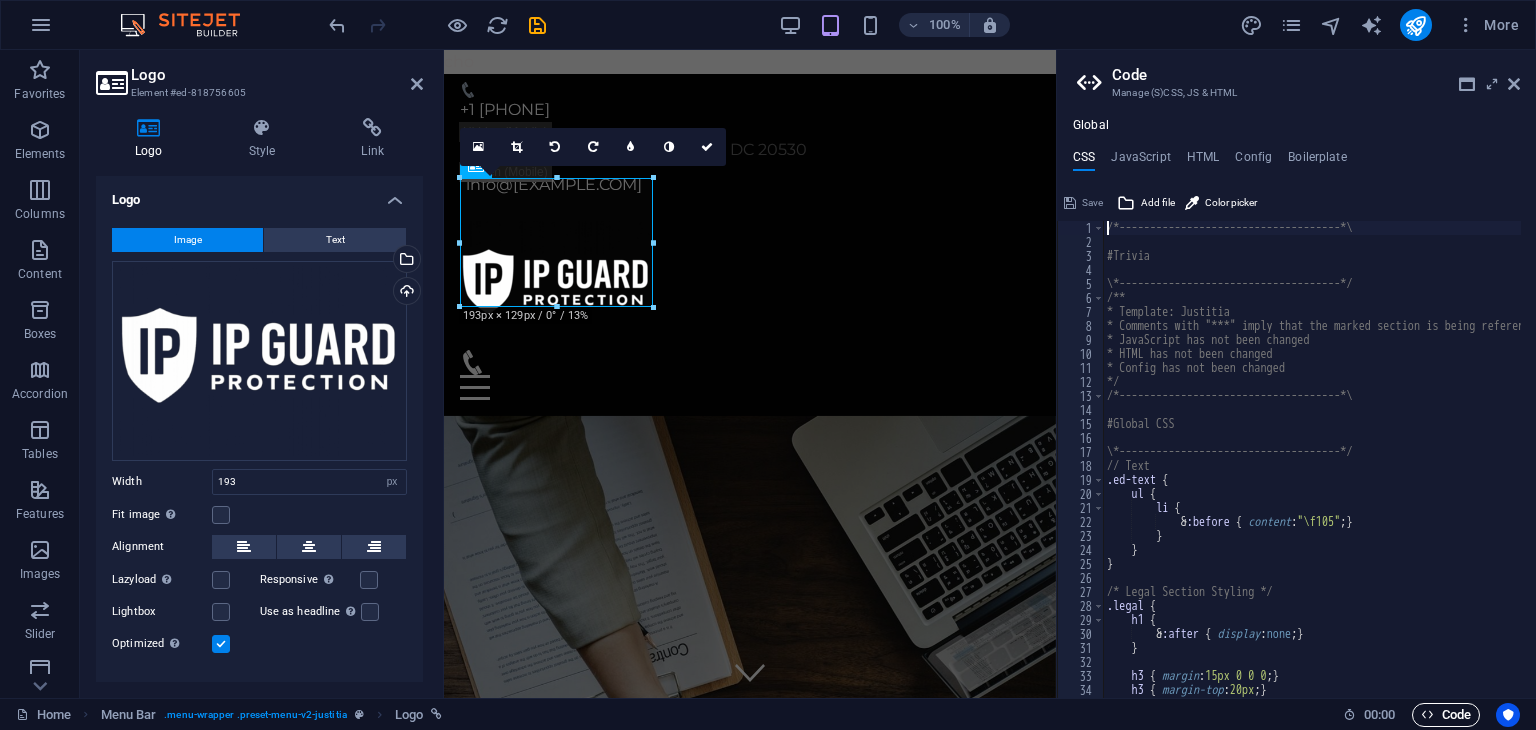 click on "Code" at bounding box center [1446, 715] 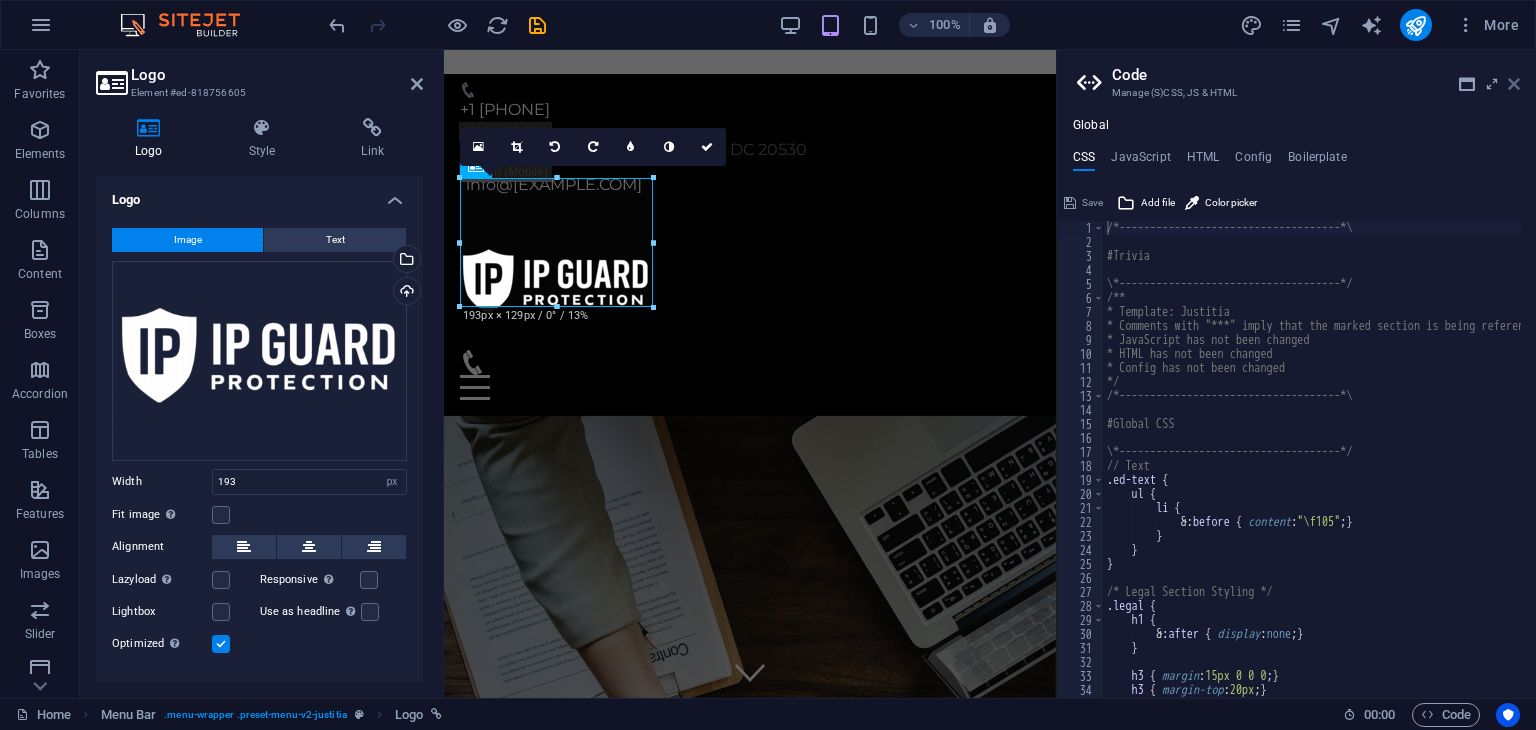 drag, startPoint x: 1513, startPoint y: 85, endPoint x: 1070, endPoint y: 35, distance: 445.81274 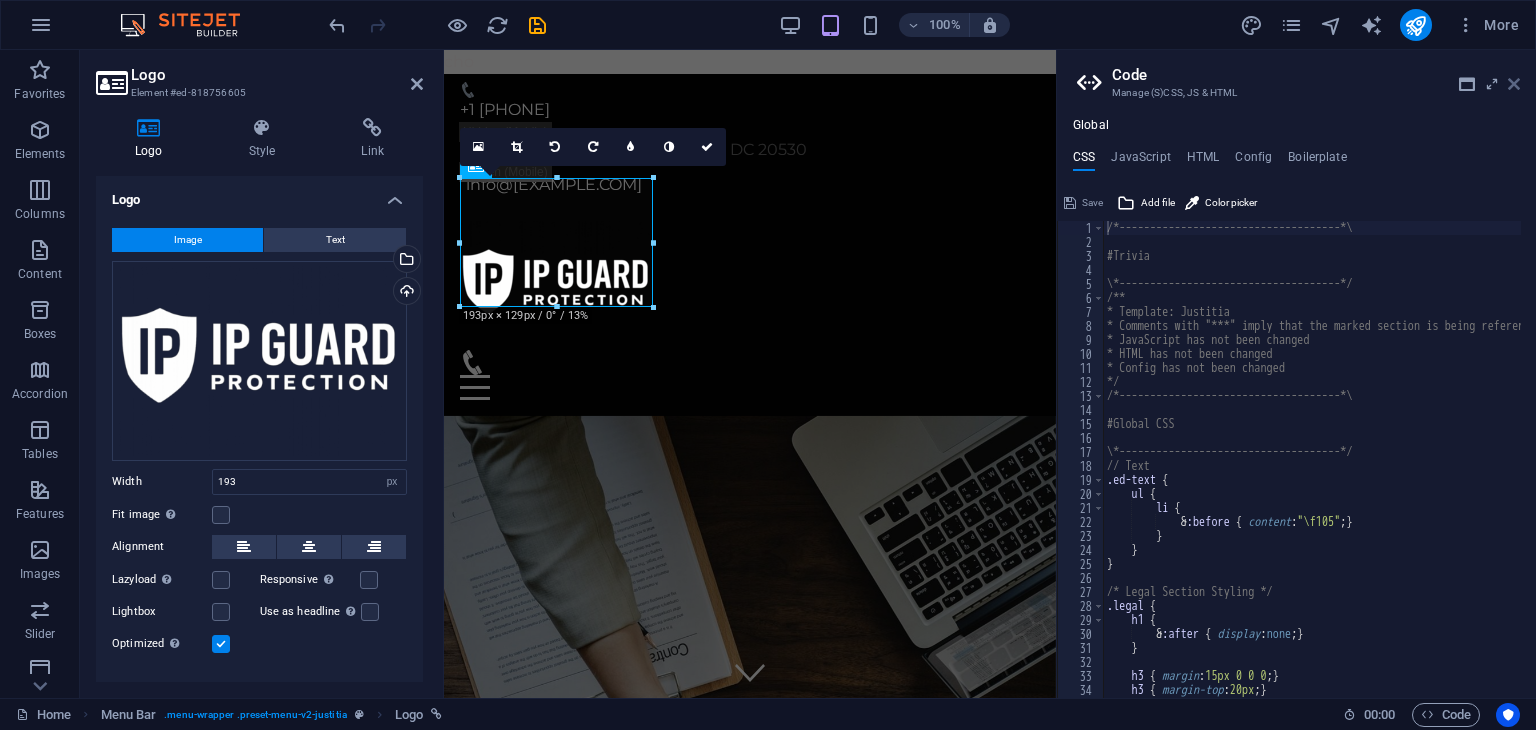 click at bounding box center (1514, 84) 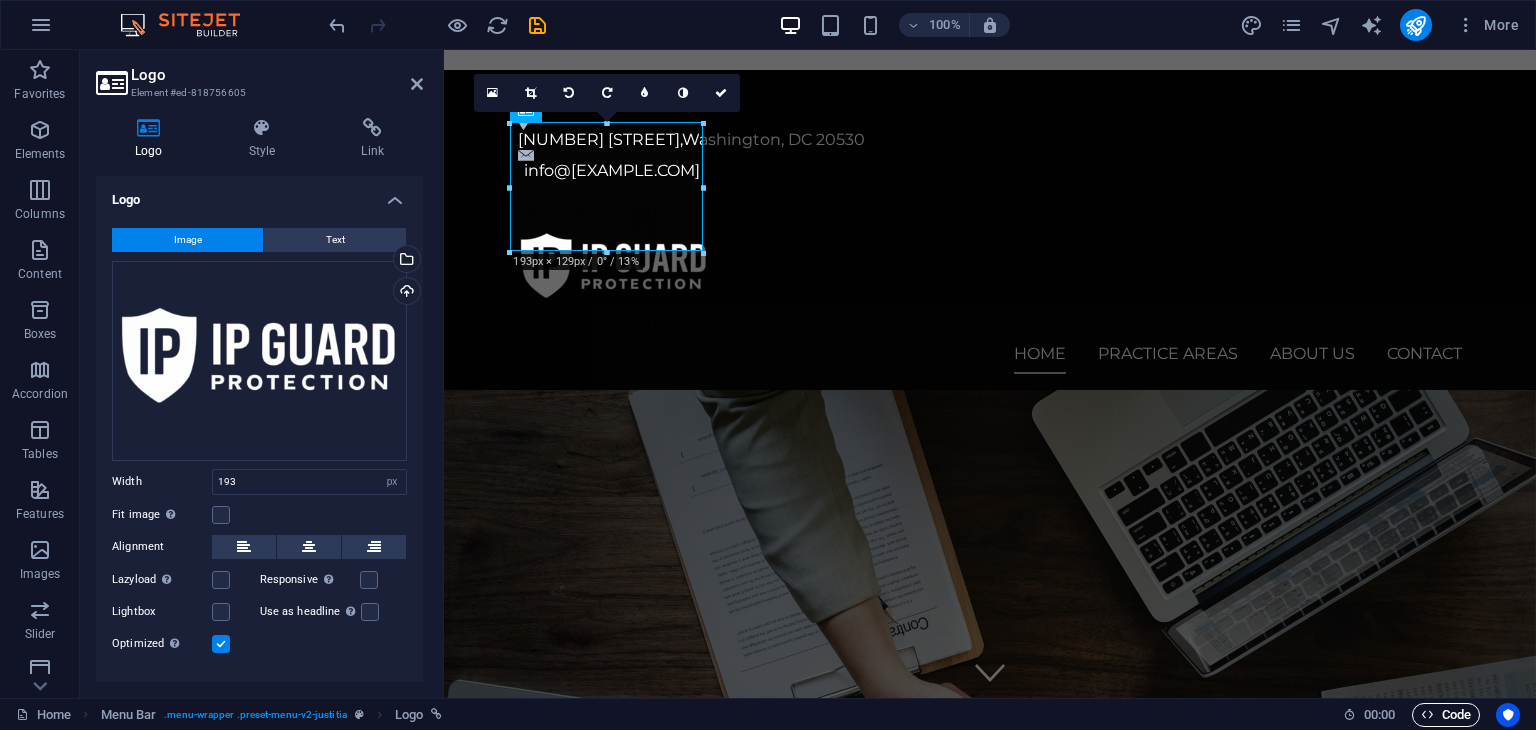 click on "Code" at bounding box center [1446, 715] 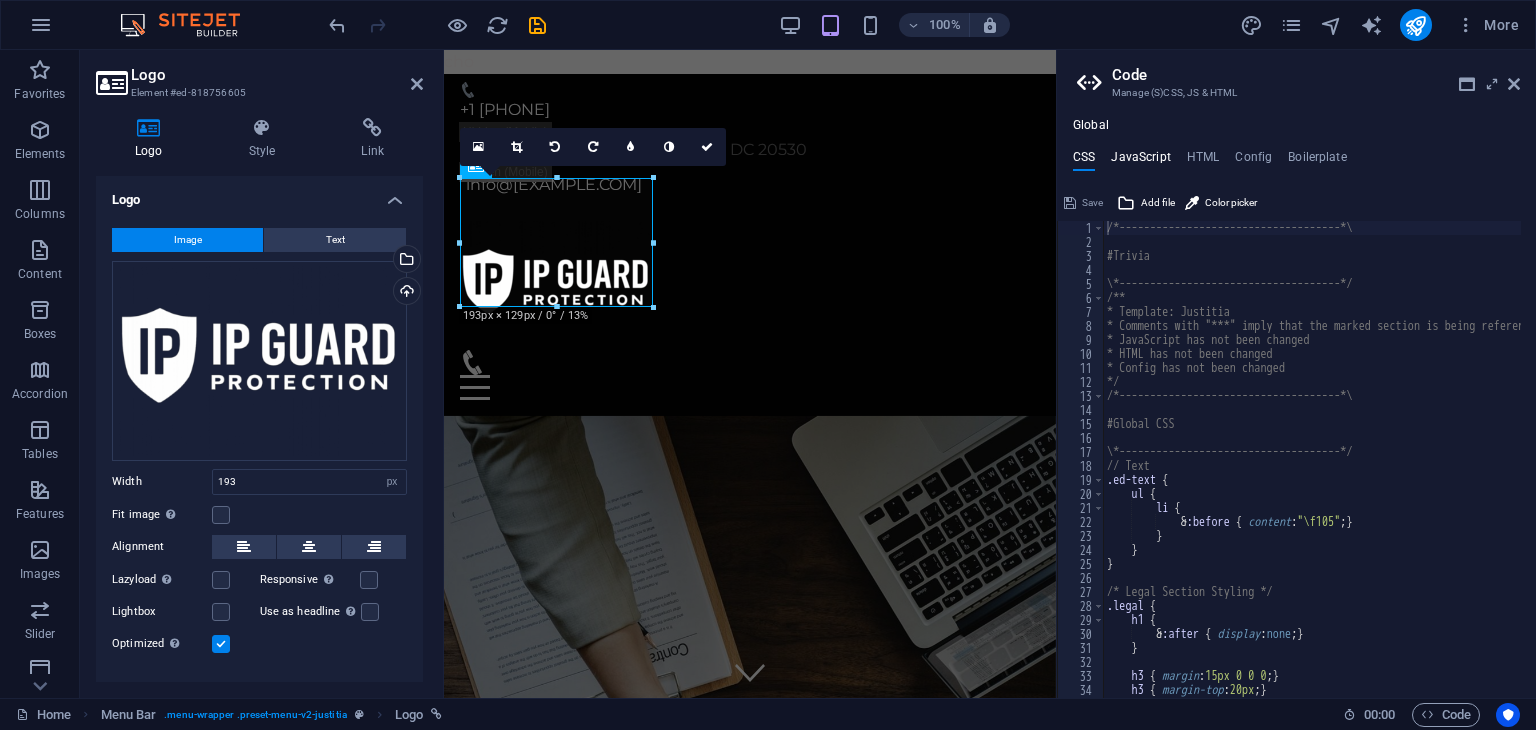 click on "JavaScript" at bounding box center (1140, 161) 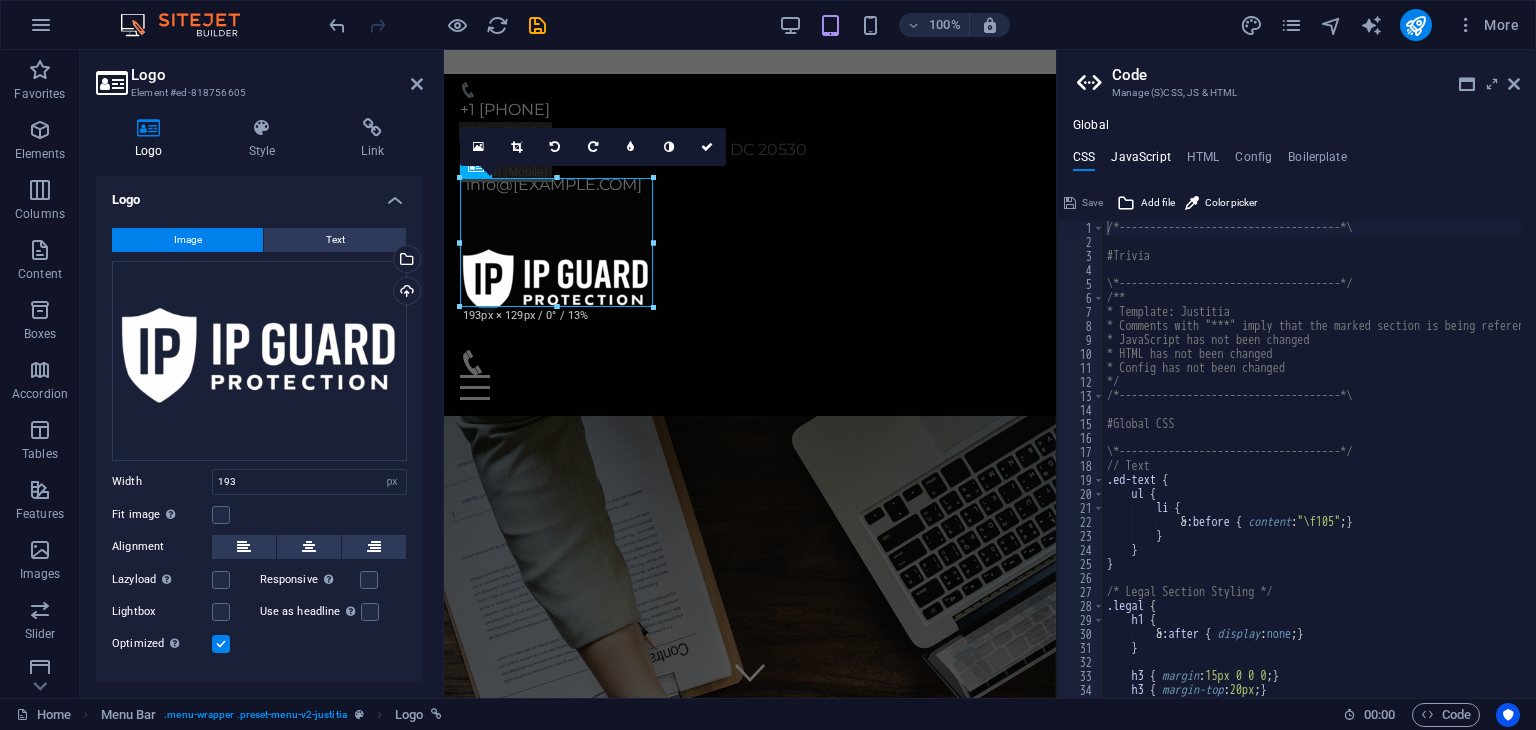 type on "/* JS for preset "Menu V2" */" 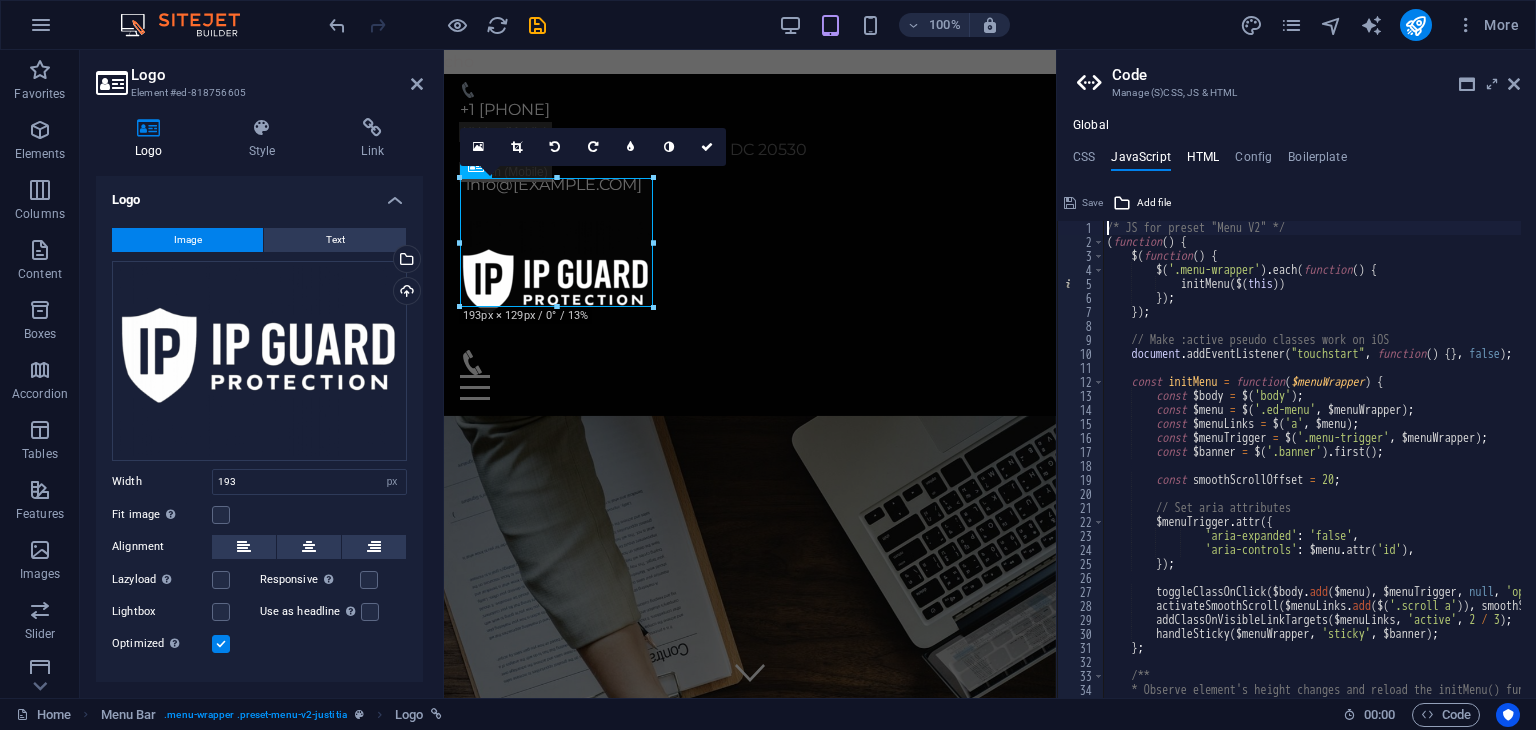 click on "HTML" at bounding box center [1203, 161] 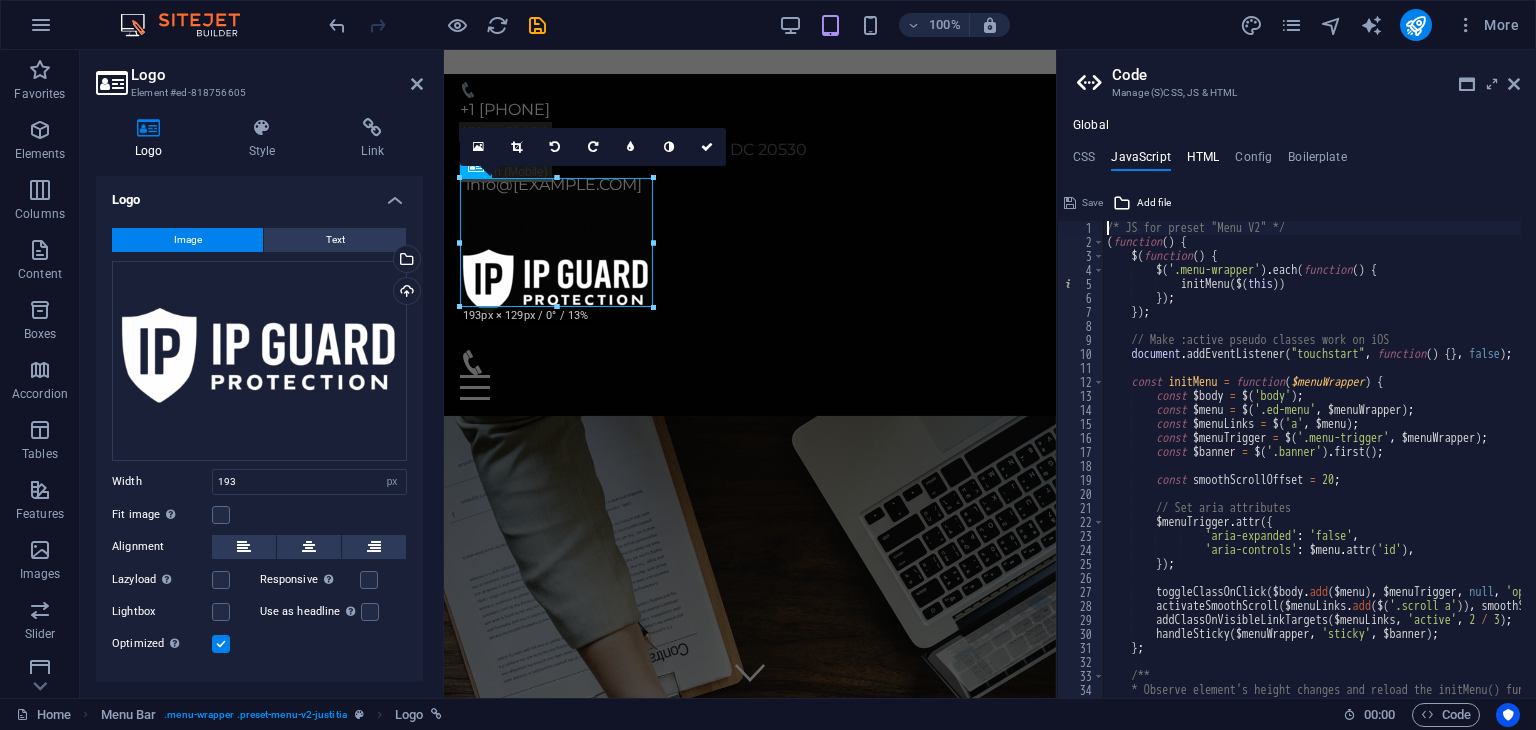type on "<a href="#main-content" class="wv-link-content button">Skip to main content</a>" 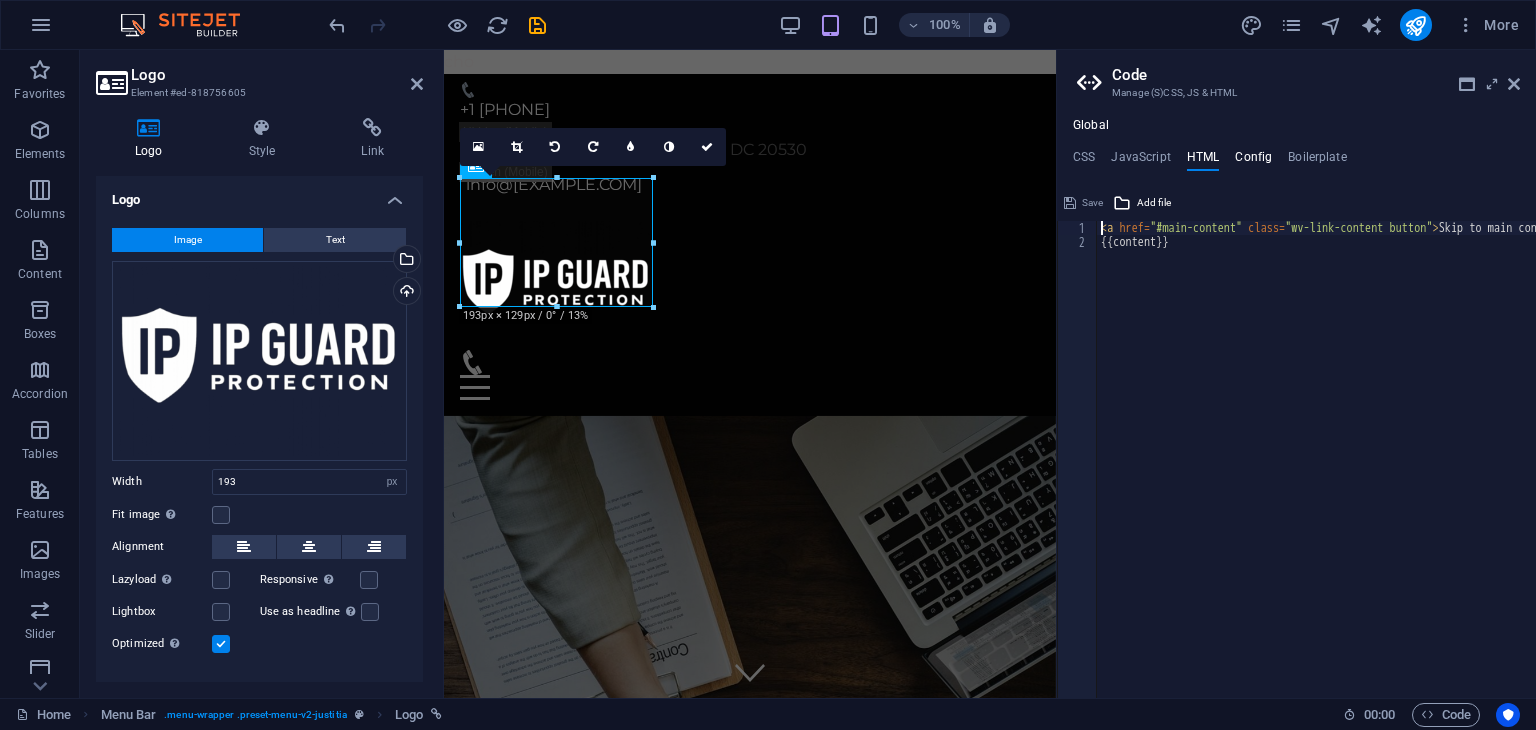 click on "Config" at bounding box center [1253, 161] 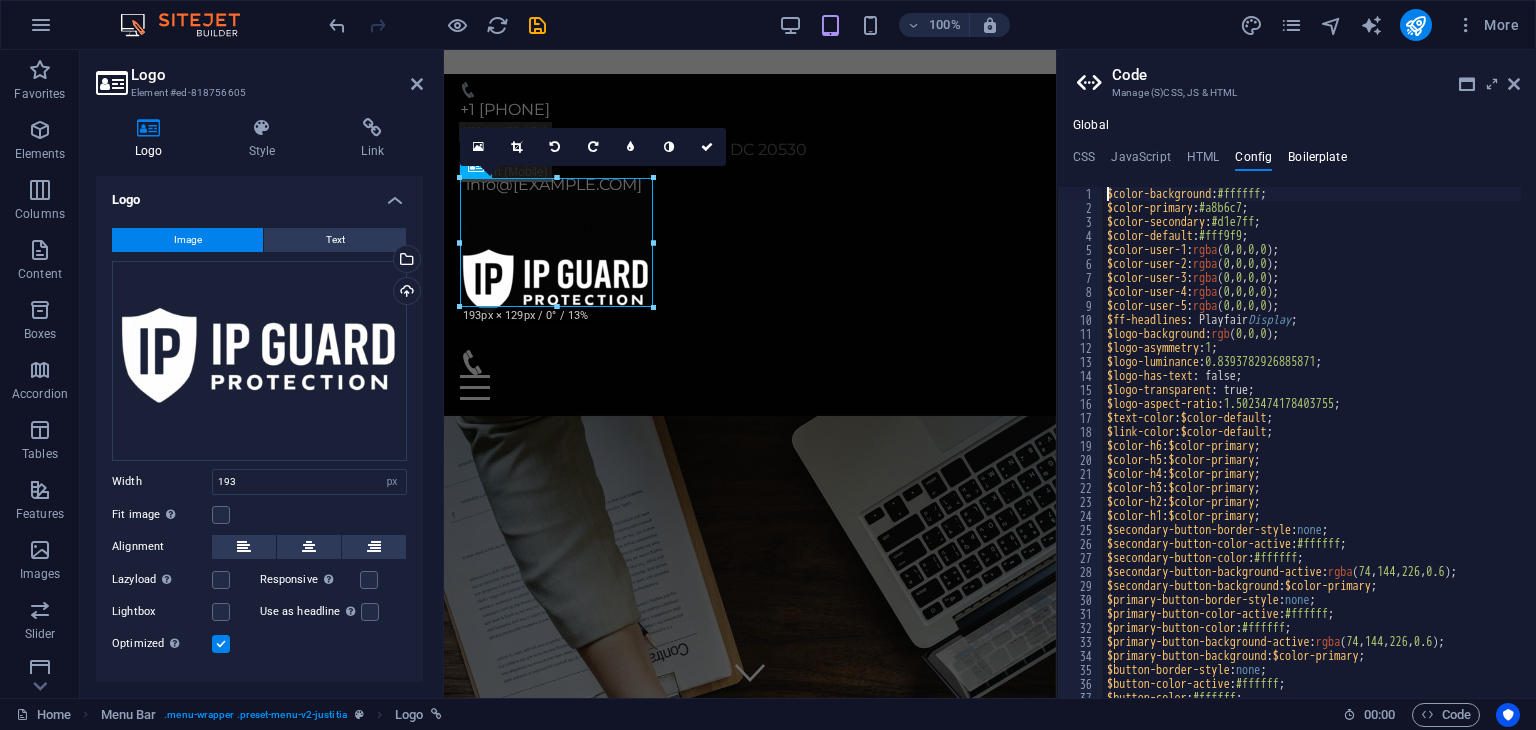 click on "Boilerplate" at bounding box center (1317, 161) 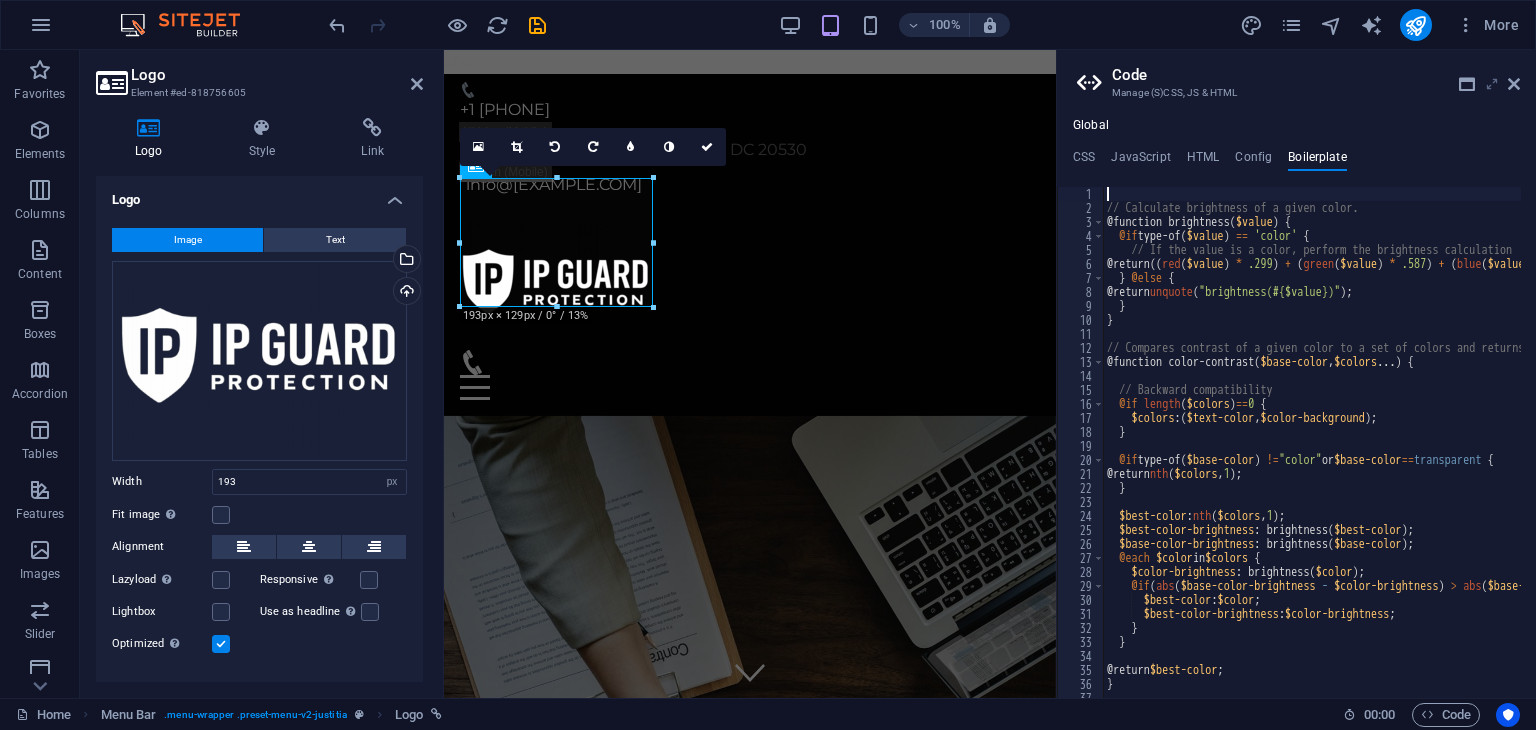 click at bounding box center (1492, 84) 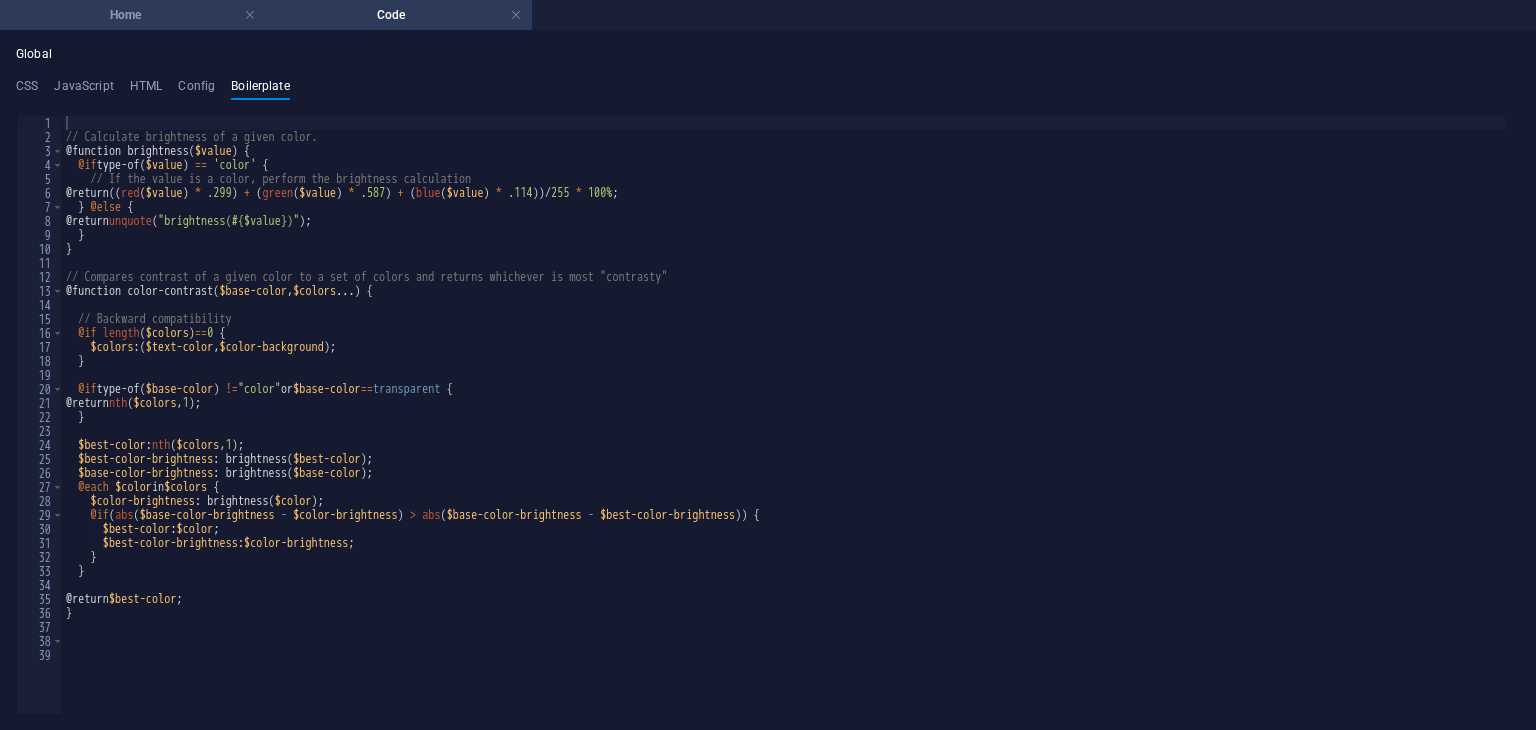 click on "Home" at bounding box center (133, 15) 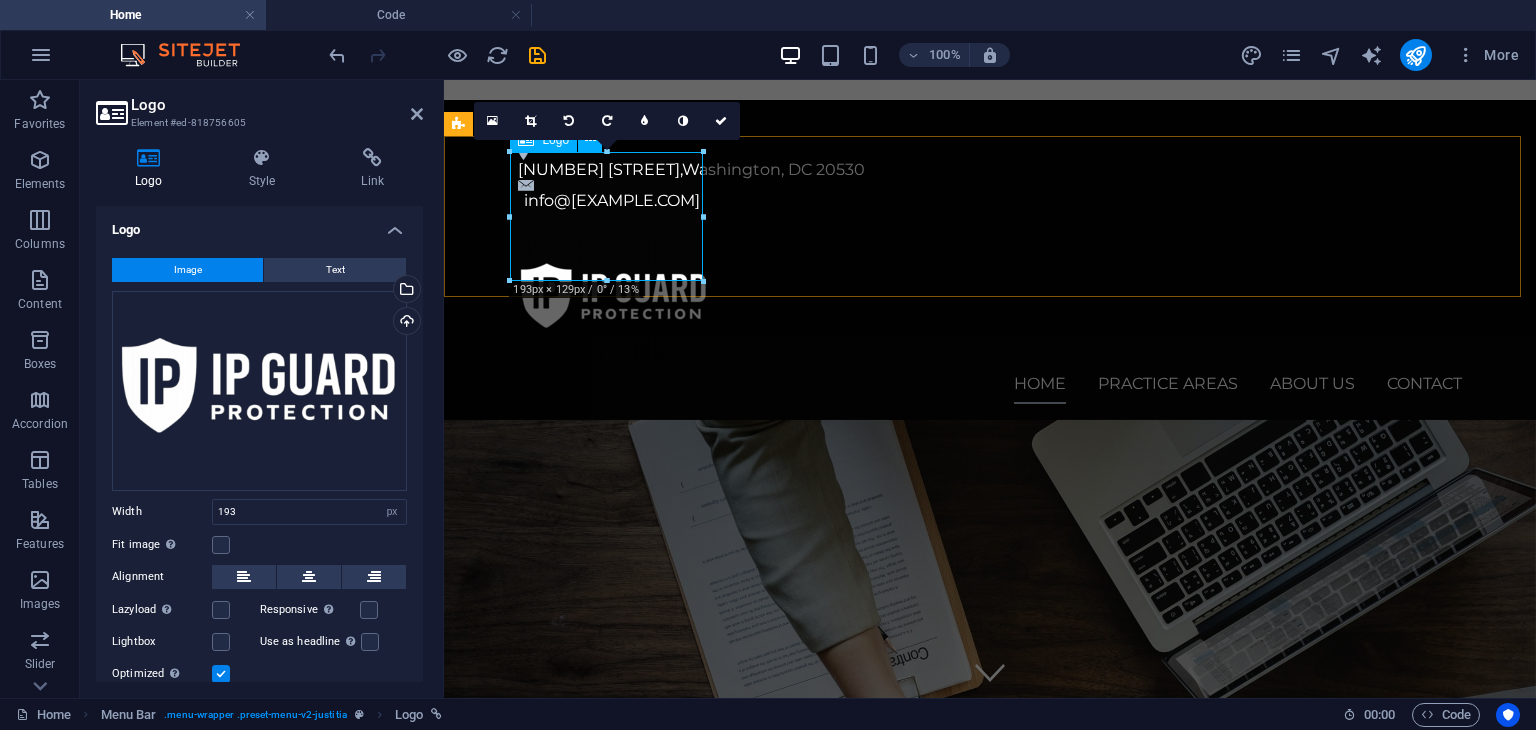 click at bounding box center (990, 299) 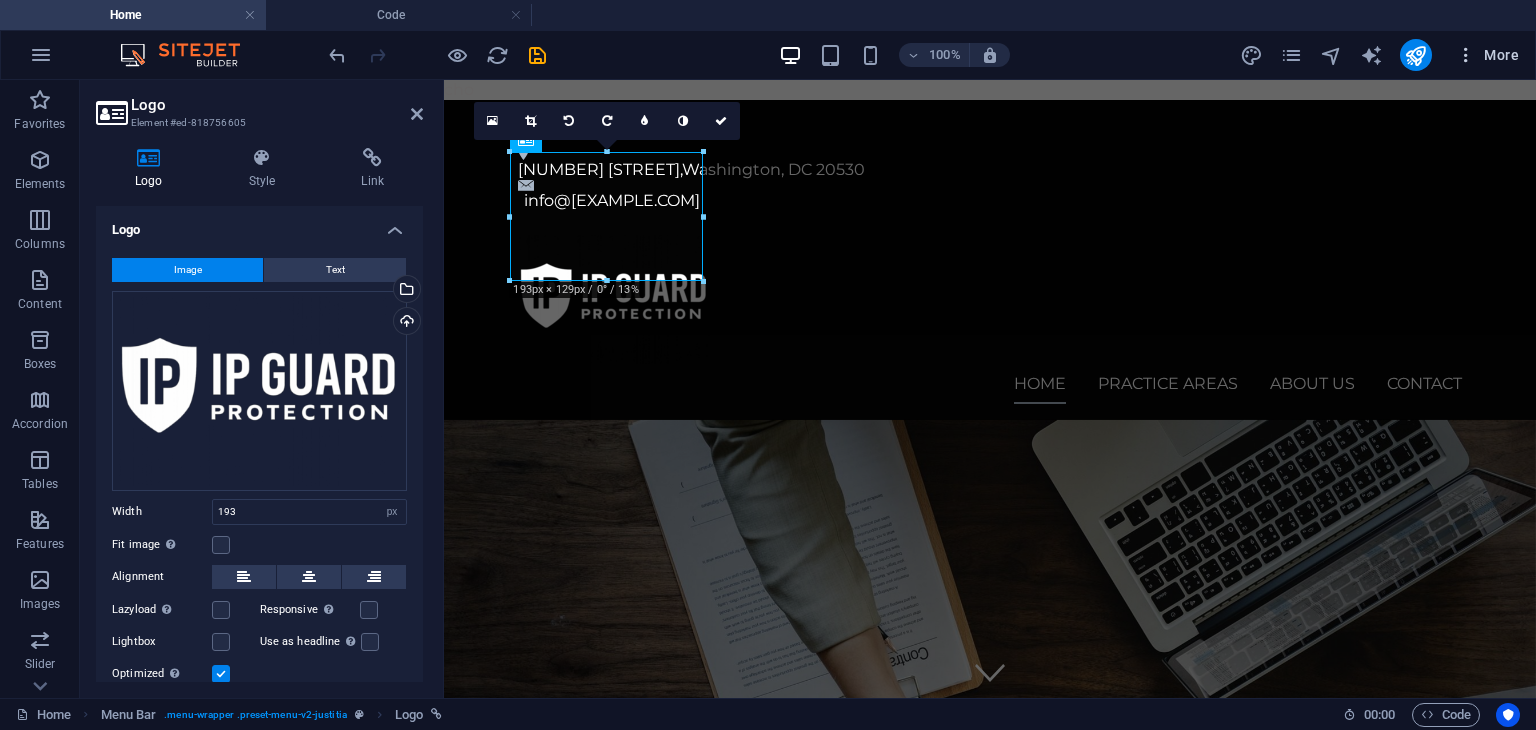 click at bounding box center [1466, 55] 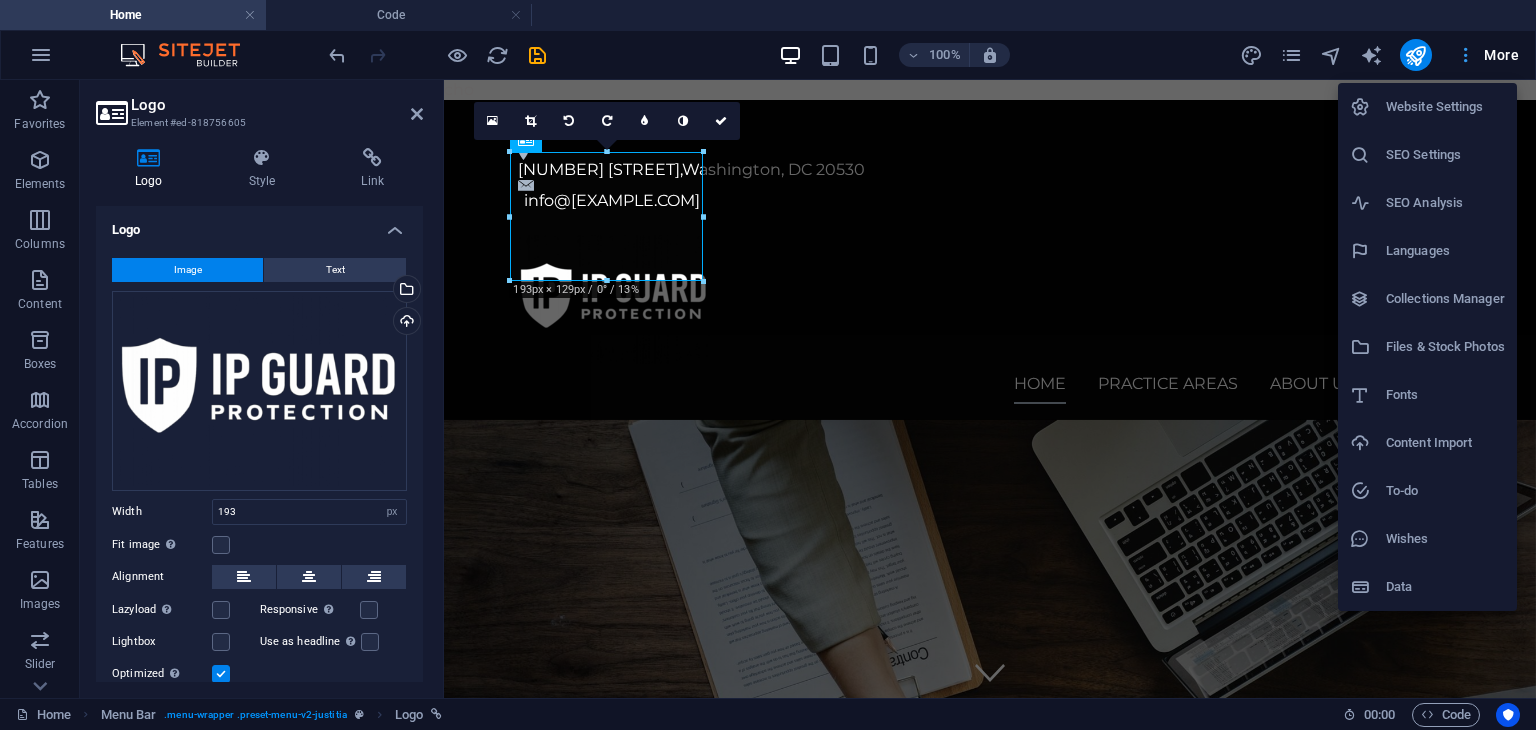 click at bounding box center [768, 365] 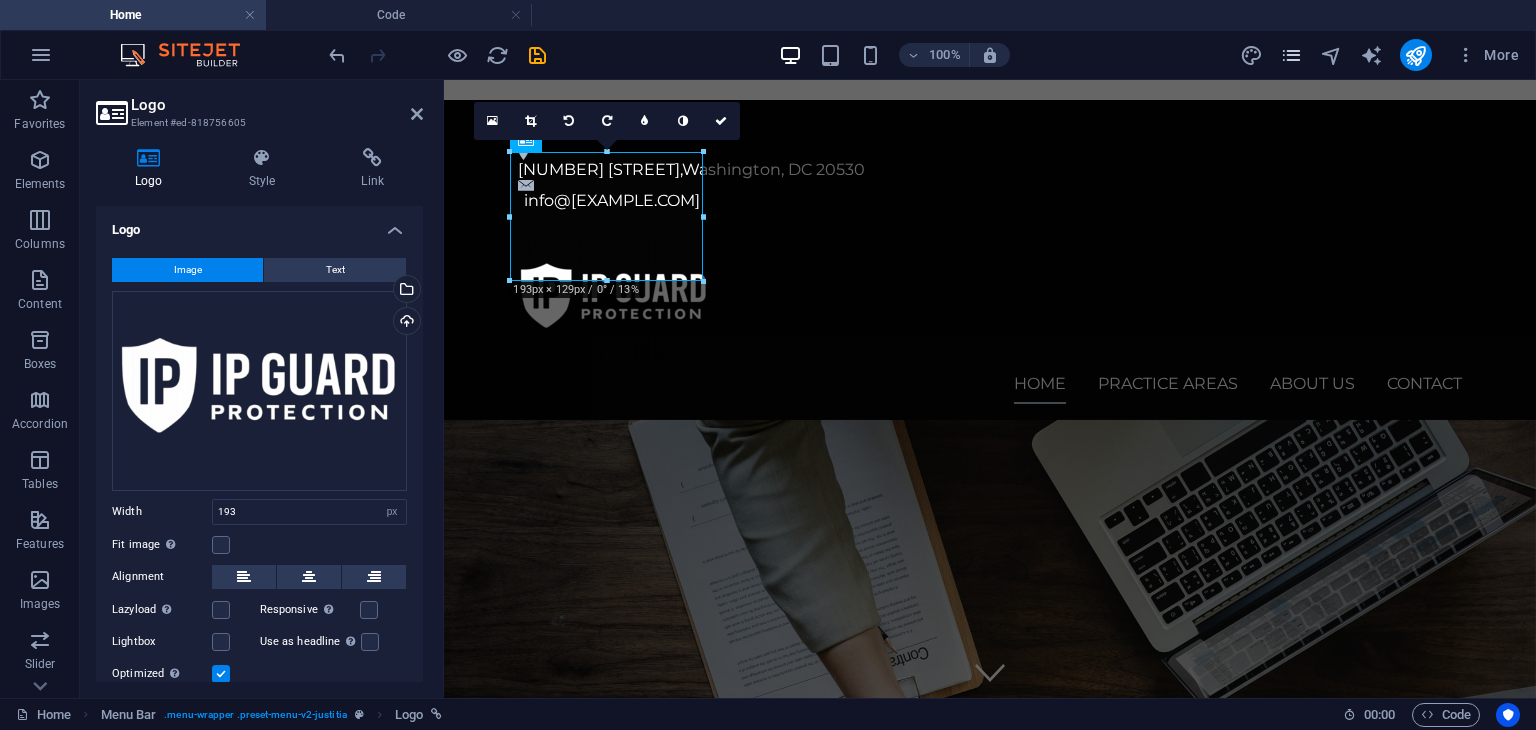 click at bounding box center [1291, 55] 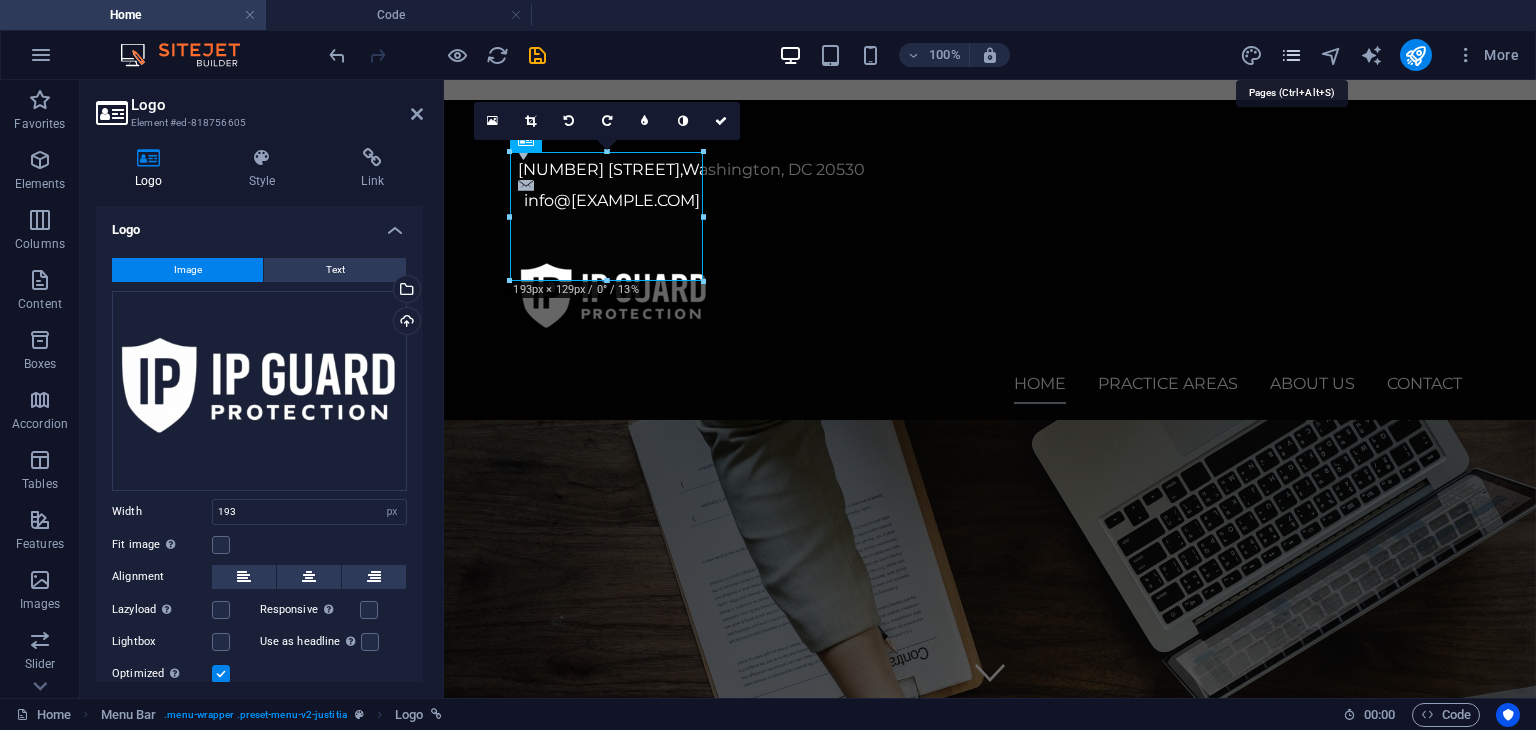 click at bounding box center [1291, 55] 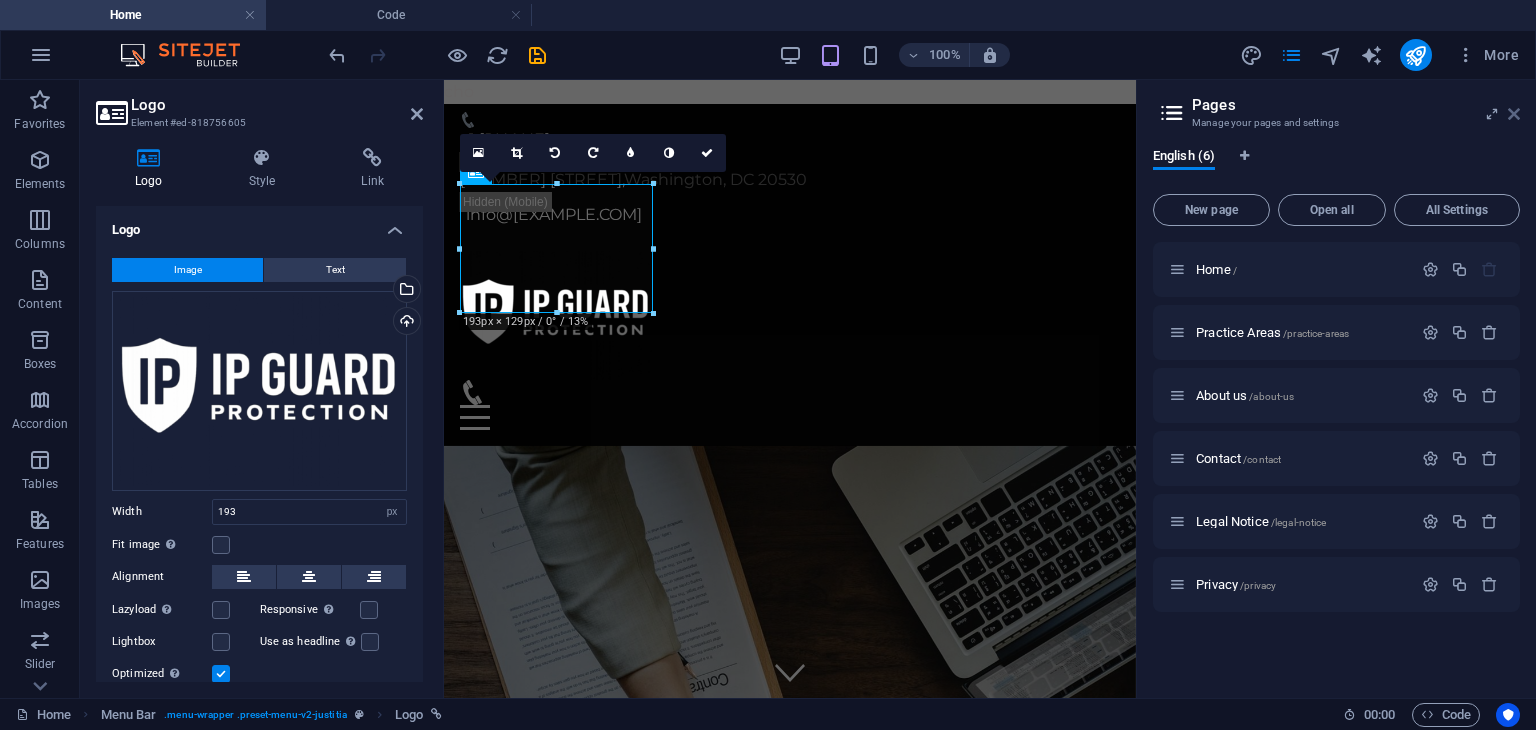 click at bounding box center (1514, 114) 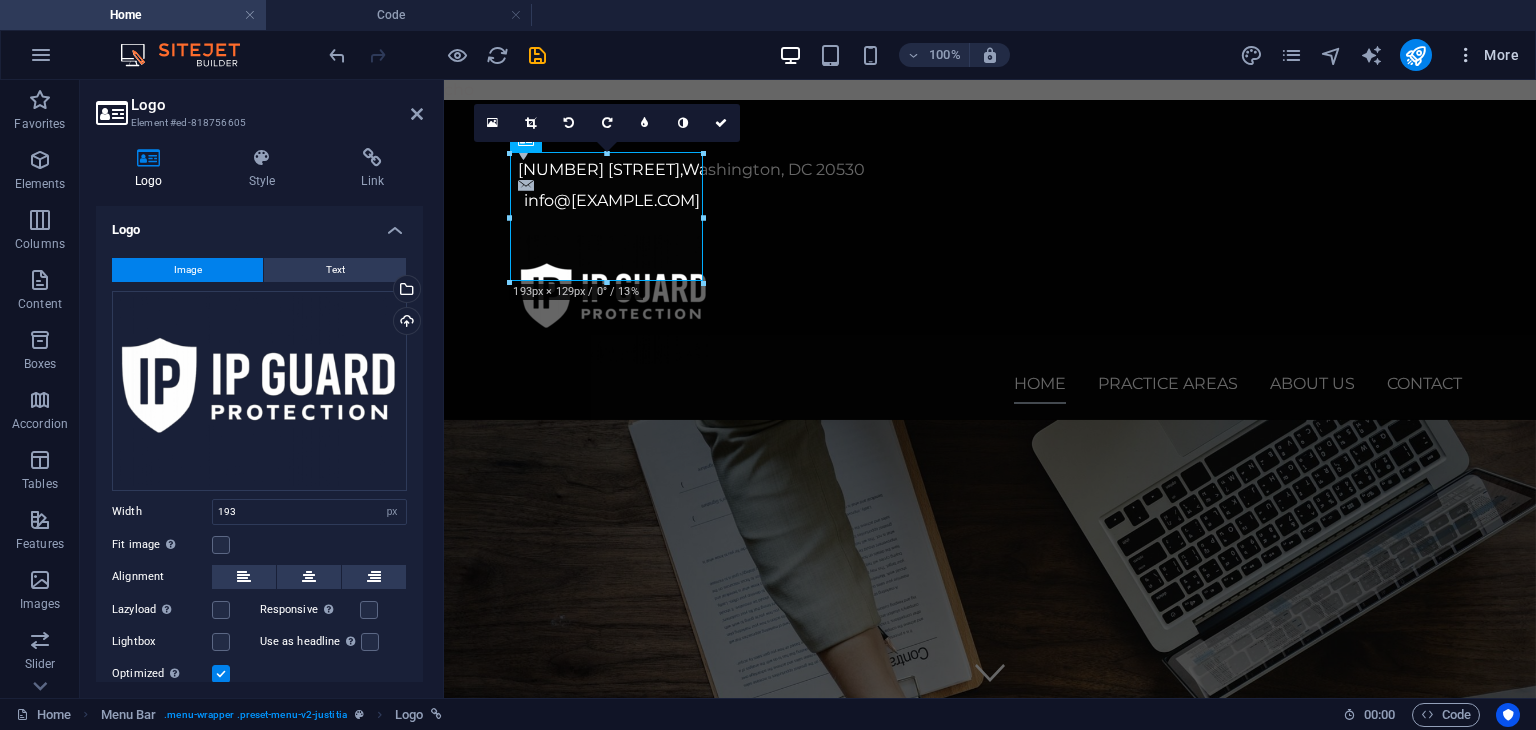 click at bounding box center (1466, 55) 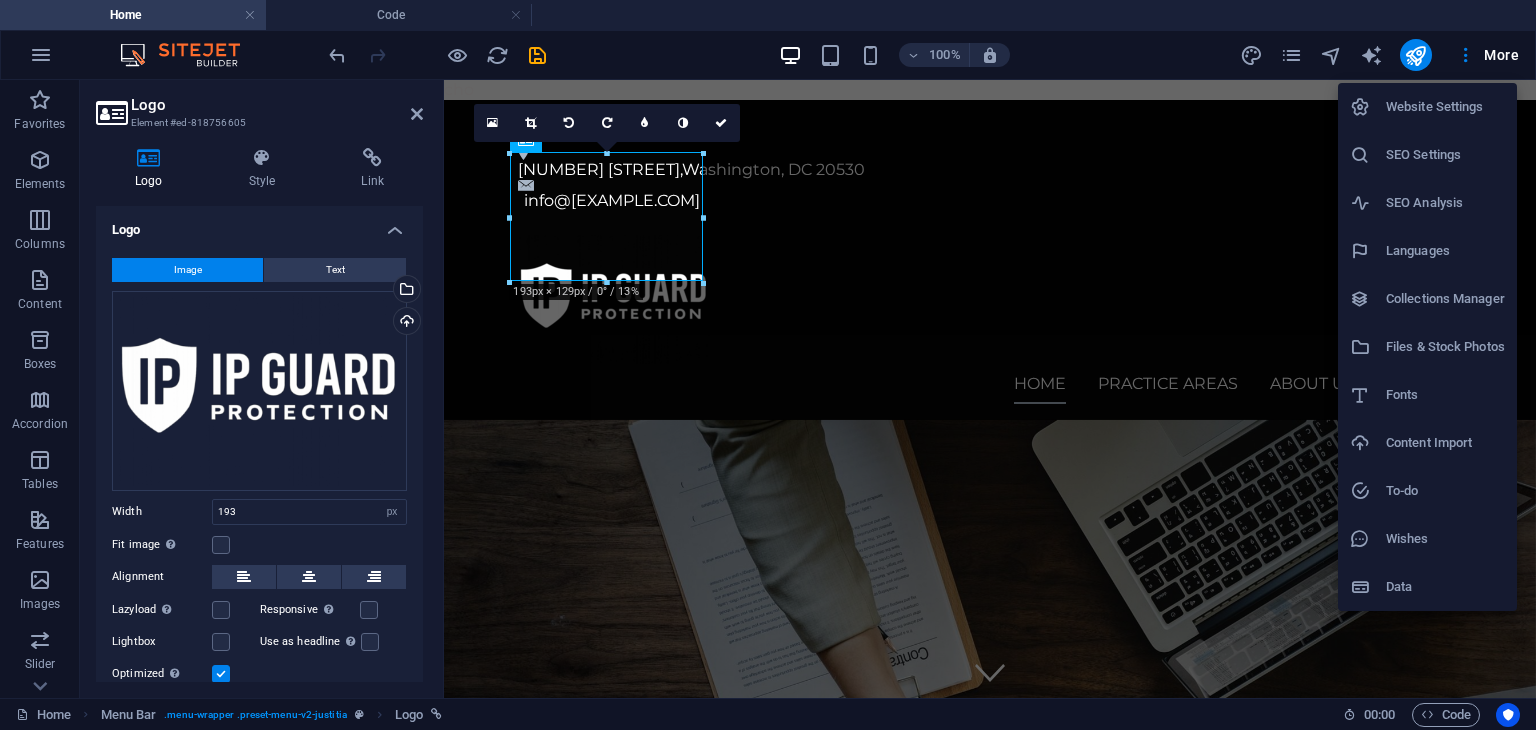 click at bounding box center [768, 365] 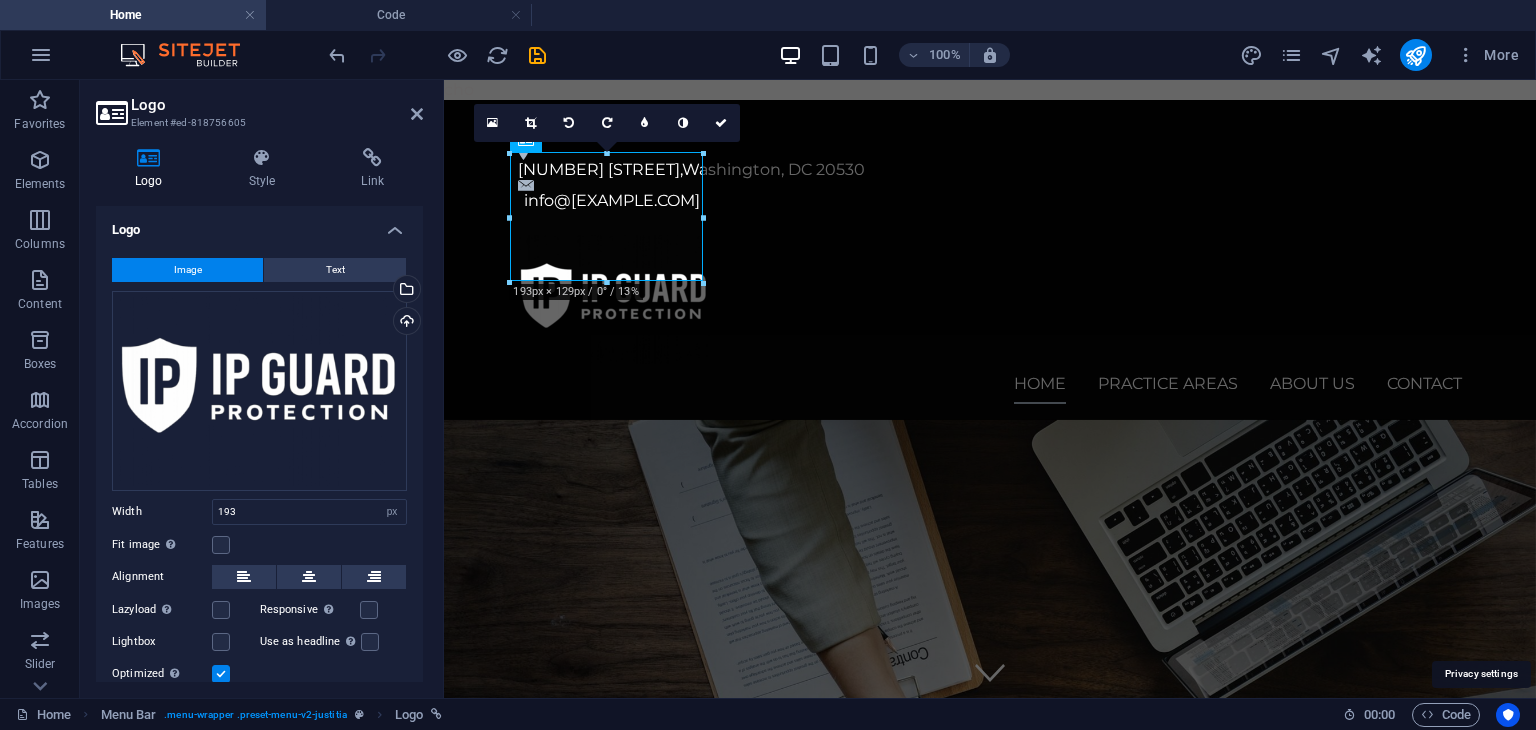 click at bounding box center [1508, 715] 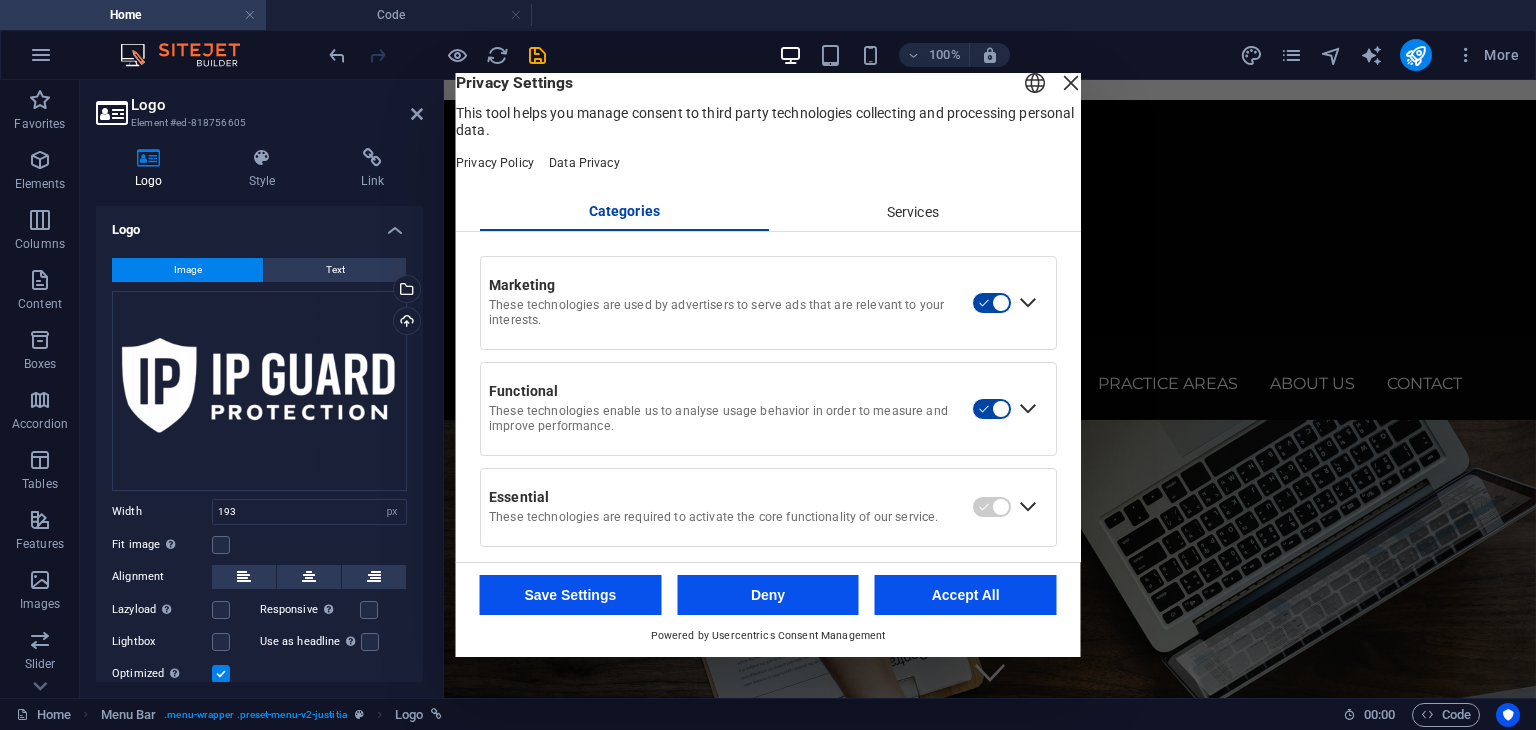 click on "Services" at bounding box center [912, 213] 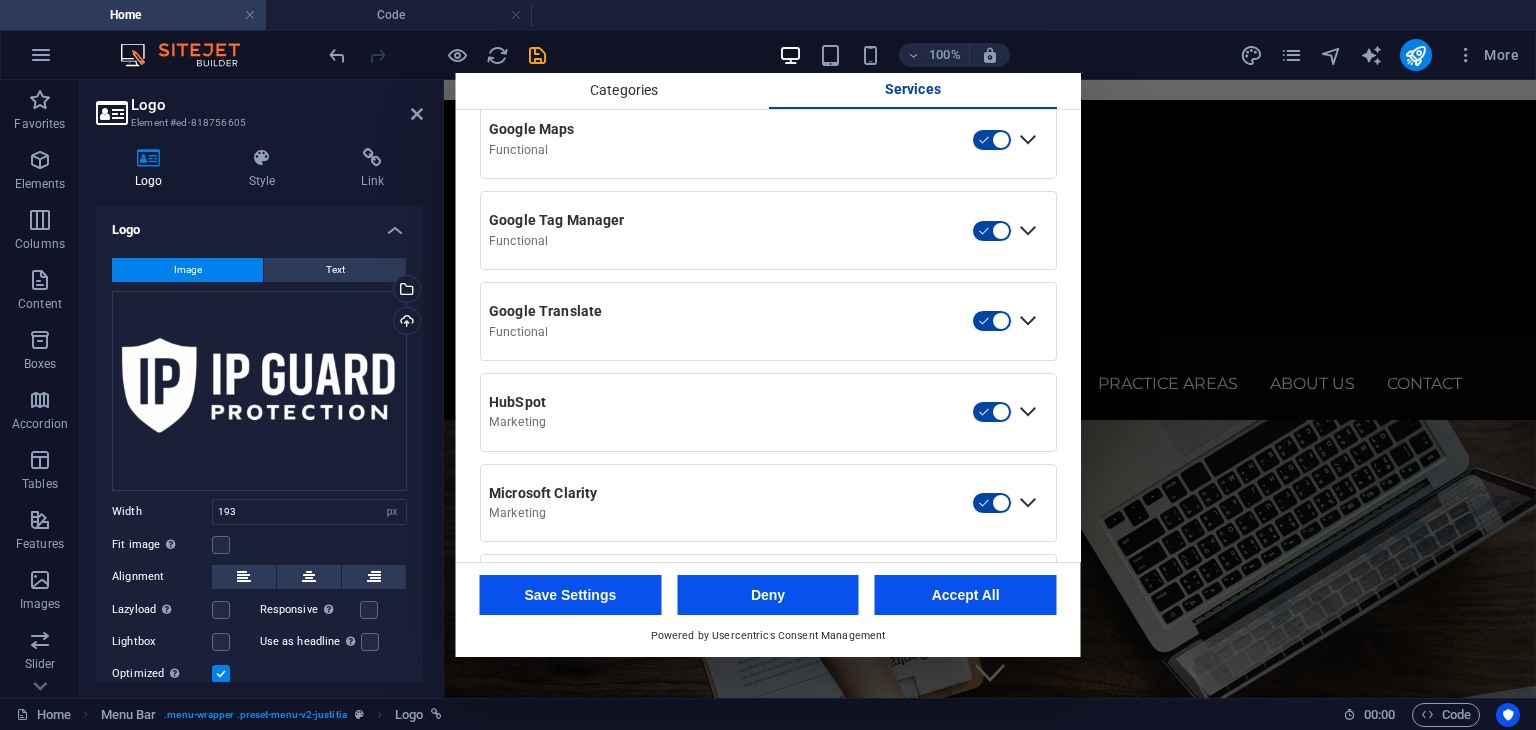 click on "Categories" at bounding box center (624, 91) 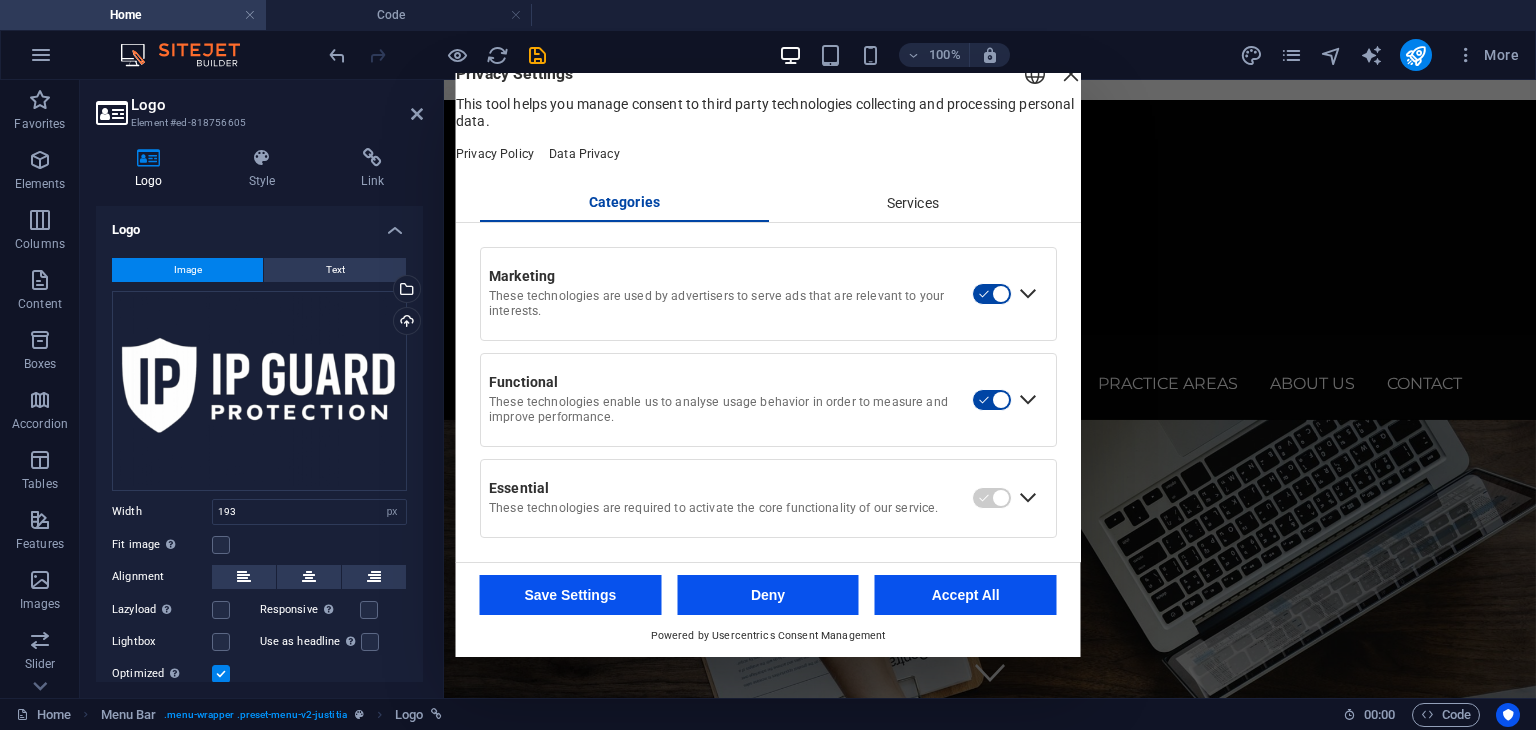 scroll, scrollTop: 32, scrollLeft: 0, axis: vertical 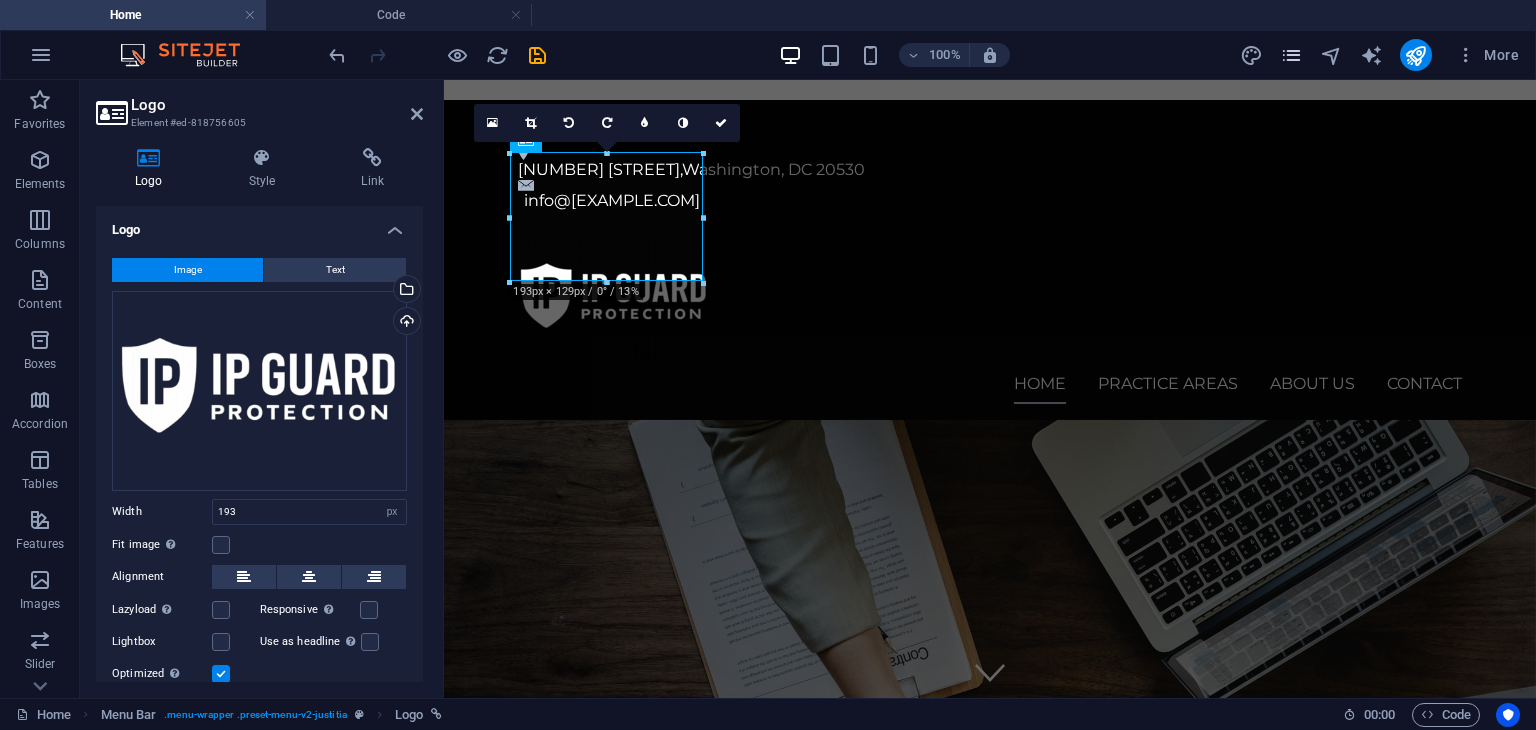 click at bounding box center (1291, 55) 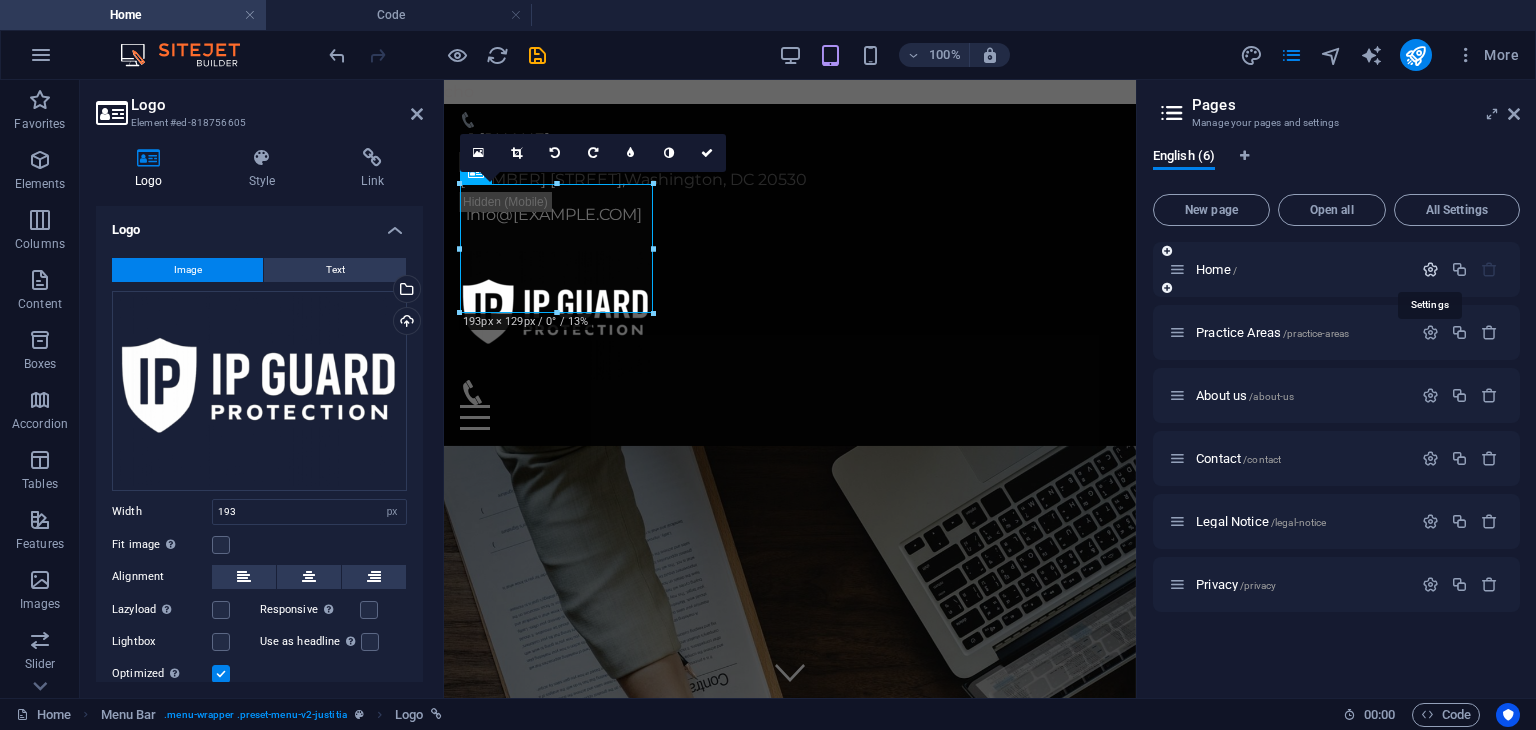 click at bounding box center (1430, 269) 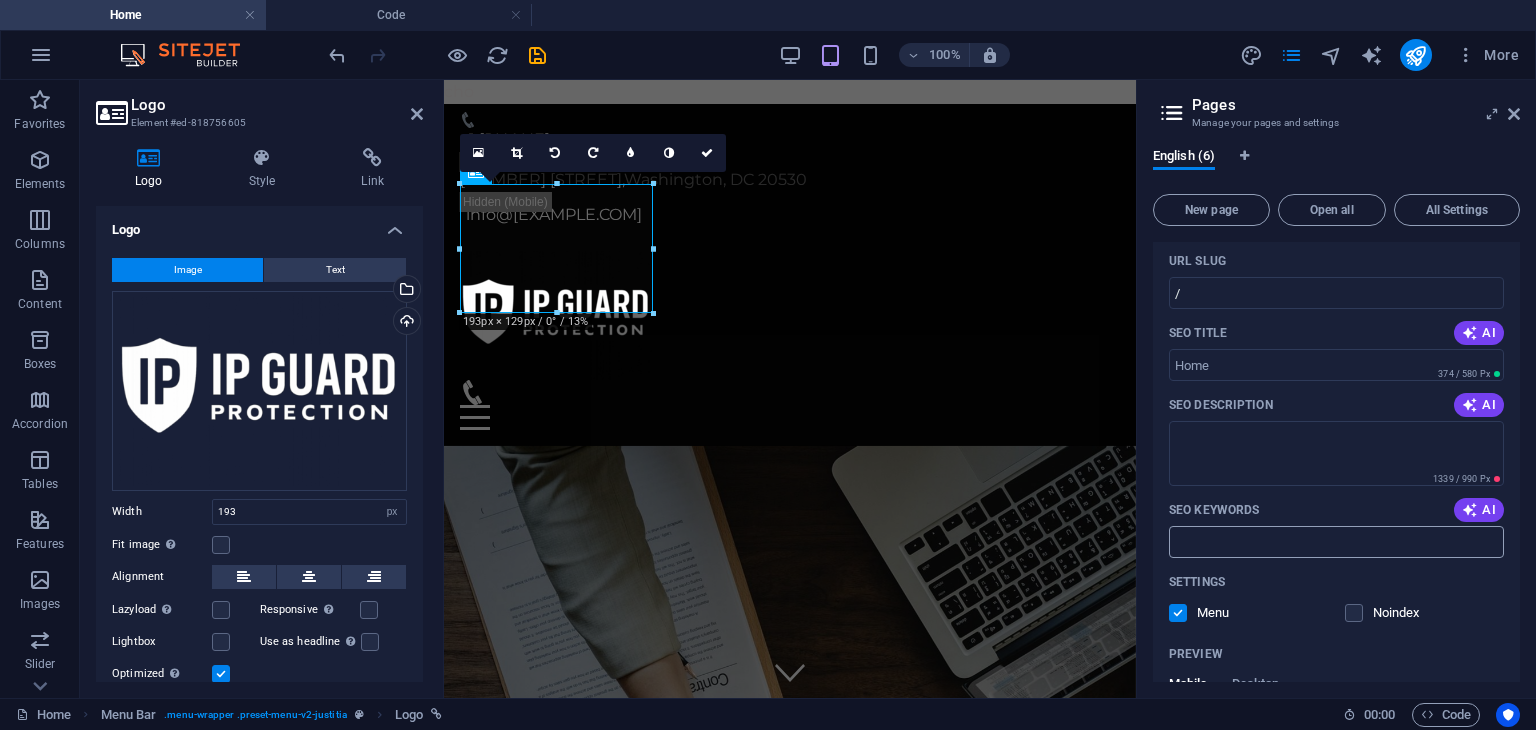 scroll, scrollTop: 100, scrollLeft: 0, axis: vertical 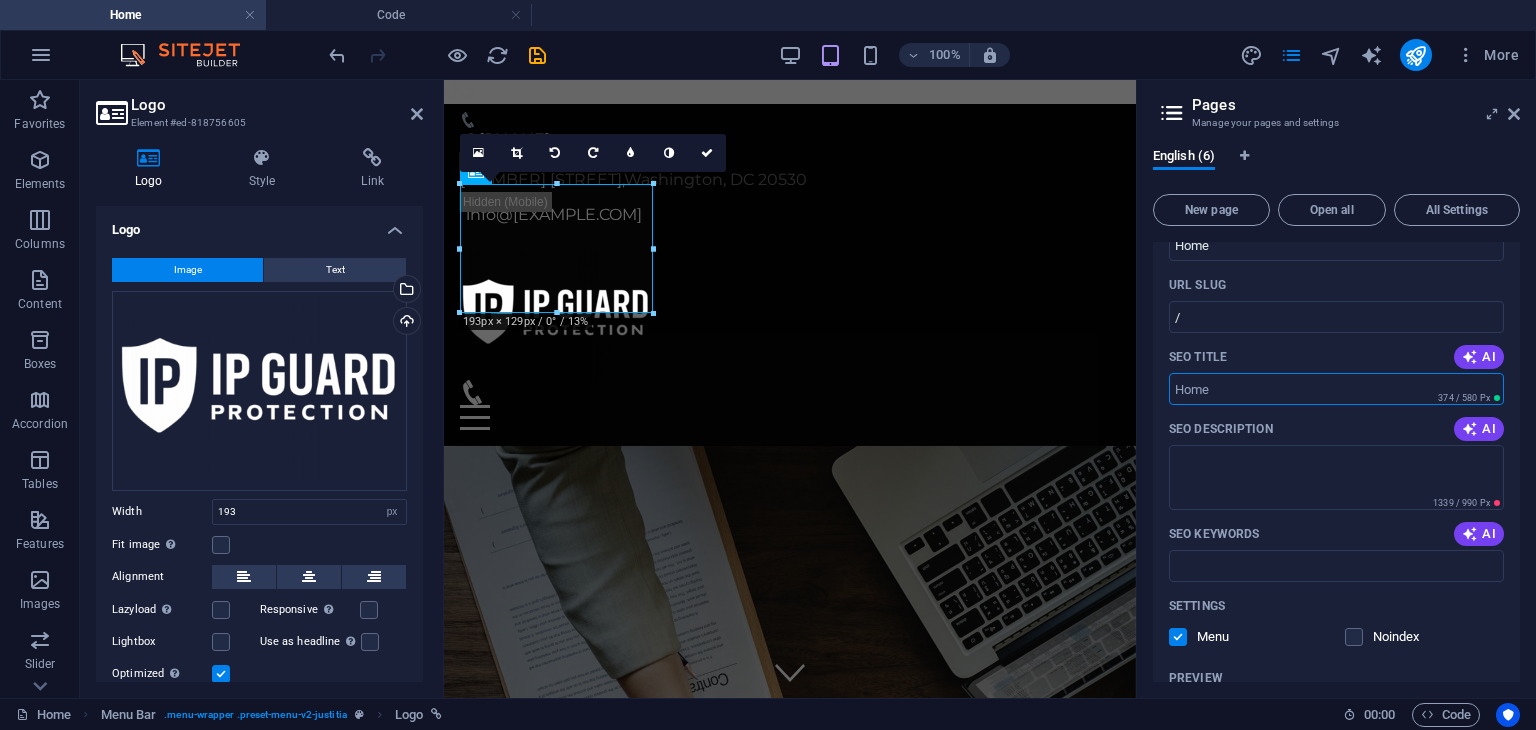 click on "SEO Title" at bounding box center (1336, 389) 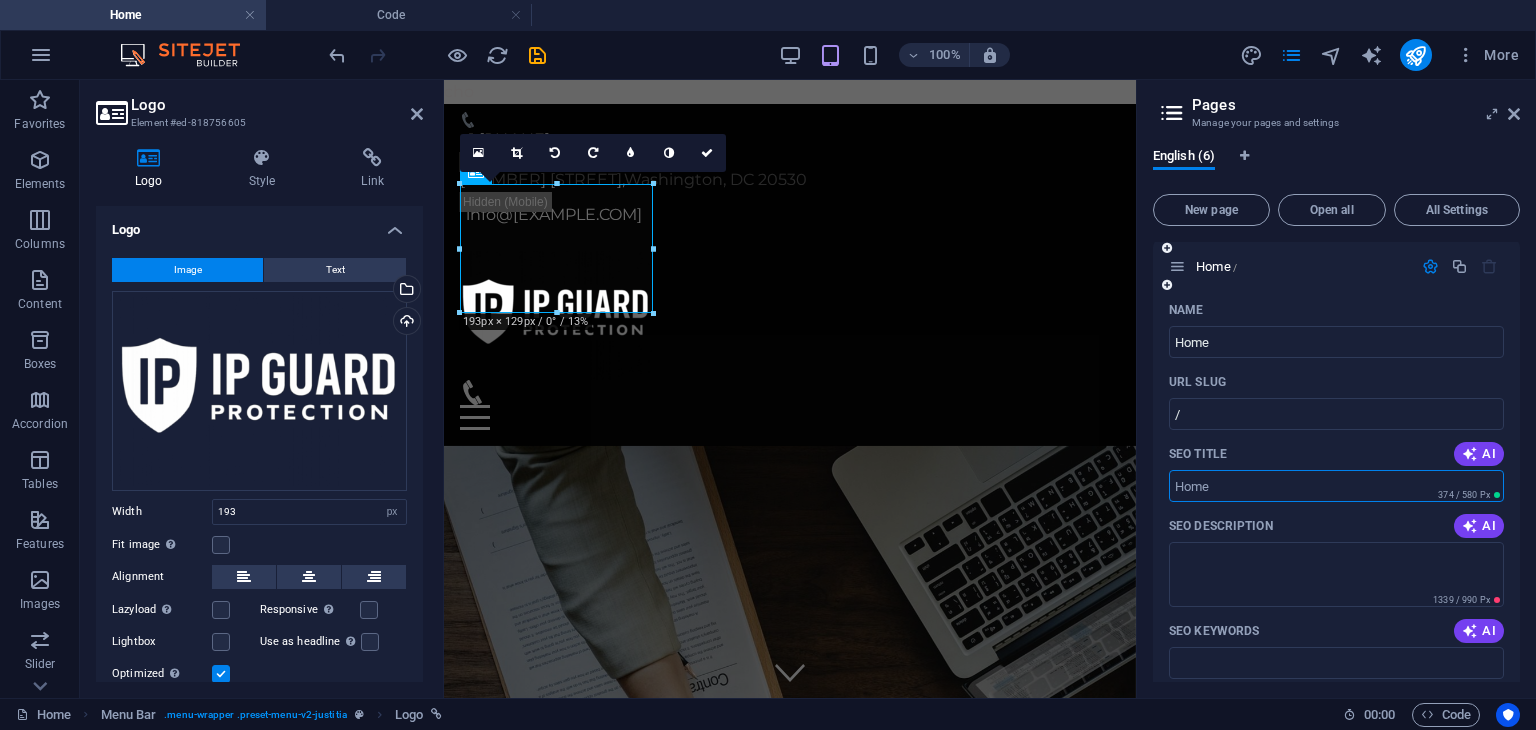 scroll, scrollTop: 0, scrollLeft: 0, axis: both 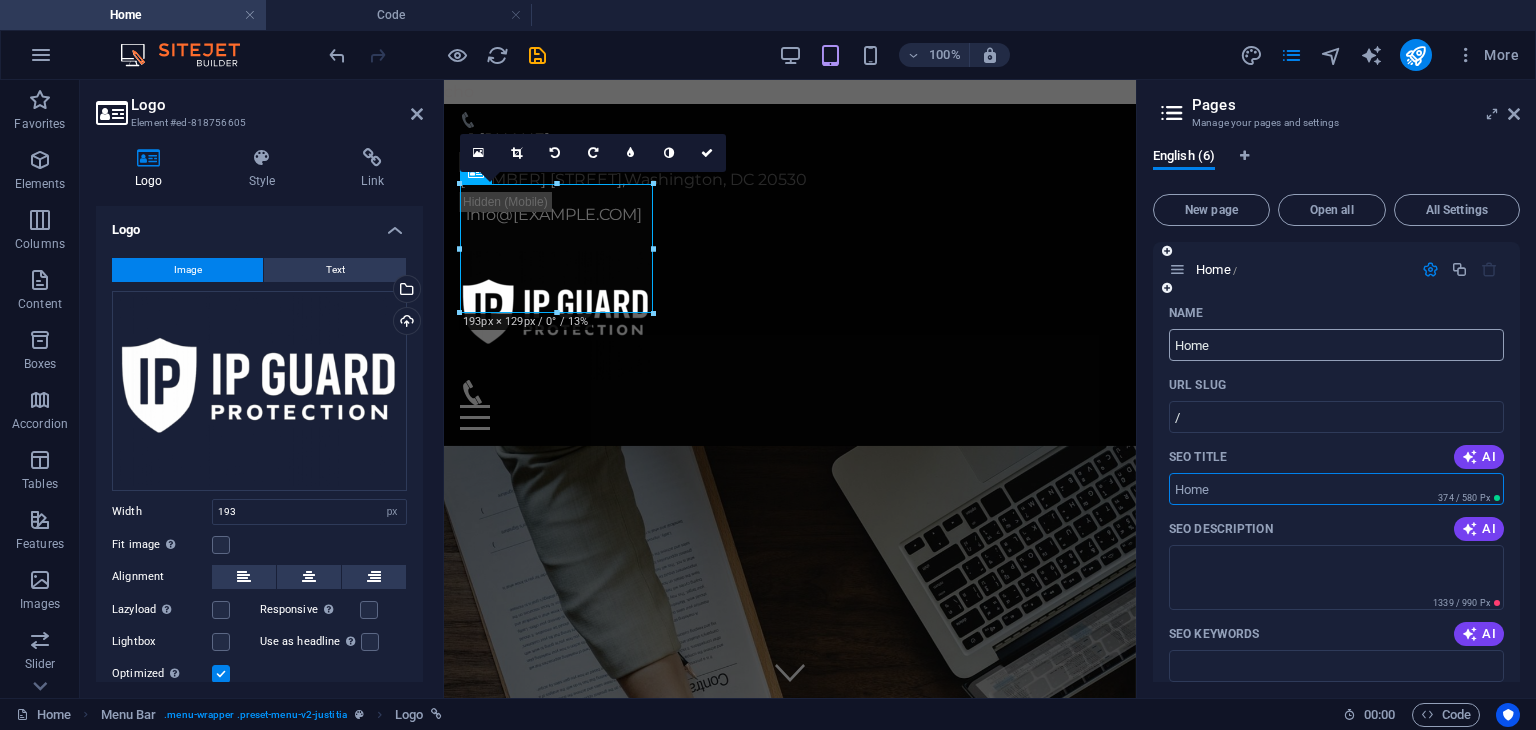 click on "Home" at bounding box center [1336, 345] 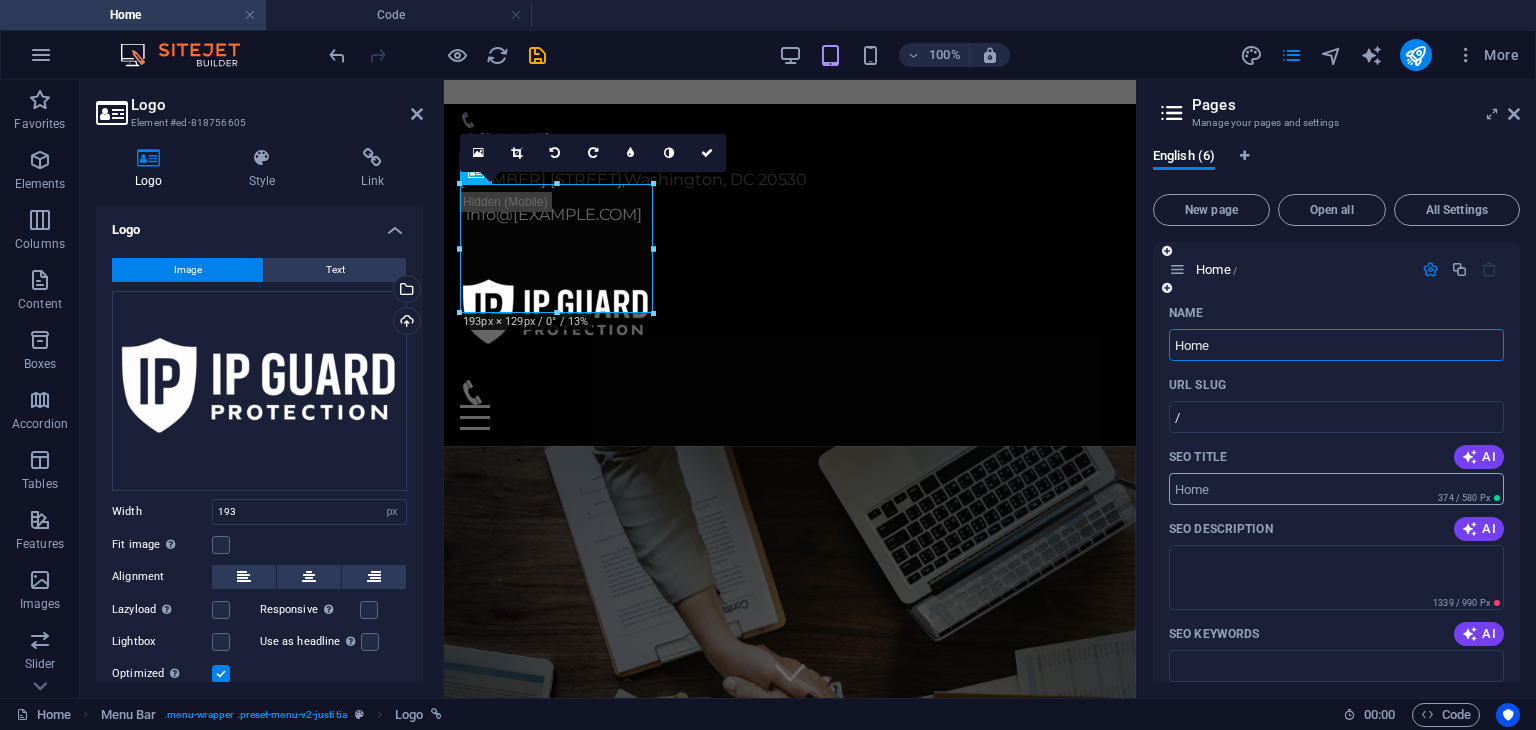 click on "SEO Title" at bounding box center [1336, 489] 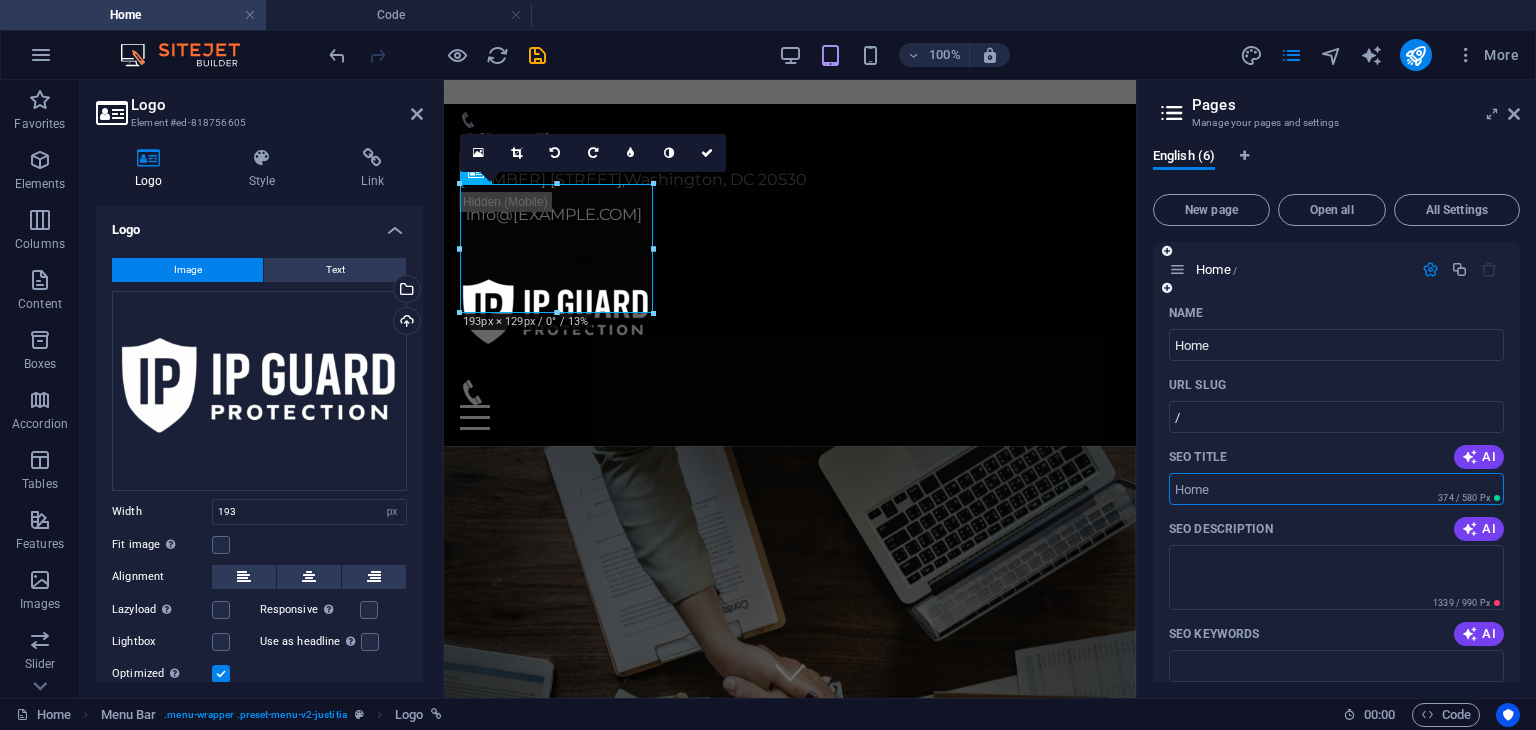 click on "Name" at bounding box center (1336, 313) 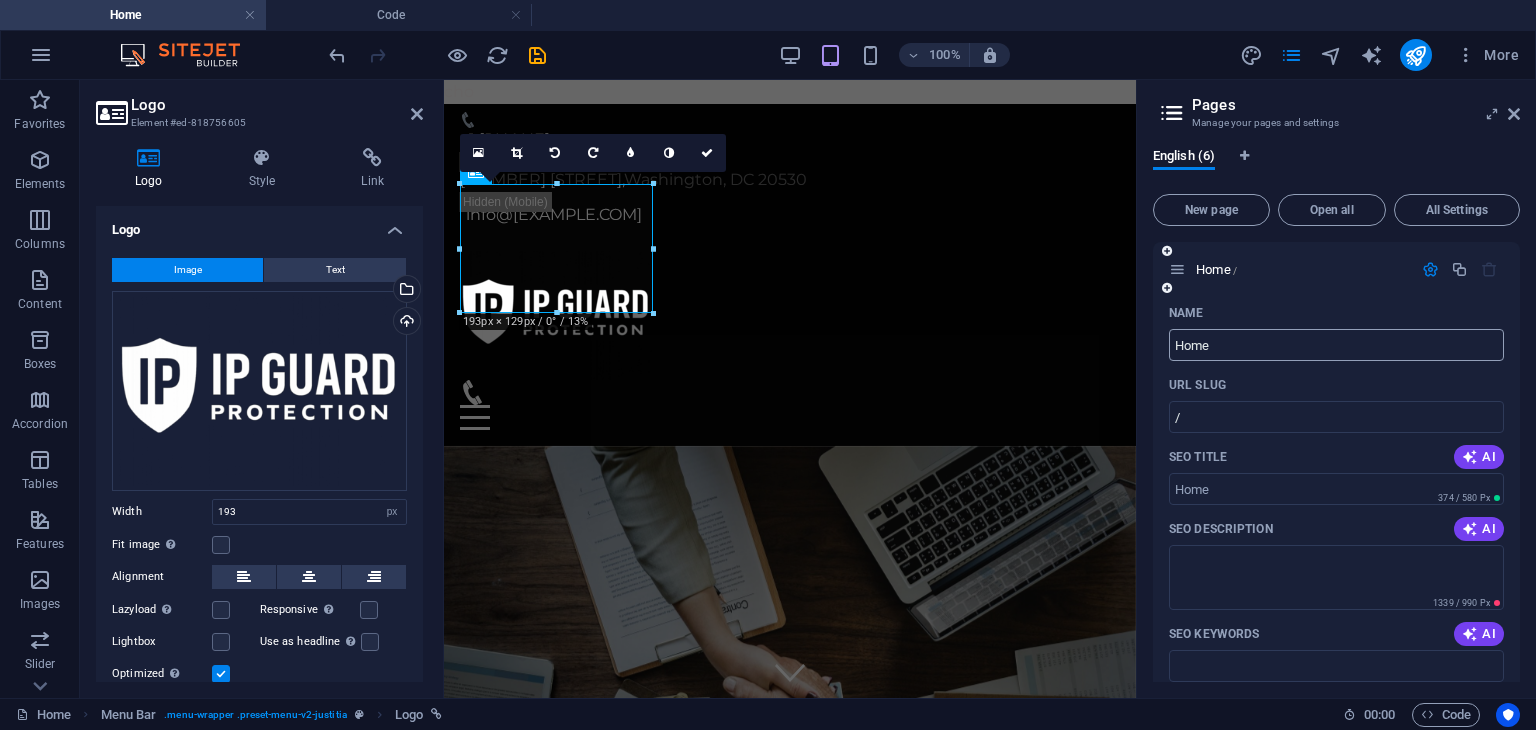 click on "Home" at bounding box center [1336, 345] 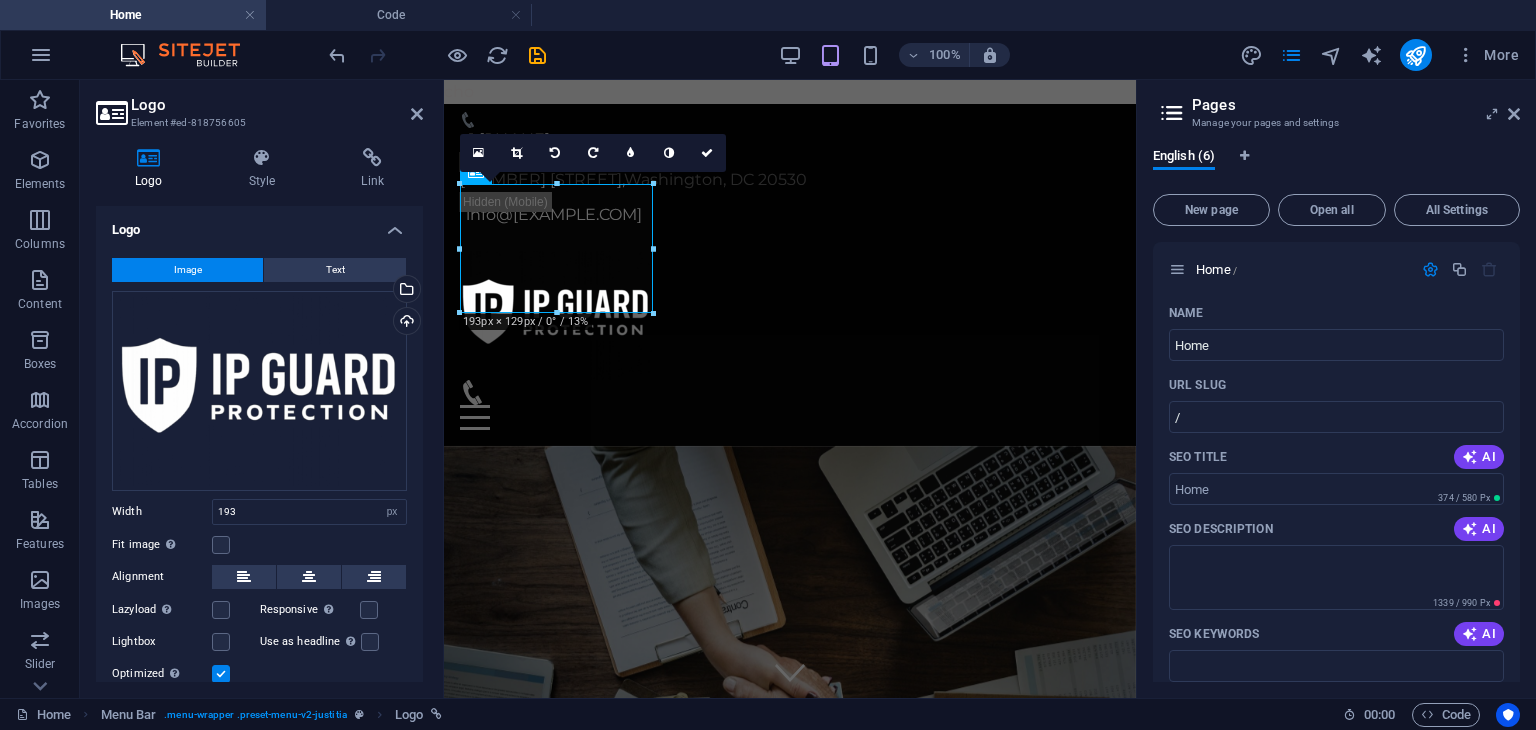 click on "Pages Manage your pages and settings" at bounding box center [1338, 106] 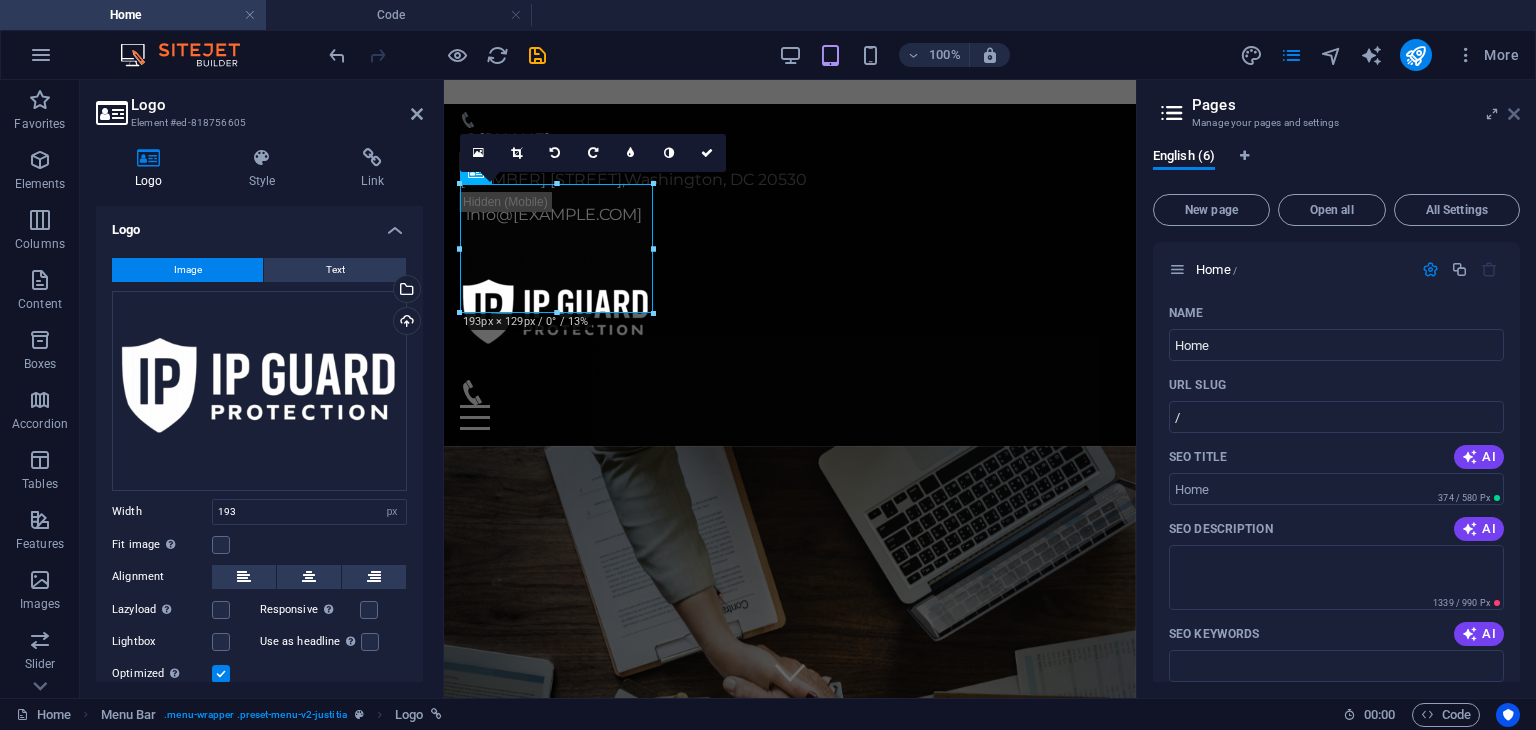 click at bounding box center [1514, 114] 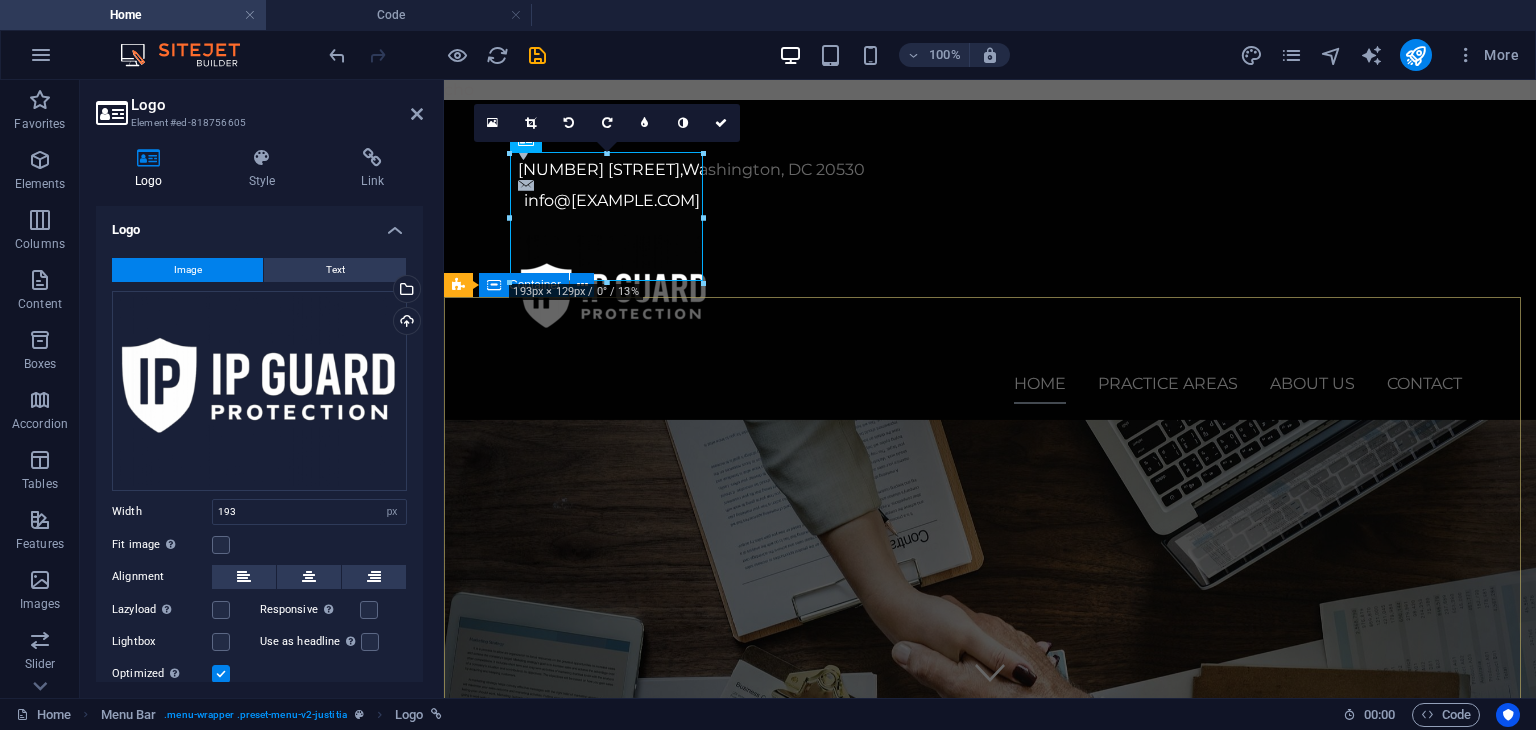 click on "IP Guard Protection. IP Guard Protection offers comprehensive intellectual property protection solutions, specializing in safeguarding trademarks, copyrights, patents, and other intellectual assets. Our expert legal team is dedicated to providing robust, efficient, and legally sound services that ensure your creations, inventions, and brands are fully protected. We aim to offer peace of mind by defending your intellectual property rights, so you can focus on growing your business while we handle the legal complexities. Learn more" at bounding box center [990, 1141] 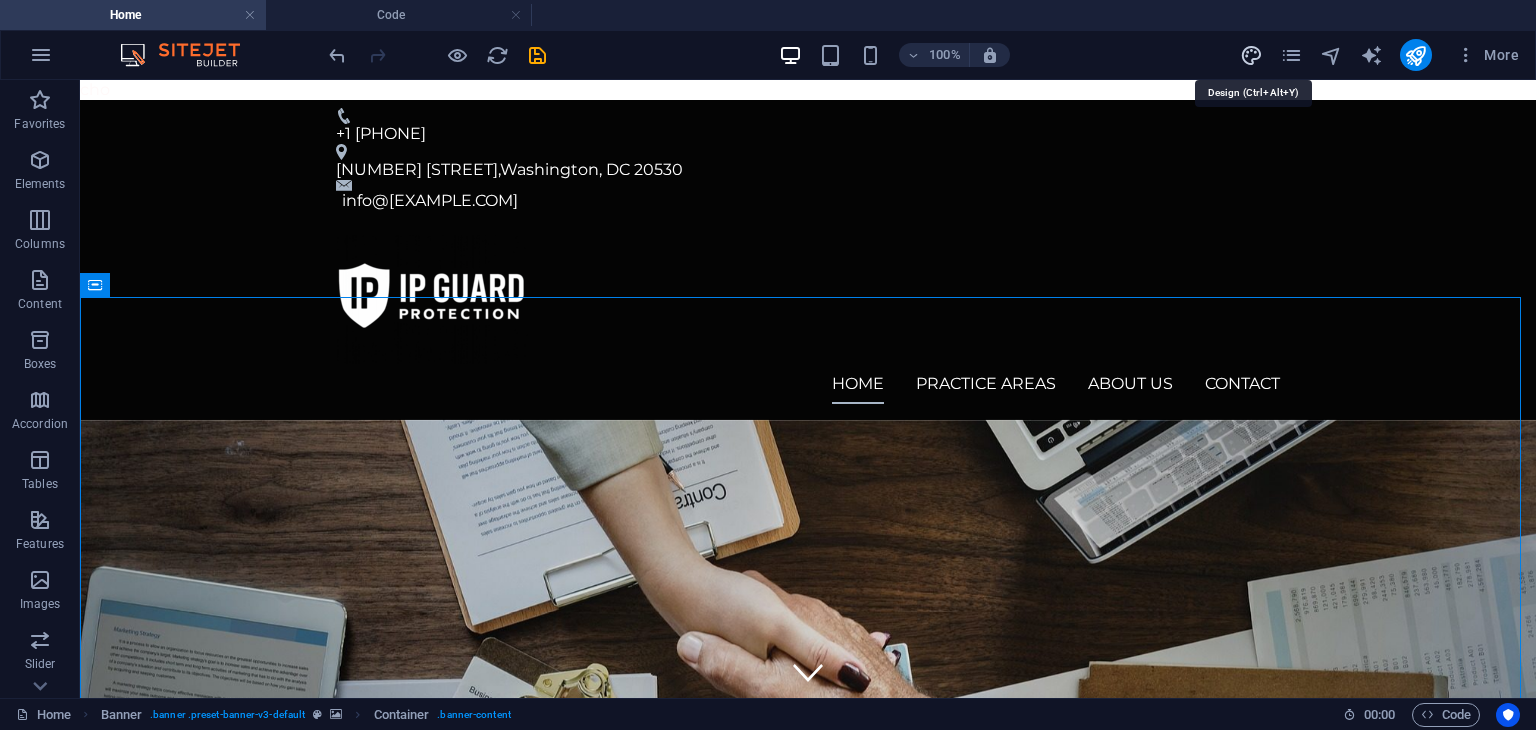 click at bounding box center [1251, 55] 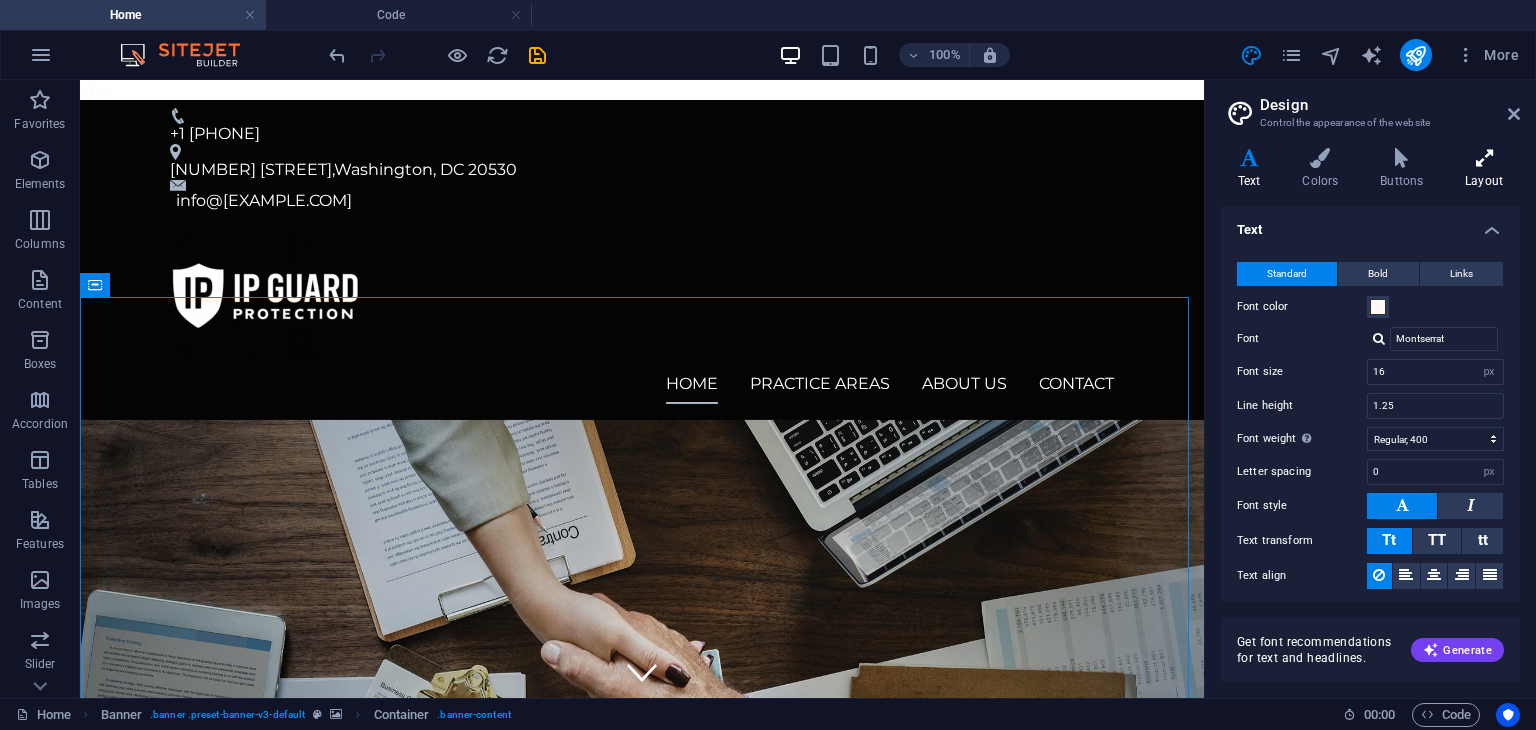 scroll, scrollTop: 0, scrollLeft: 0, axis: both 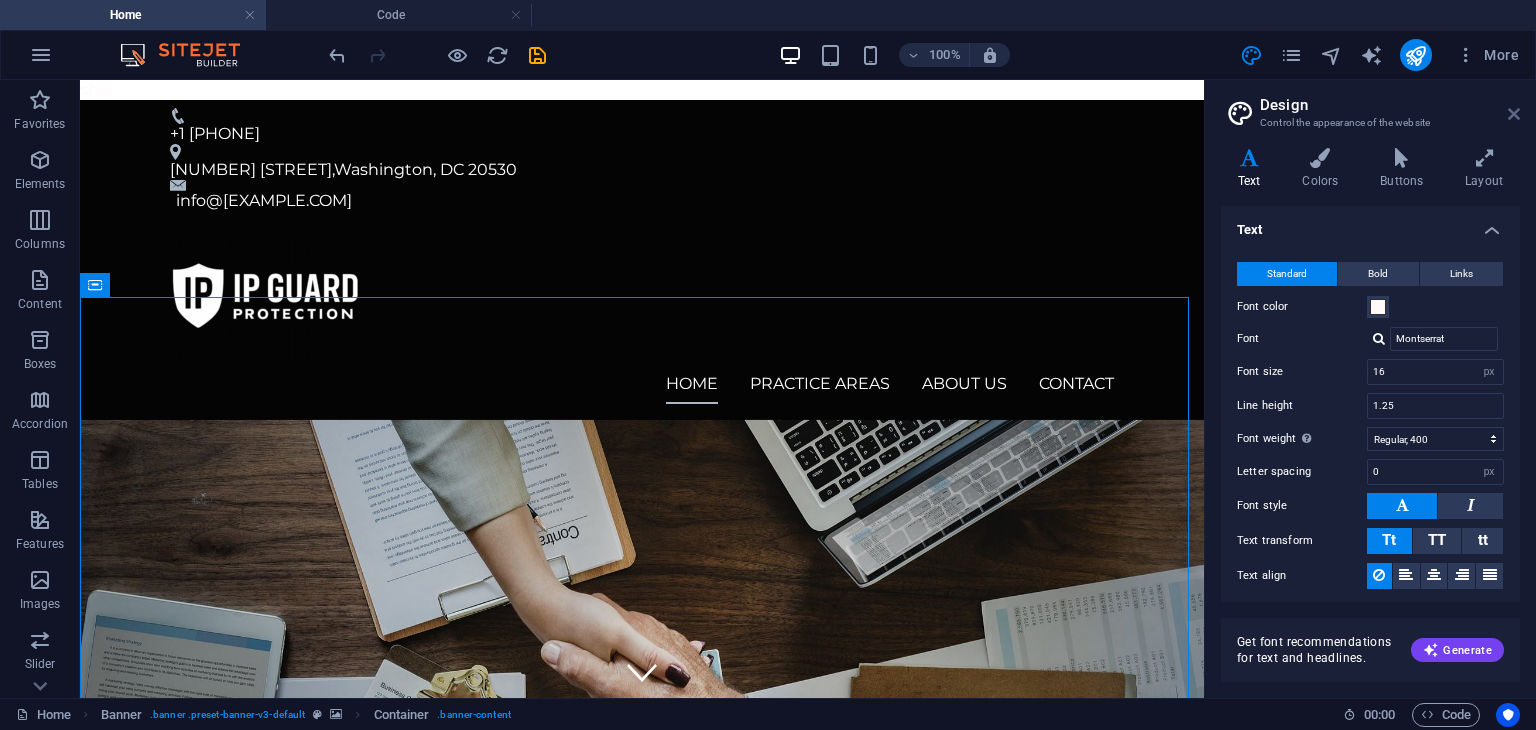 click at bounding box center [1514, 114] 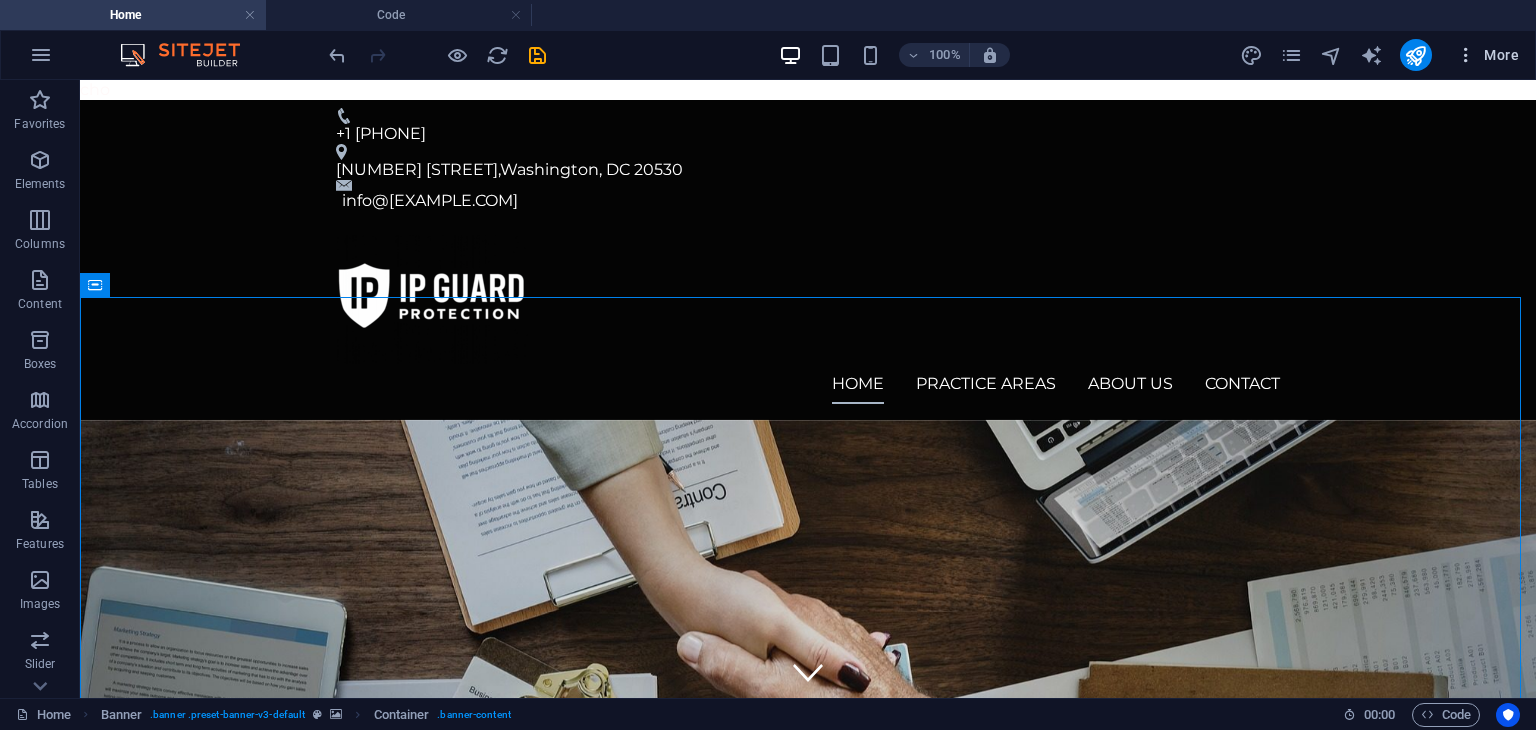 click at bounding box center (1466, 55) 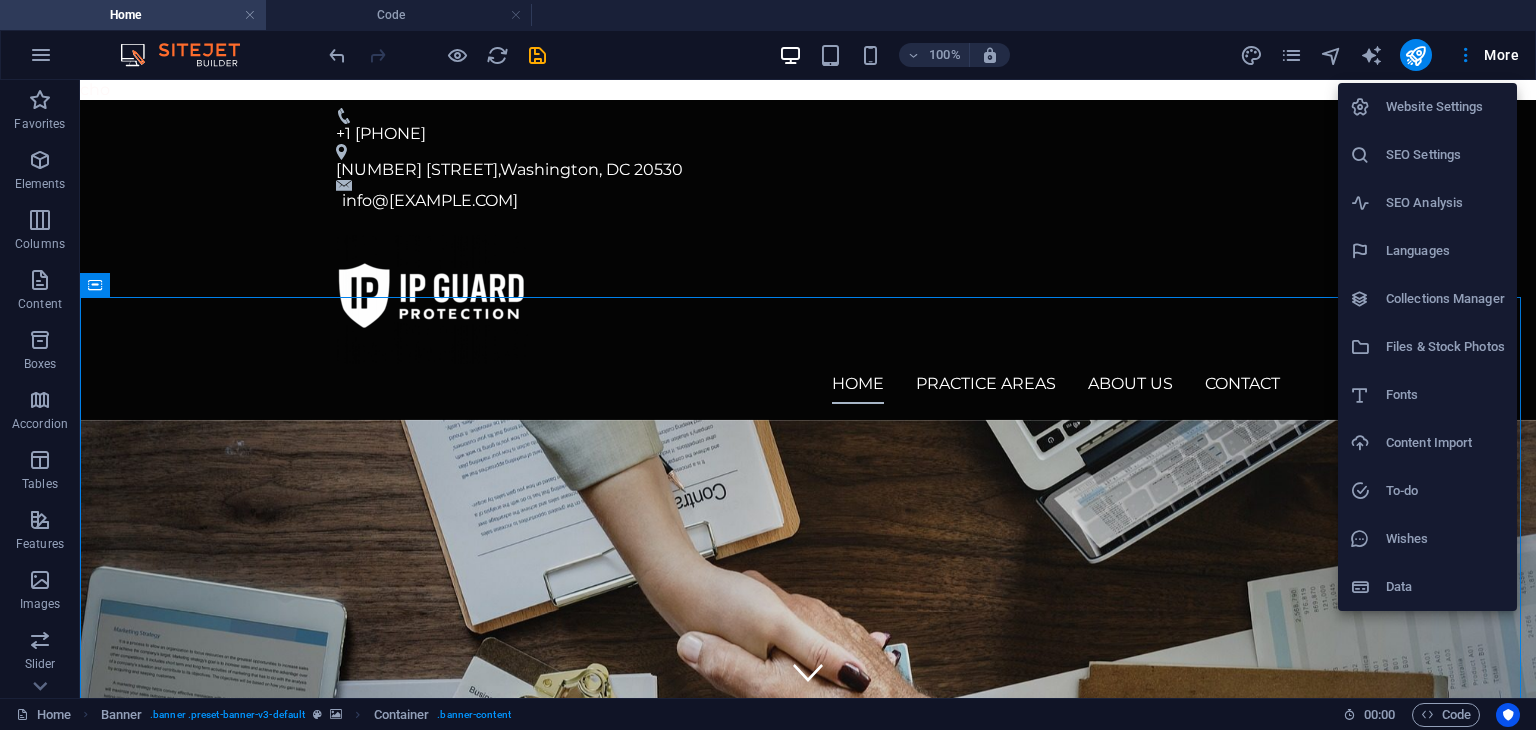 click on "Website Settings" at bounding box center [1445, 107] 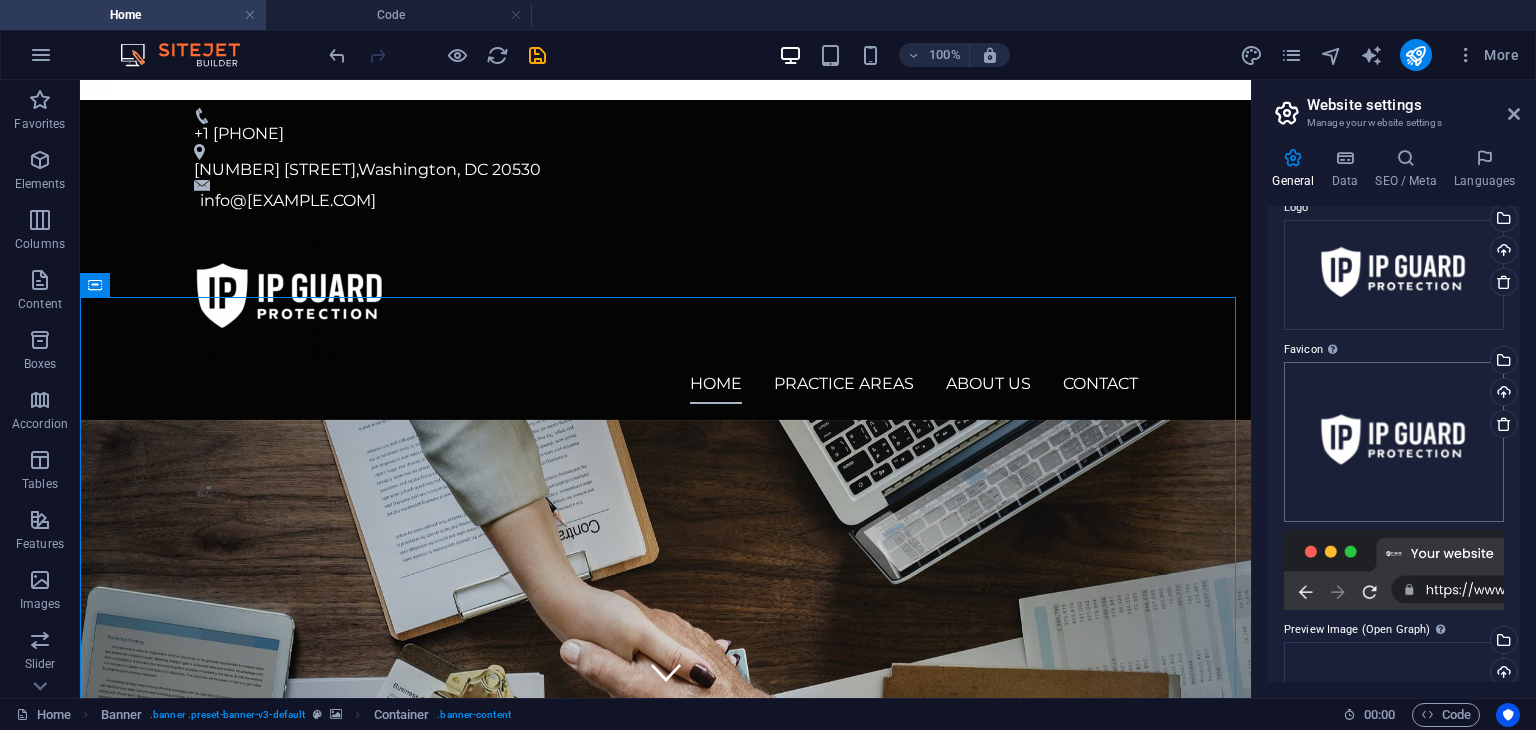 scroll, scrollTop: 74, scrollLeft: 0, axis: vertical 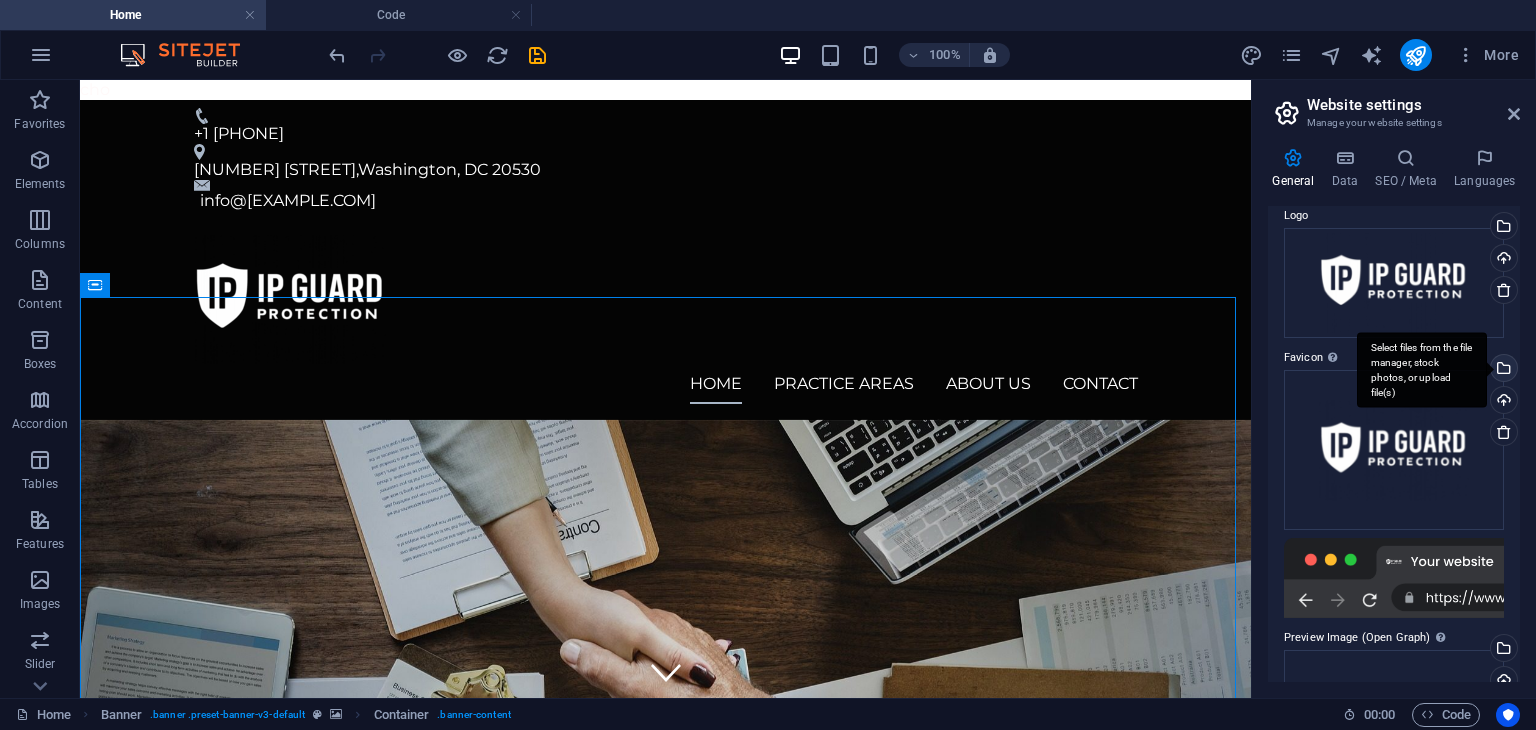 click on "Select files from the file manager, stock photos, or upload file(s)" at bounding box center (1502, 370) 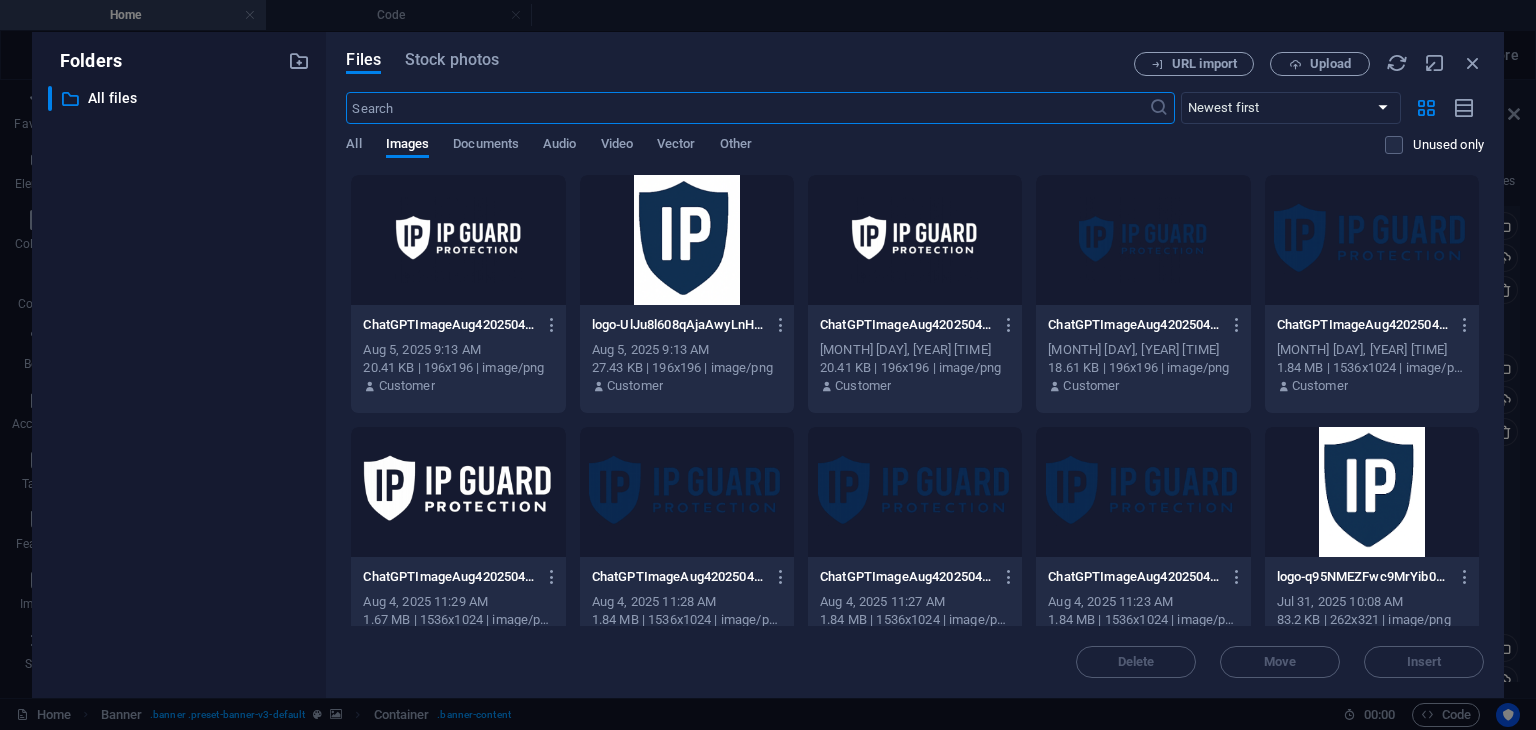 click at bounding box center (687, 240) 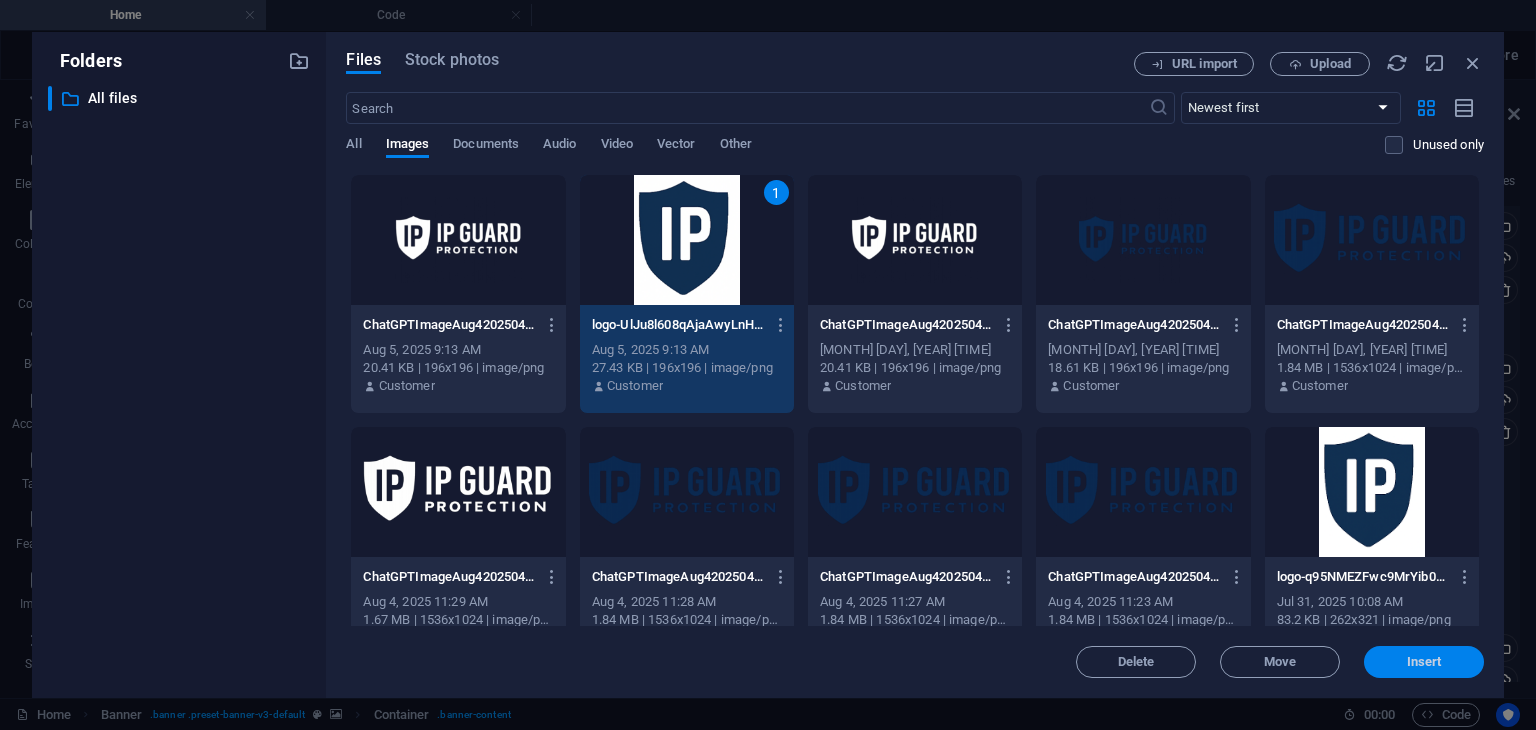 click on "Insert" at bounding box center [1424, 662] 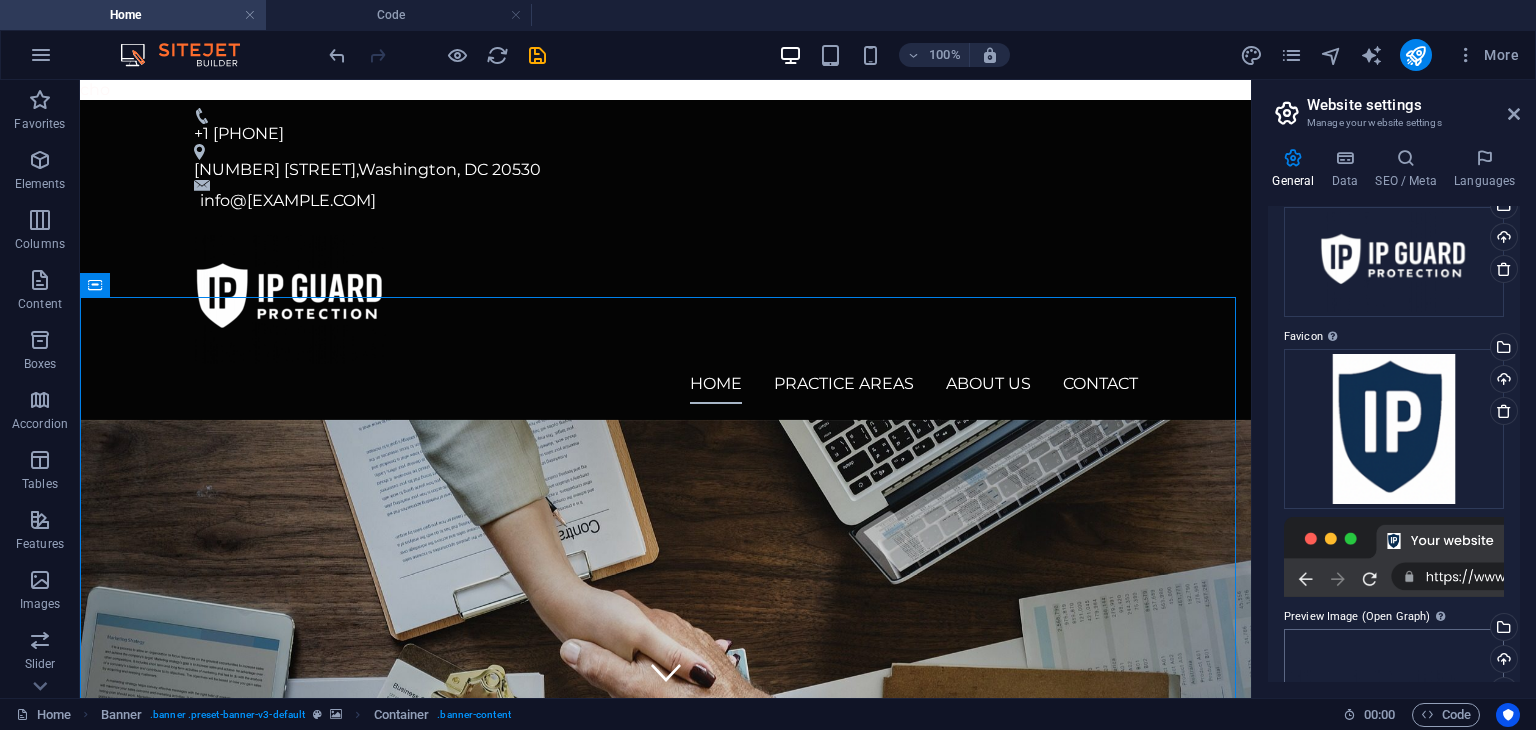 scroll, scrollTop: 74, scrollLeft: 0, axis: vertical 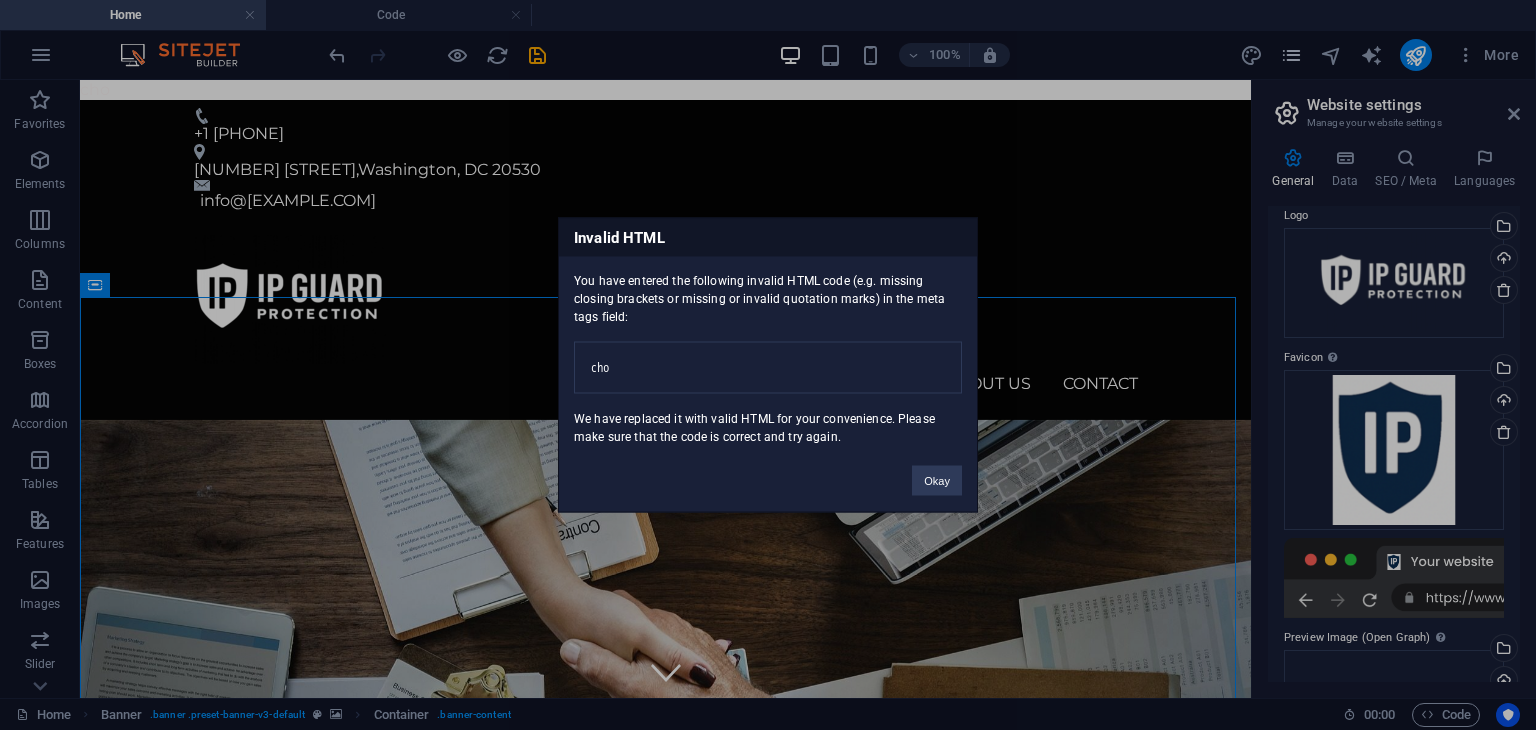 click on "IP Guard Protection Home Code Favorites Elements Columns Content Boxes Accordion Tables Features Images Slider Header Footer Forms Marketing Collections
H1   Banner   Banner   Container   Info Bar   Menu Bar   Menu   Logo   Container   Spacer   Text   Separator   Button   Container   Text   Container   Spacer 100% More Home Banner . banner .preset-banner-v3-default Container . banner-content 00 : 00 Code Global CSS JavaScript HTML Config Boilerplate /*------------------------------------*\ 1 2 3 4 5 6 7 8 9 10 11 12 13 14 15 16 17 18 19 20 21 22 23 24 25 26 27 28 29 30 31 32 33 34 35 36 /*------------------------------------*\     #Trivia      \*------------------------------------*/ /**   * Template: Justitia   * Comments with "***" imply that the marked section is being referenced somewhere else   * JavaScript has not been changed   * HTML has not been changed   * Config has not been changed   */        { ul" at bounding box center [768, 365] 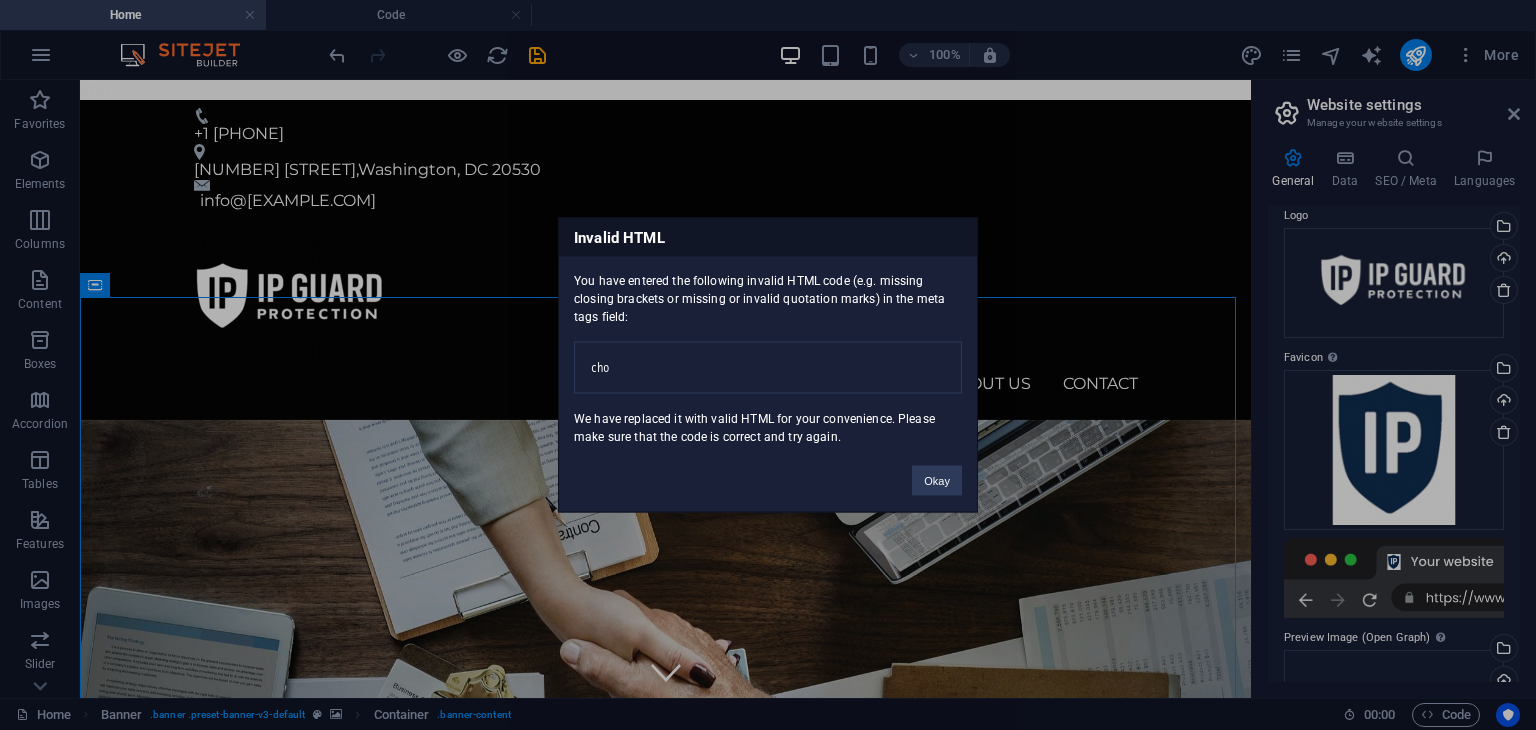 click on "cho" at bounding box center [768, 368] 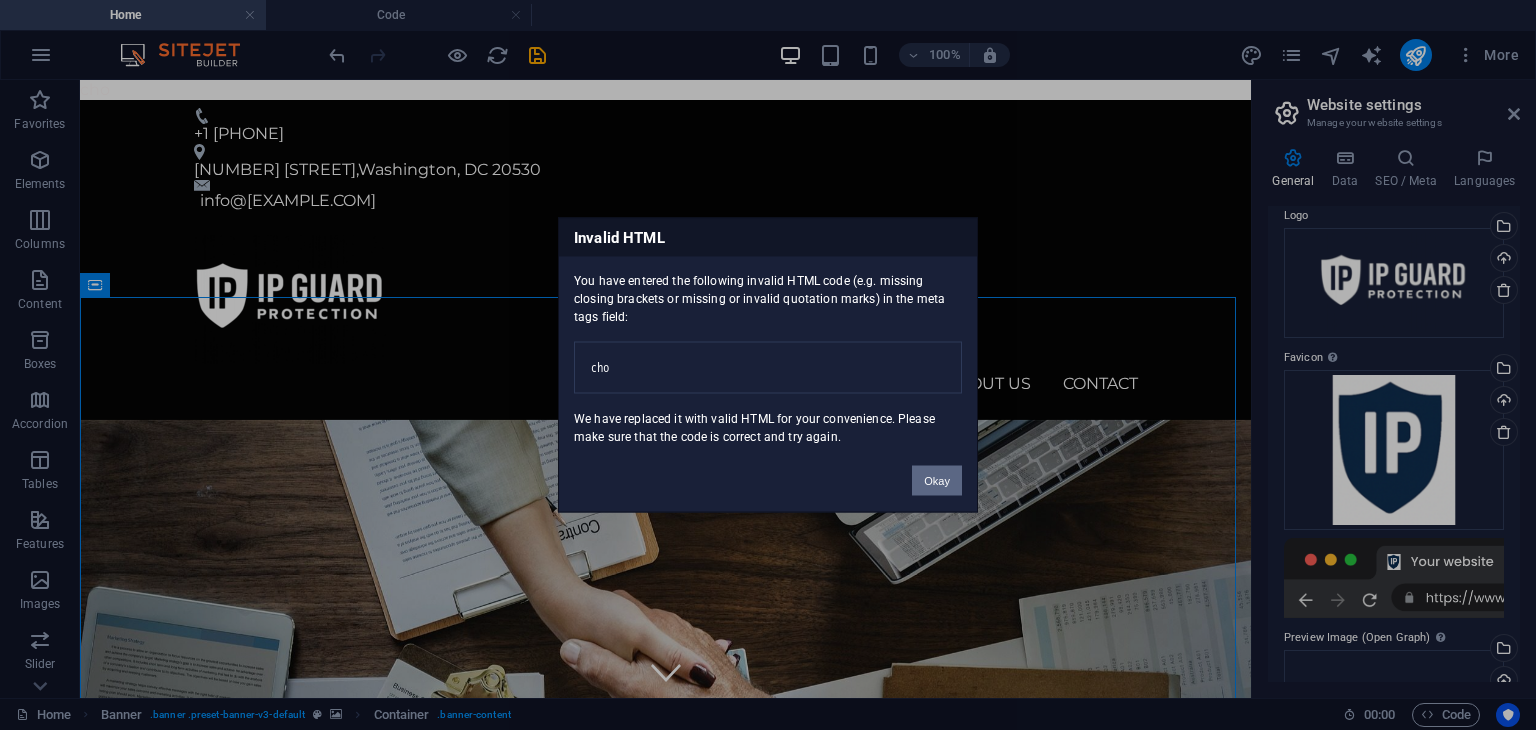 click on "Okay" at bounding box center (937, 481) 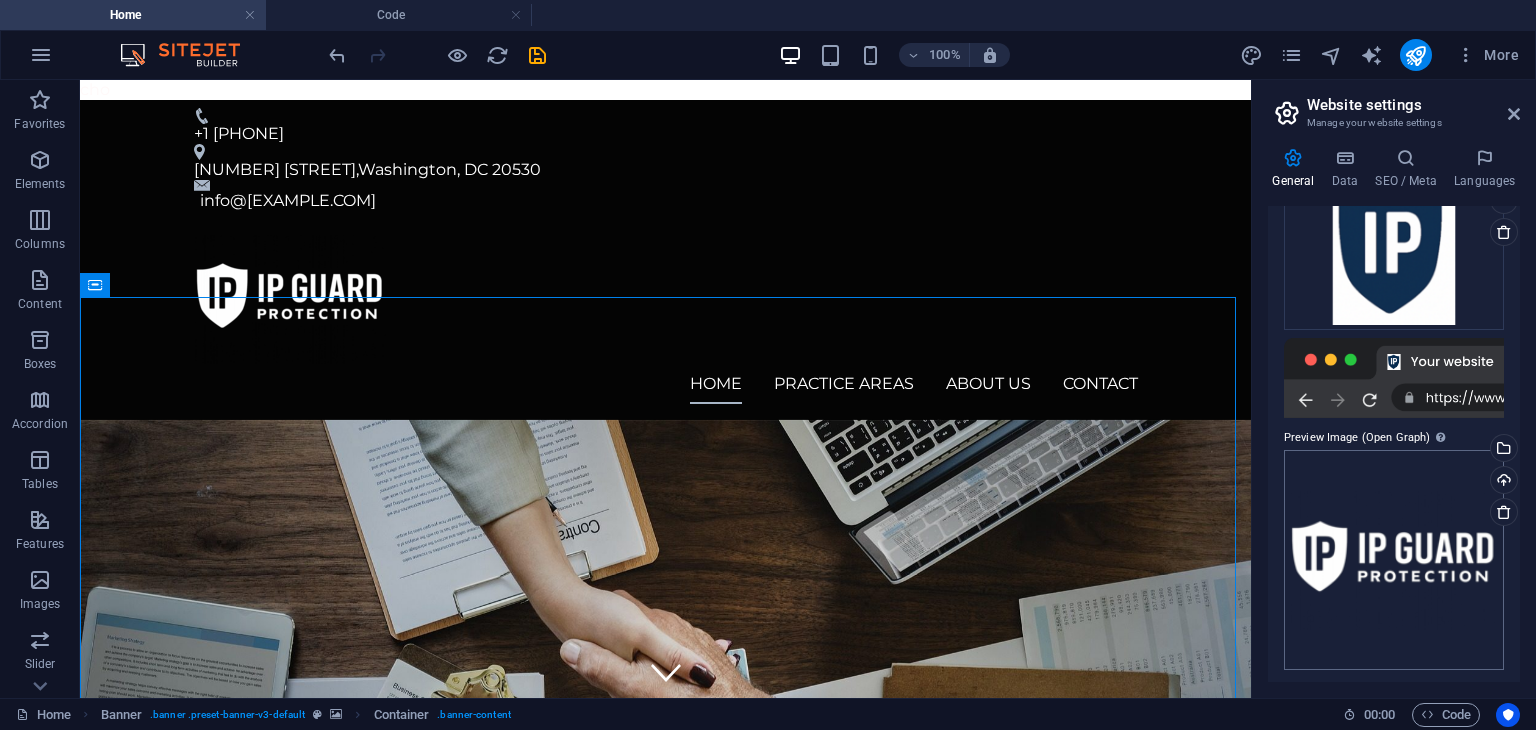 scroll, scrollTop: 0, scrollLeft: 0, axis: both 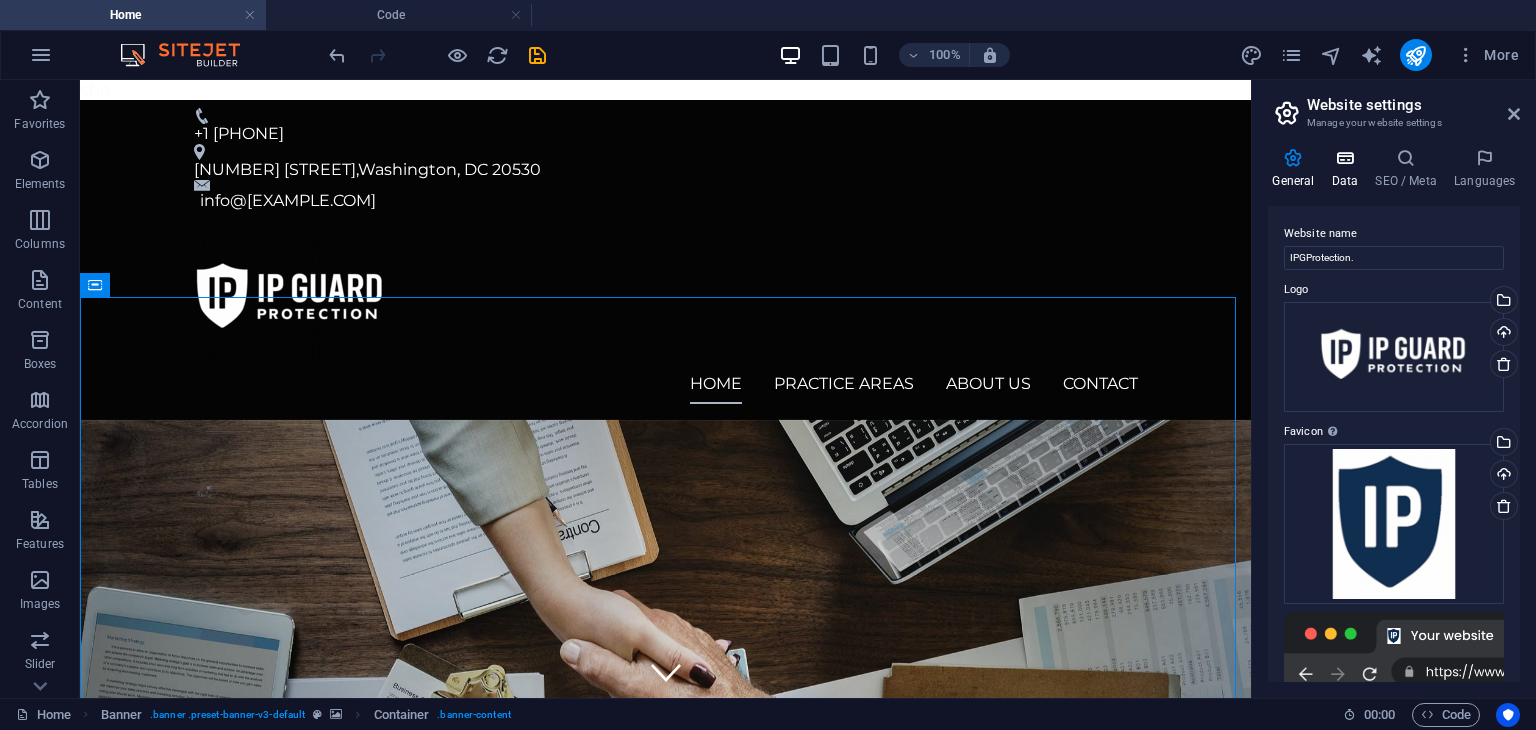 click at bounding box center [1345, 158] 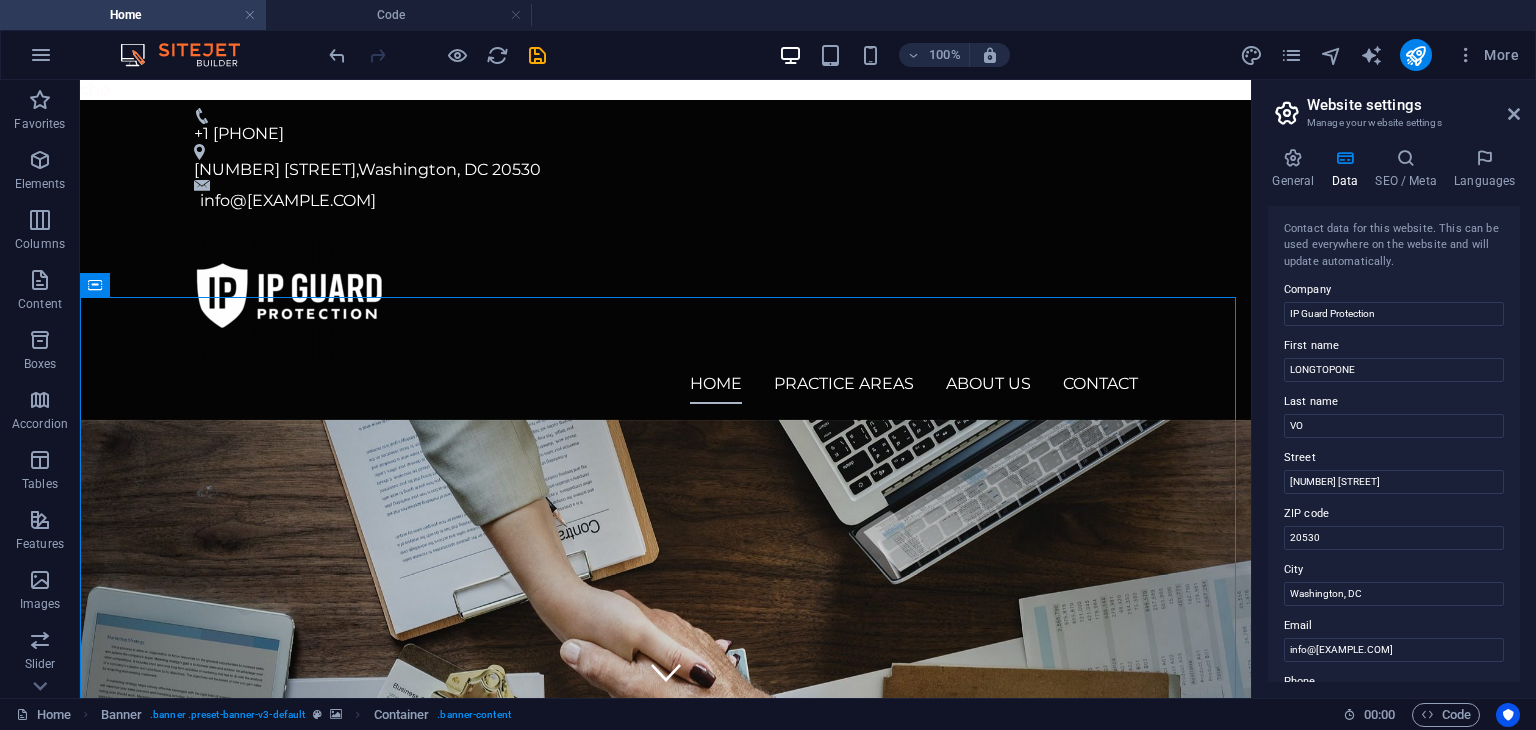 scroll, scrollTop: 0, scrollLeft: 0, axis: both 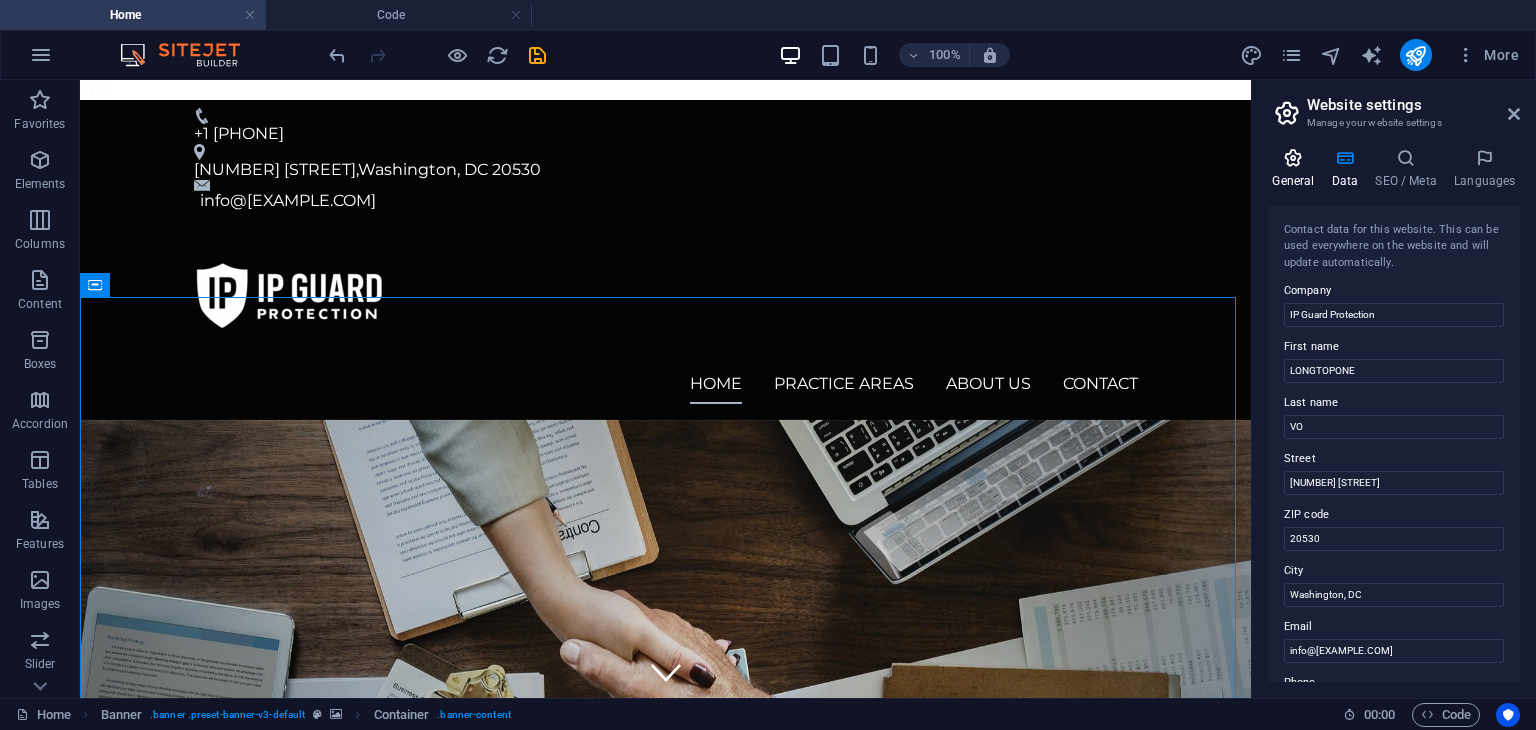 click at bounding box center (1293, 158) 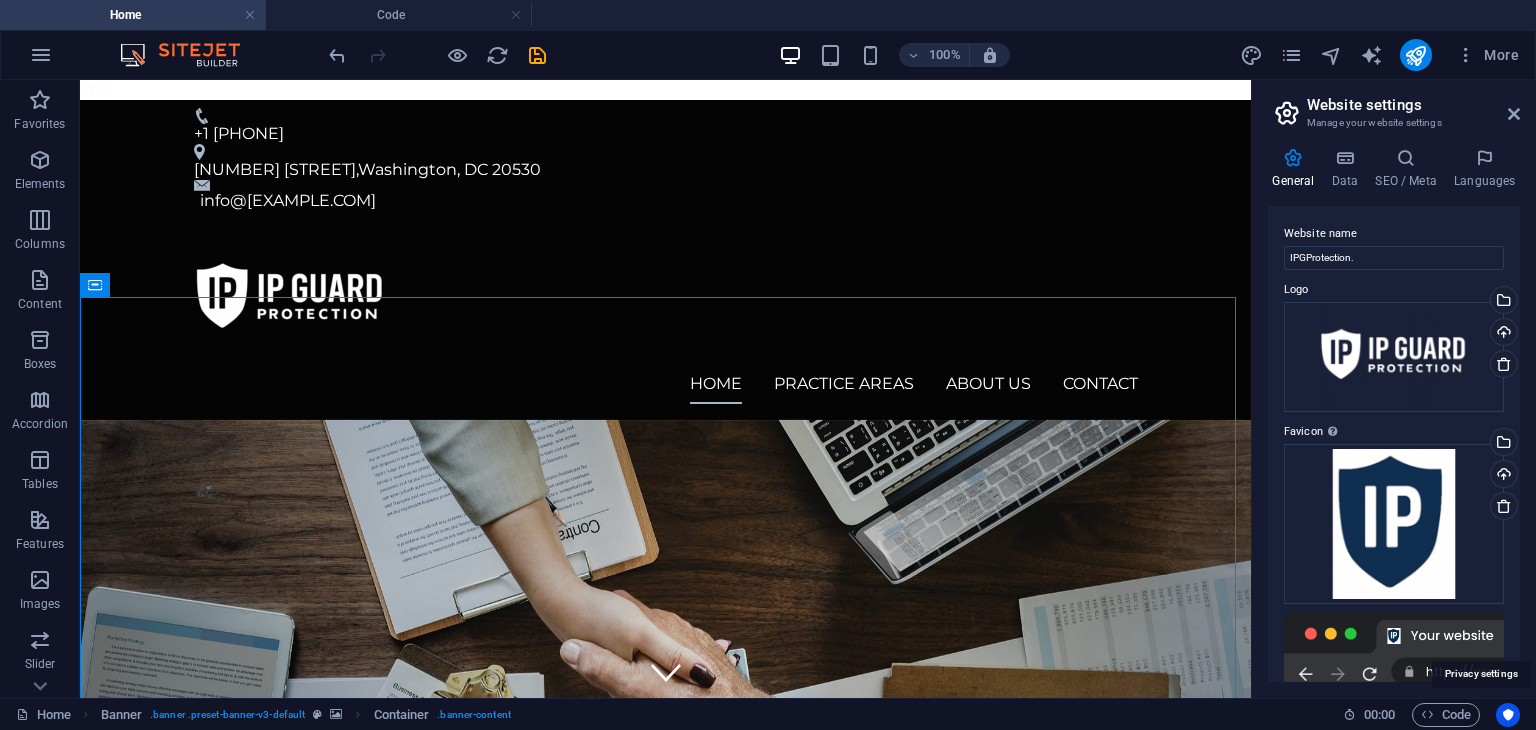 click on "Home Banner . banner .preset-banner-v3-default Container . banner-content 00 : 00 Code" at bounding box center (768, 714) 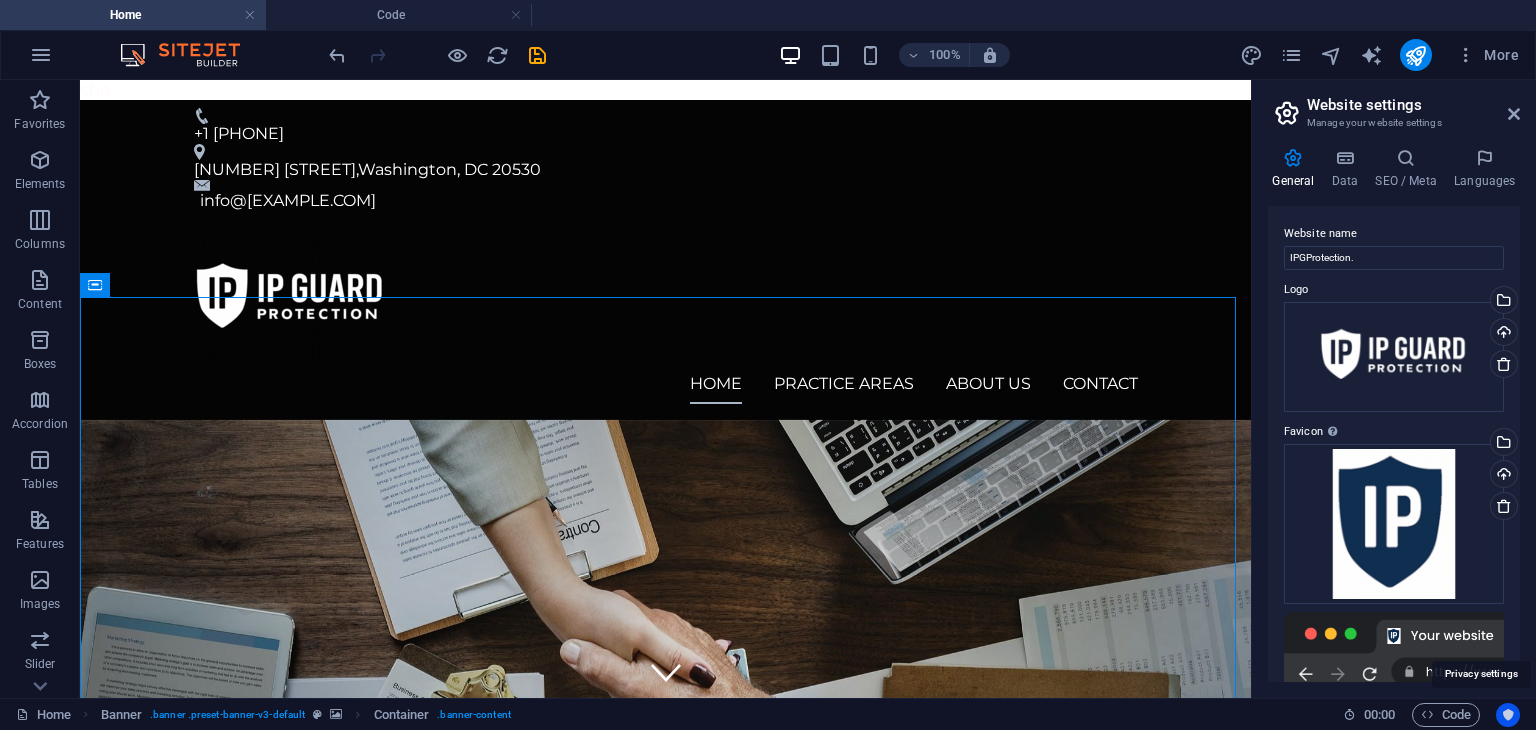 click at bounding box center (1508, 715) 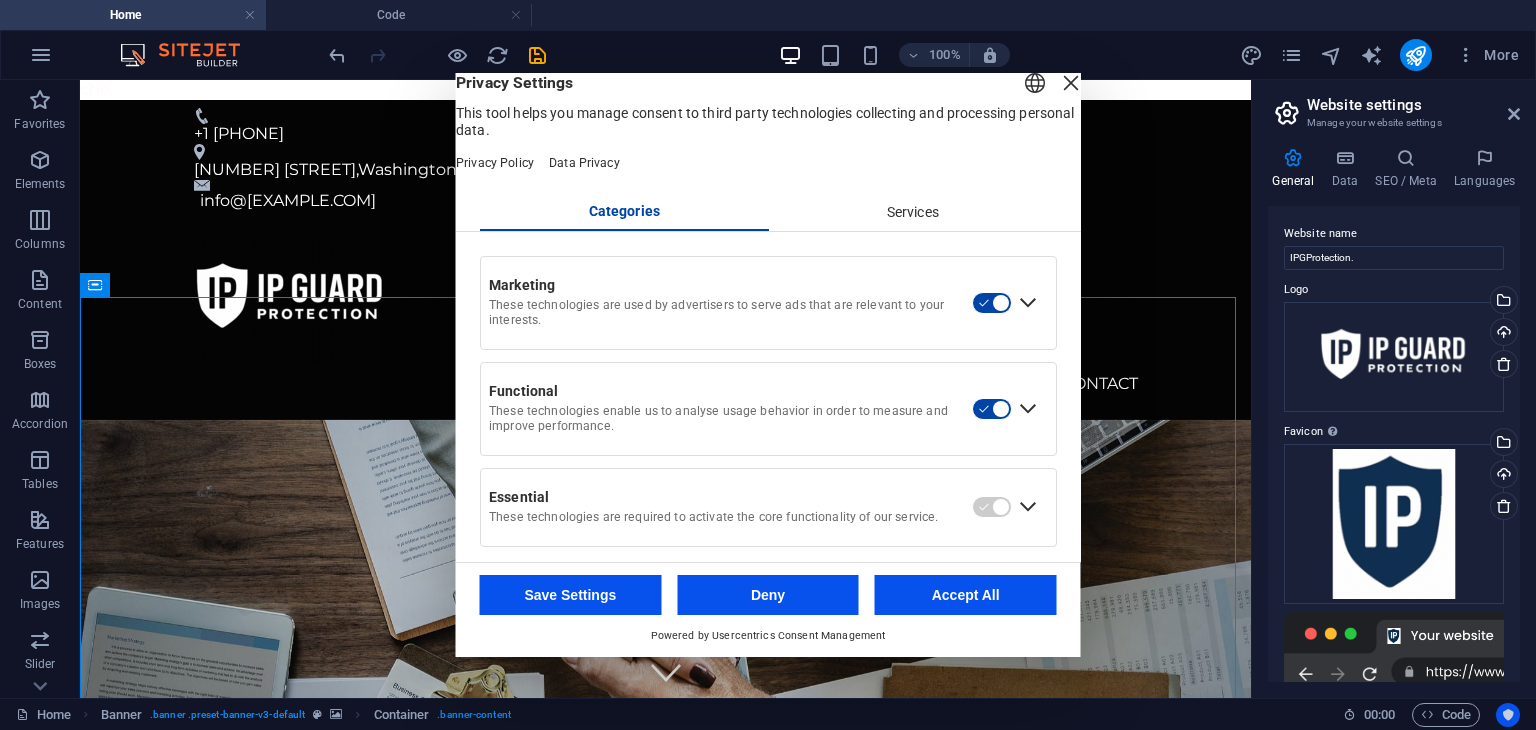 click at bounding box center [1508, 715] 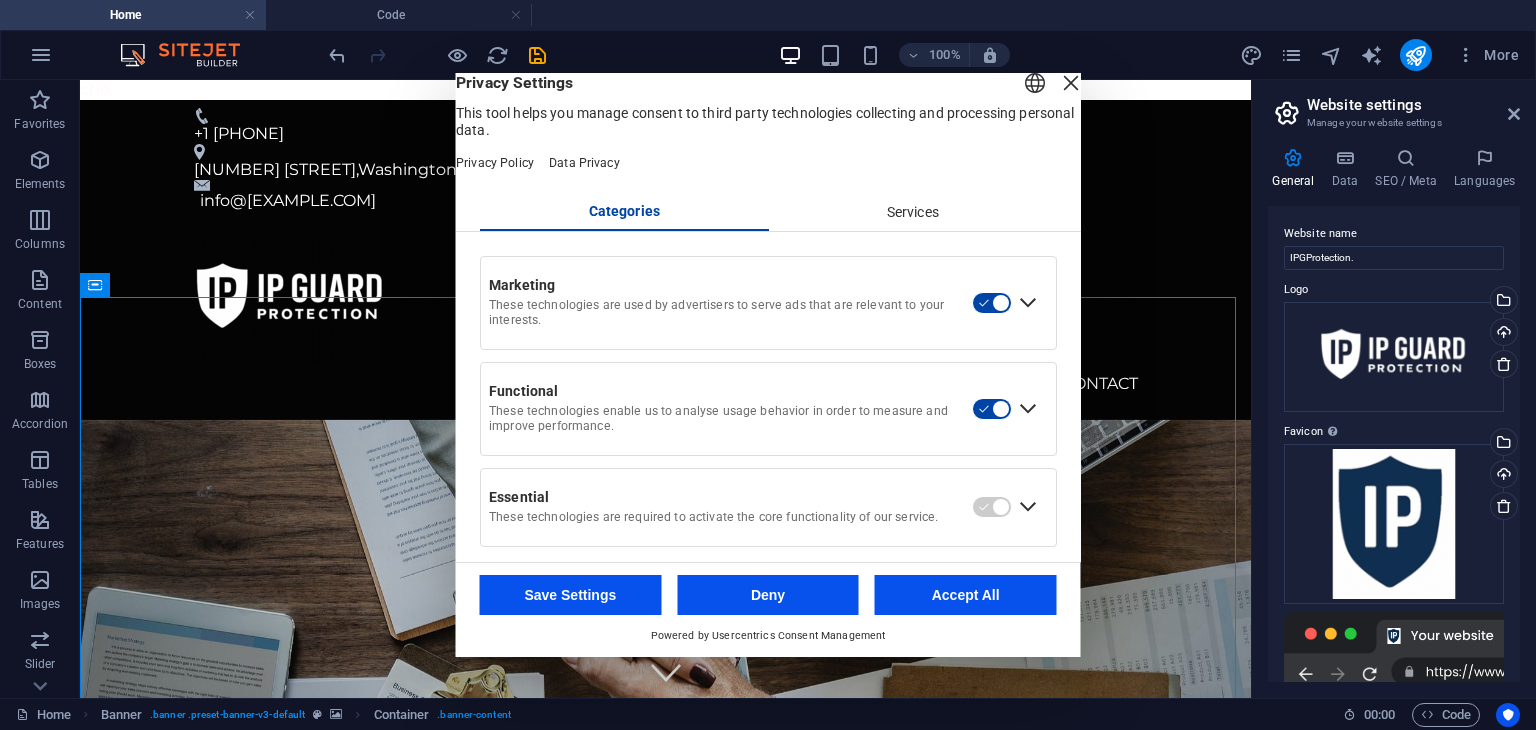drag, startPoint x: 934, startPoint y: 589, endPoint x: 1168, endPoint y: 551, distance: 237.0654 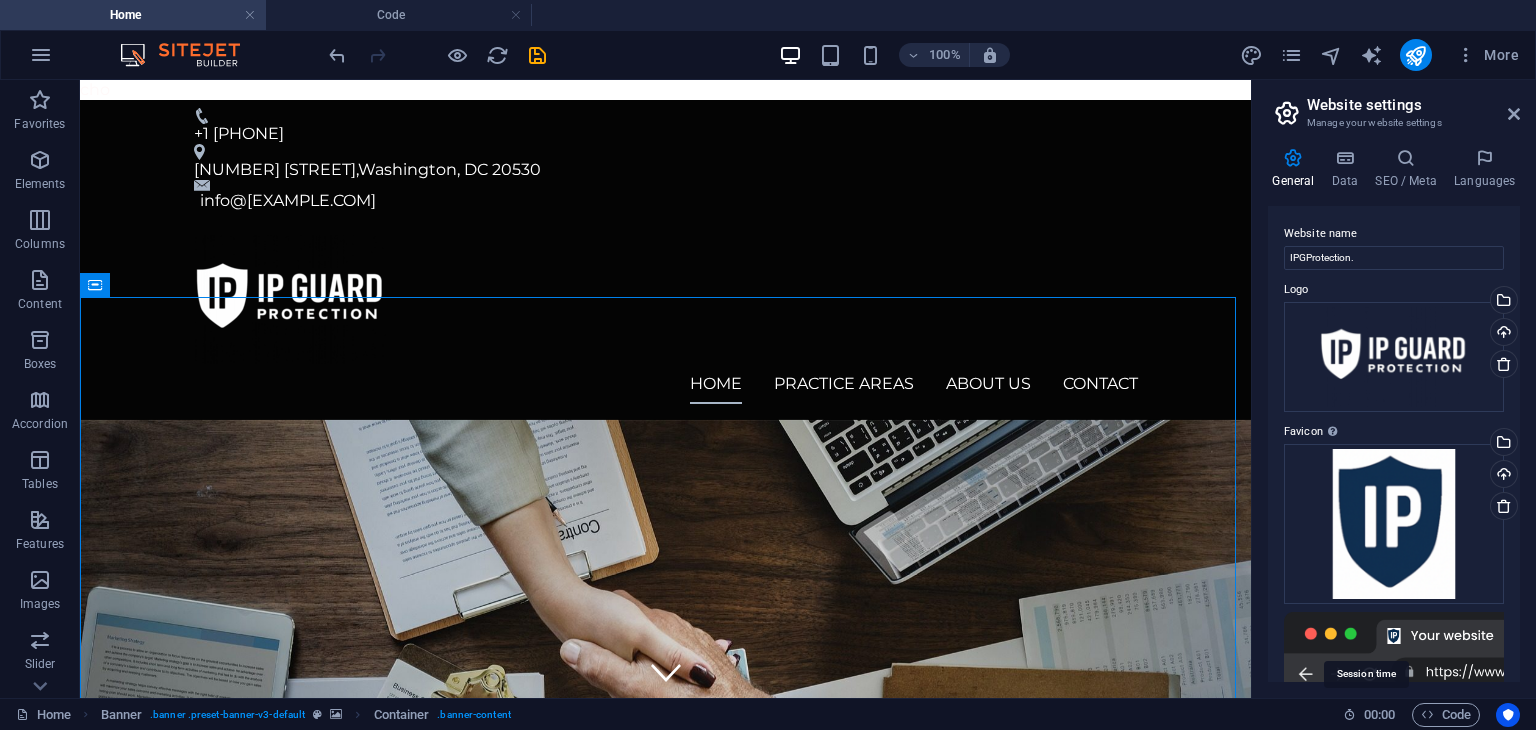 click at bounding box center (1349, 714) 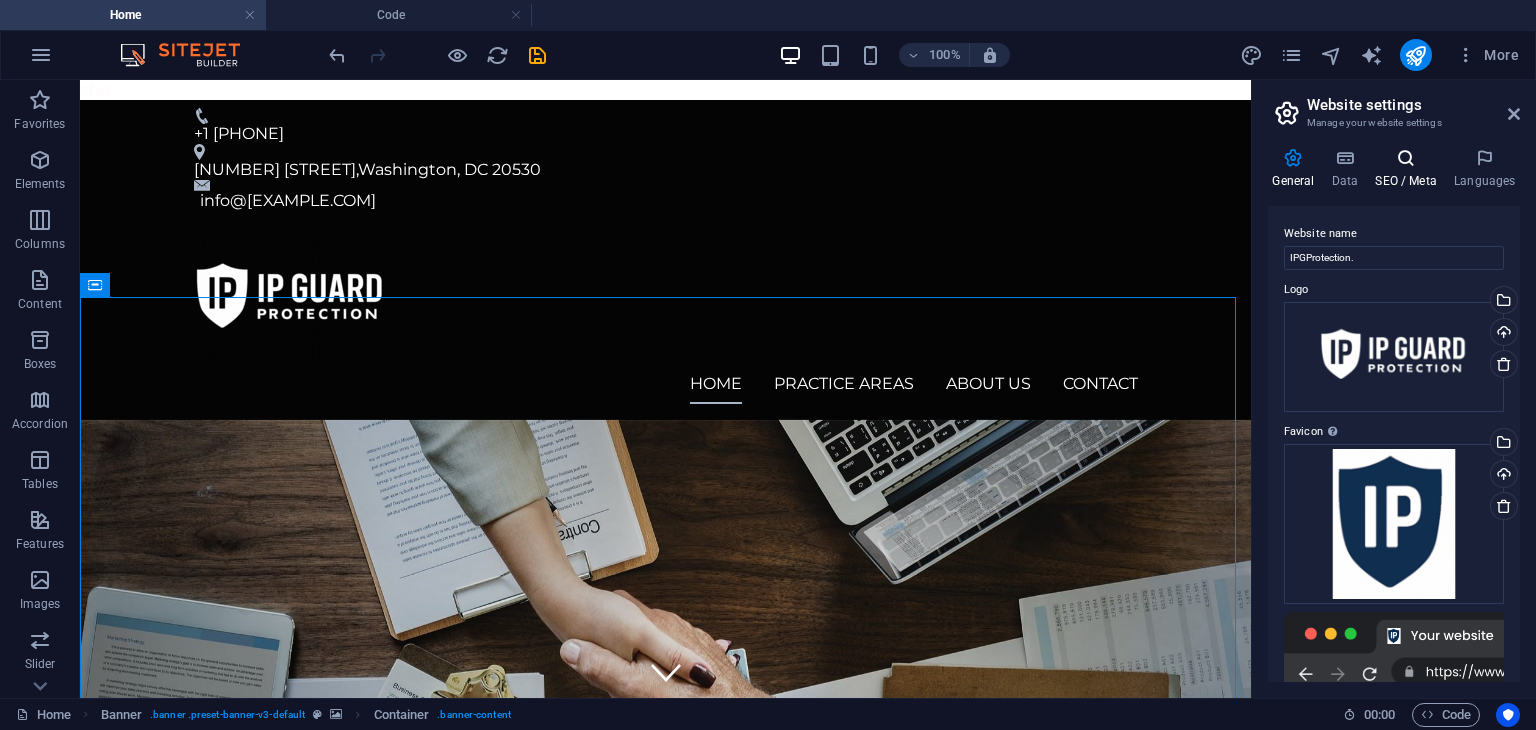 click at bounding box center (1406, 158) 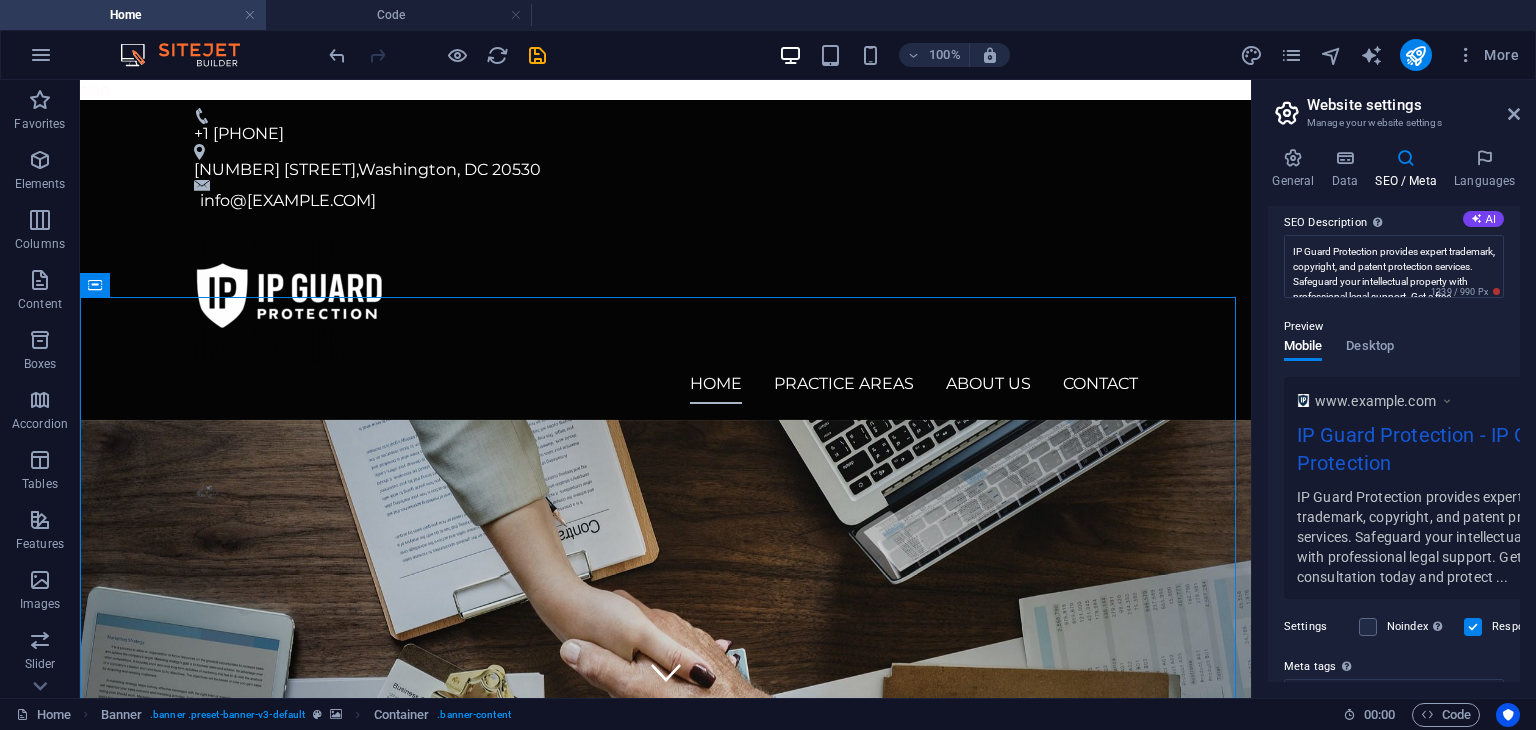 scroll, scrollTop: 167, scrollLeft: 0, axis: vertical 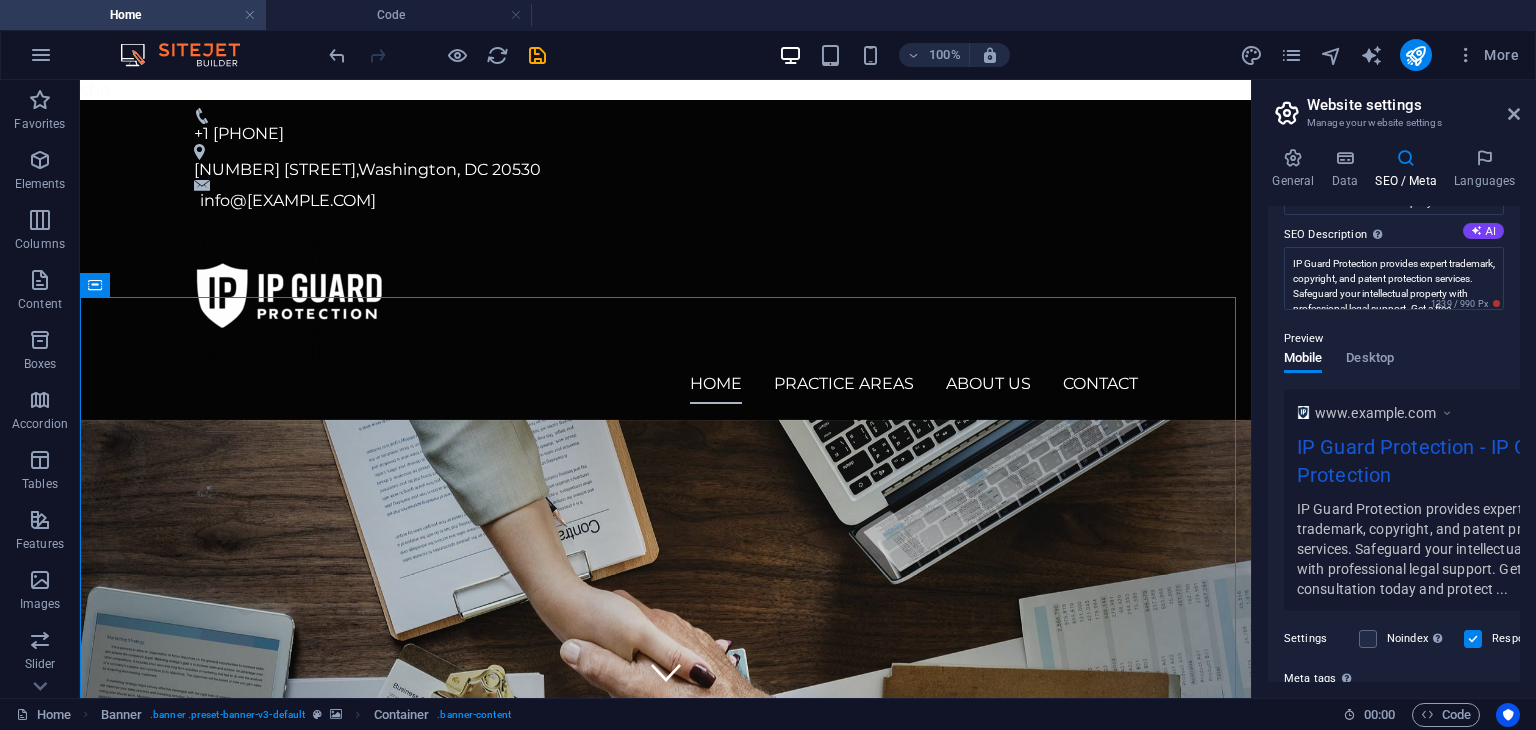 click on "IP Guard Protection provides expert trademark, copyright, and patent protection services. Safeguard your intellectual property with professional legal support. Get a free consultation today and protect ..." at bounding box center (1440, 548) 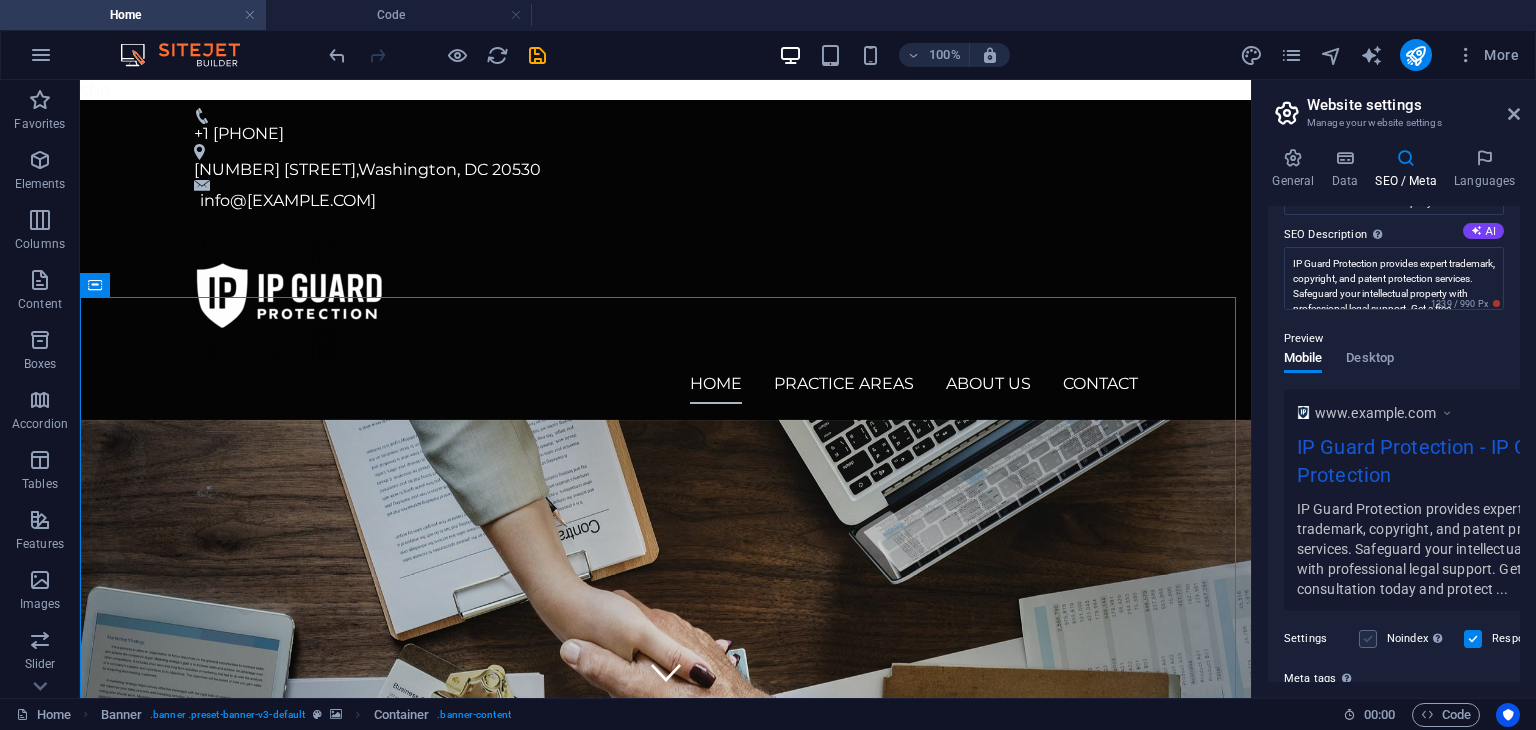 click at bounding box center (1368, 639) 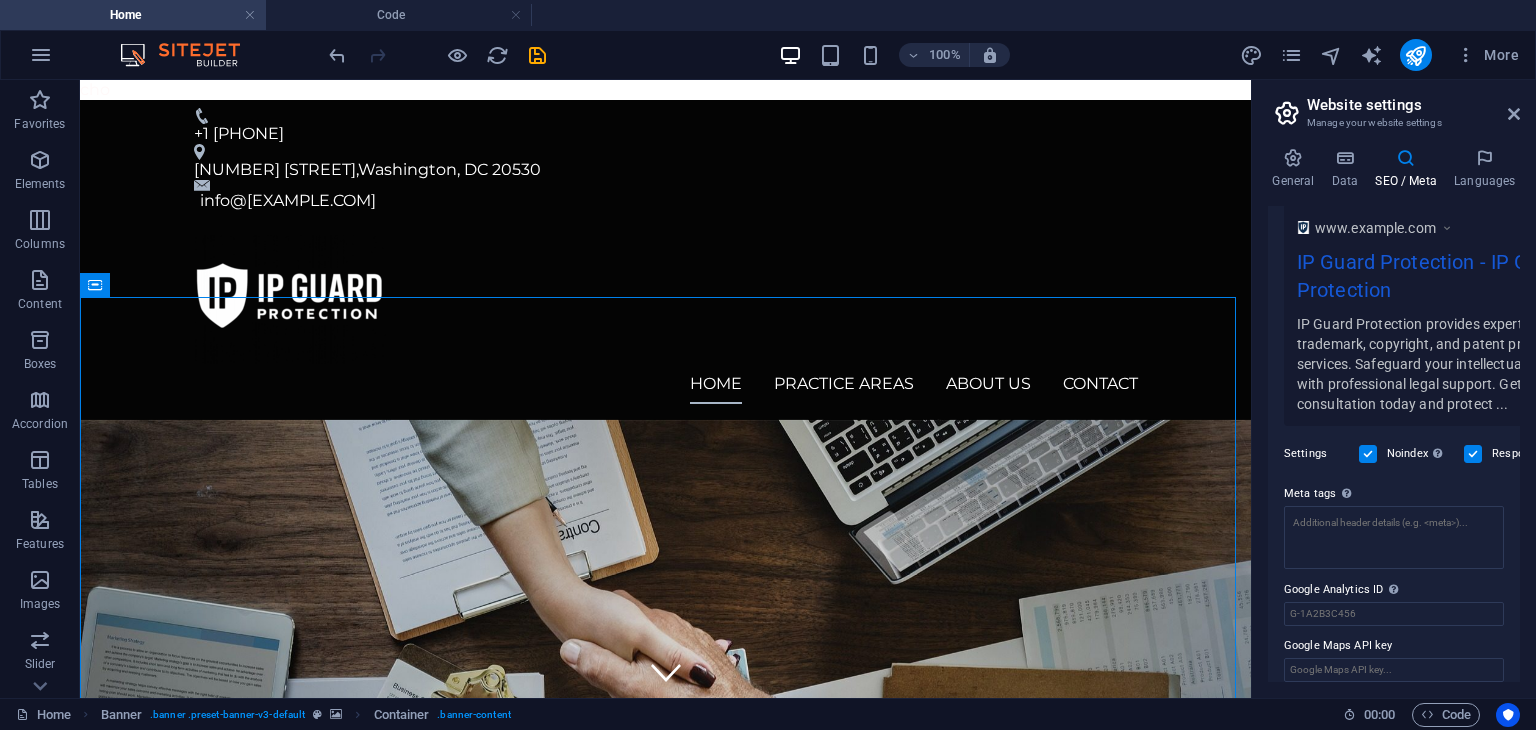 scroll, scrollTop: 367, scrollLeft: 0, axis: vertical 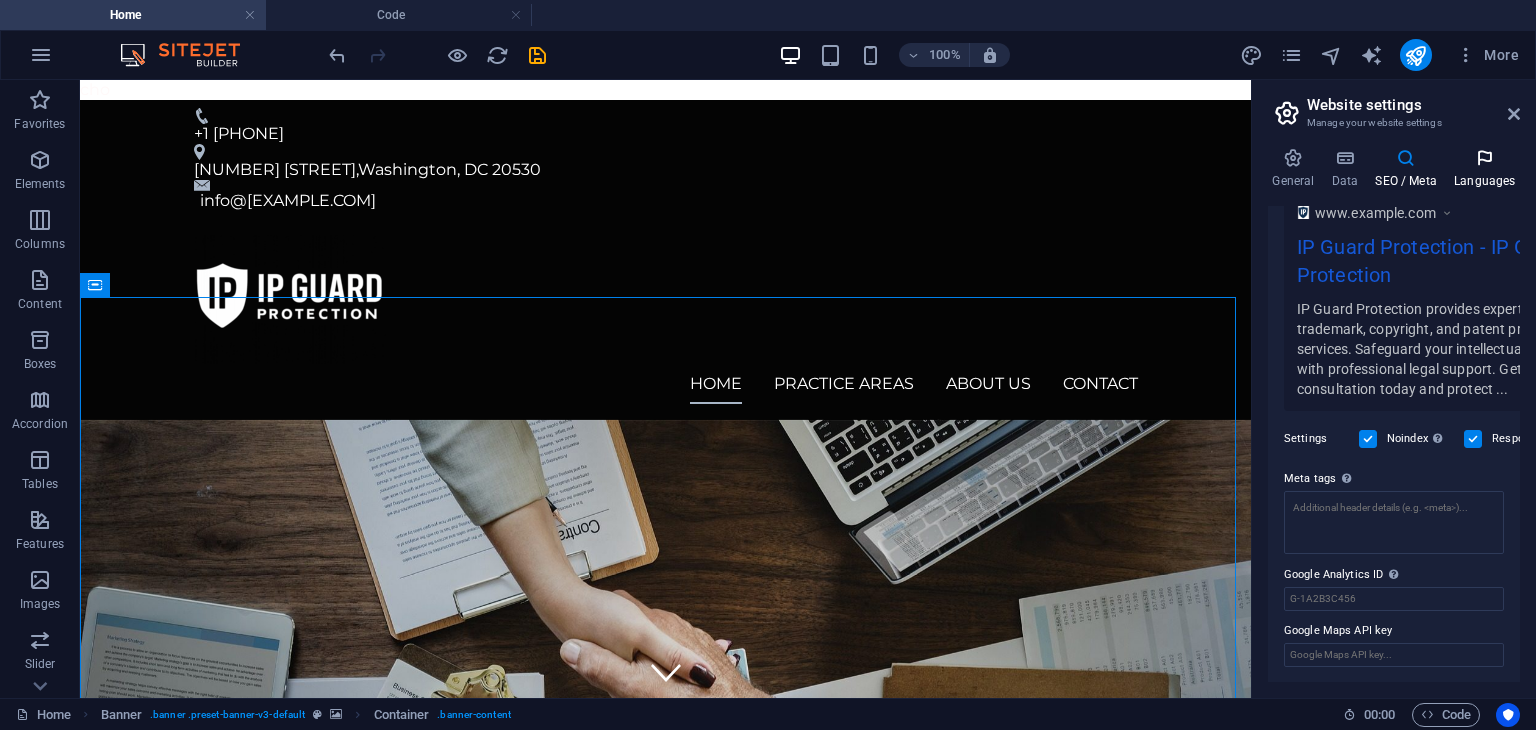 click at bounding box center (1485, 158) 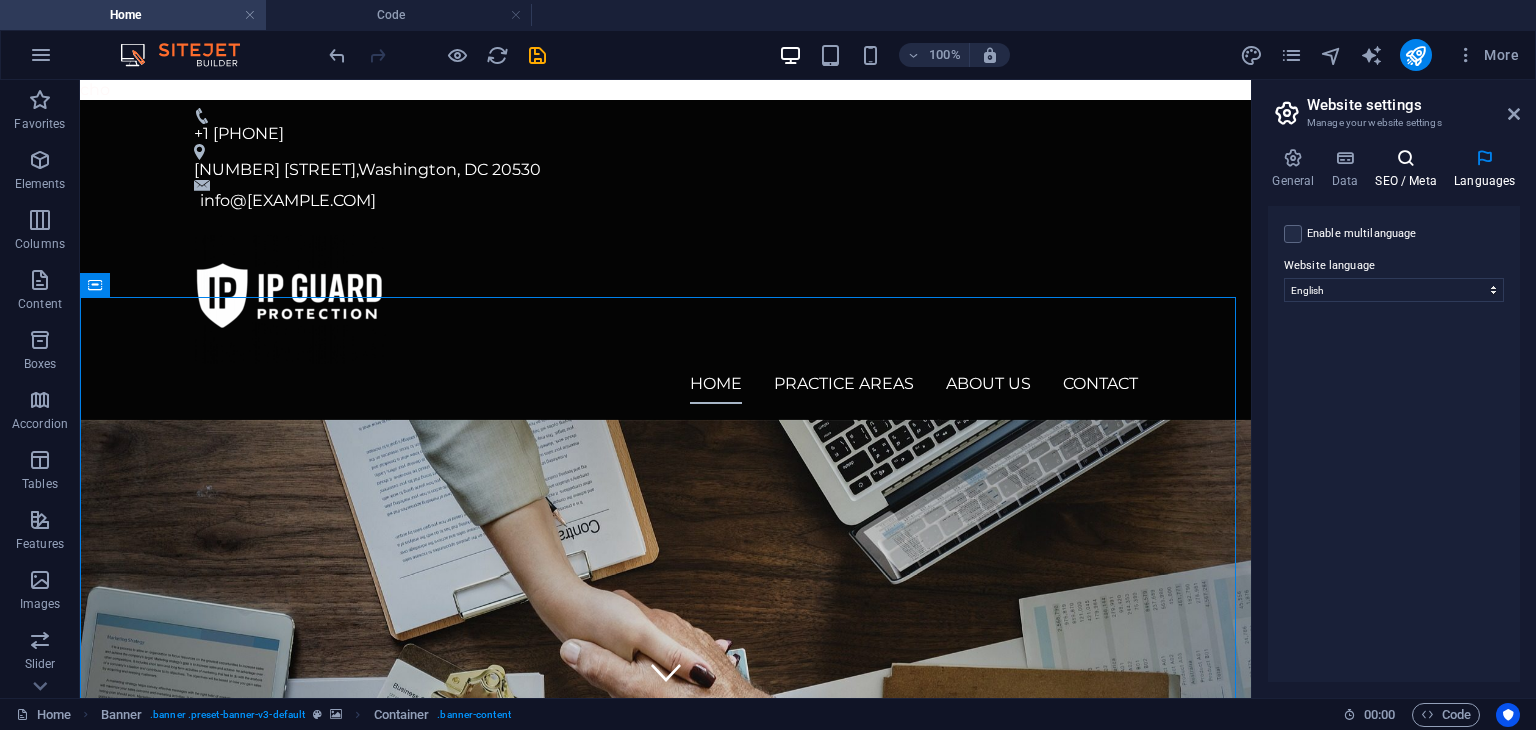 click on "SEO / Meta" at bounding box center (1410, 169) 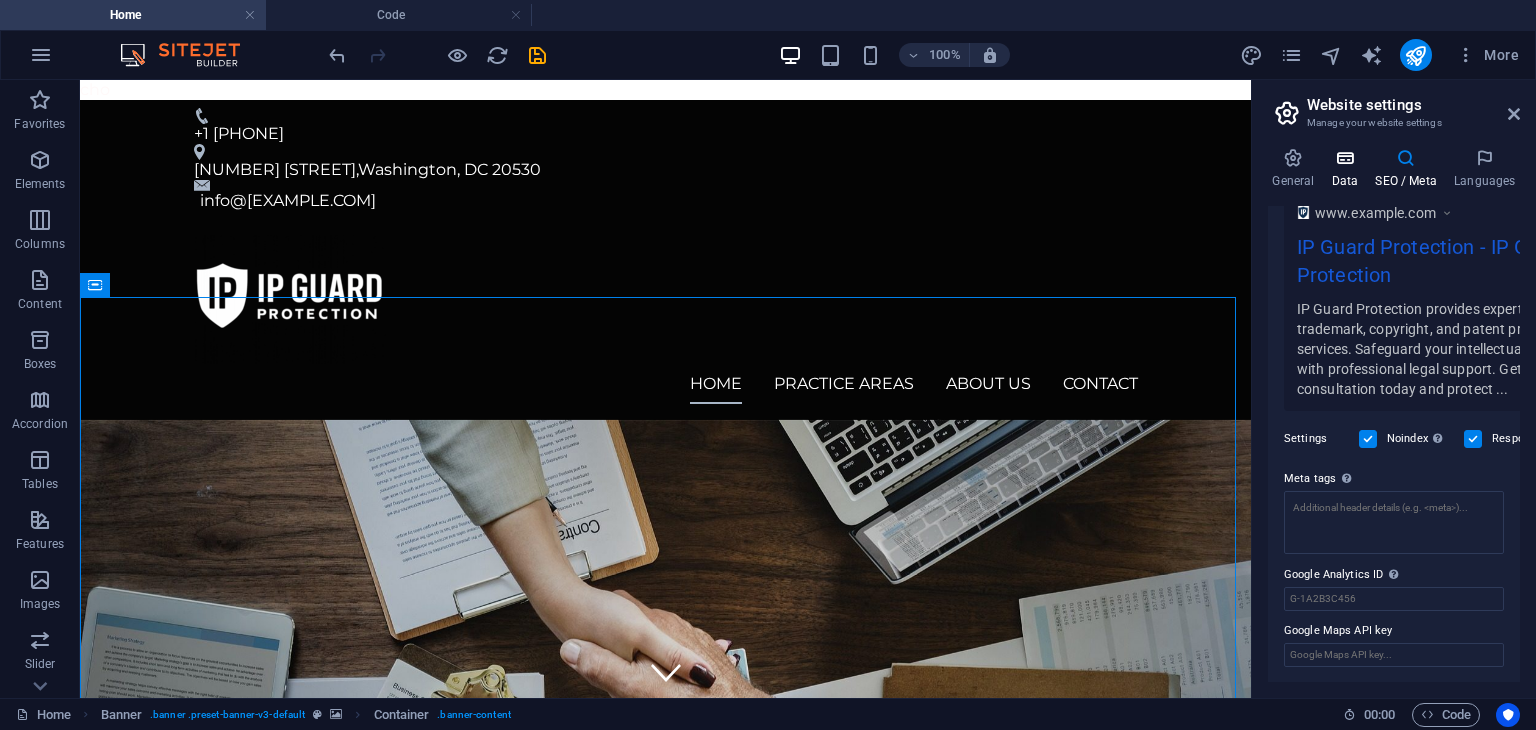 click on "Data" at bounding box center [1349, 169] 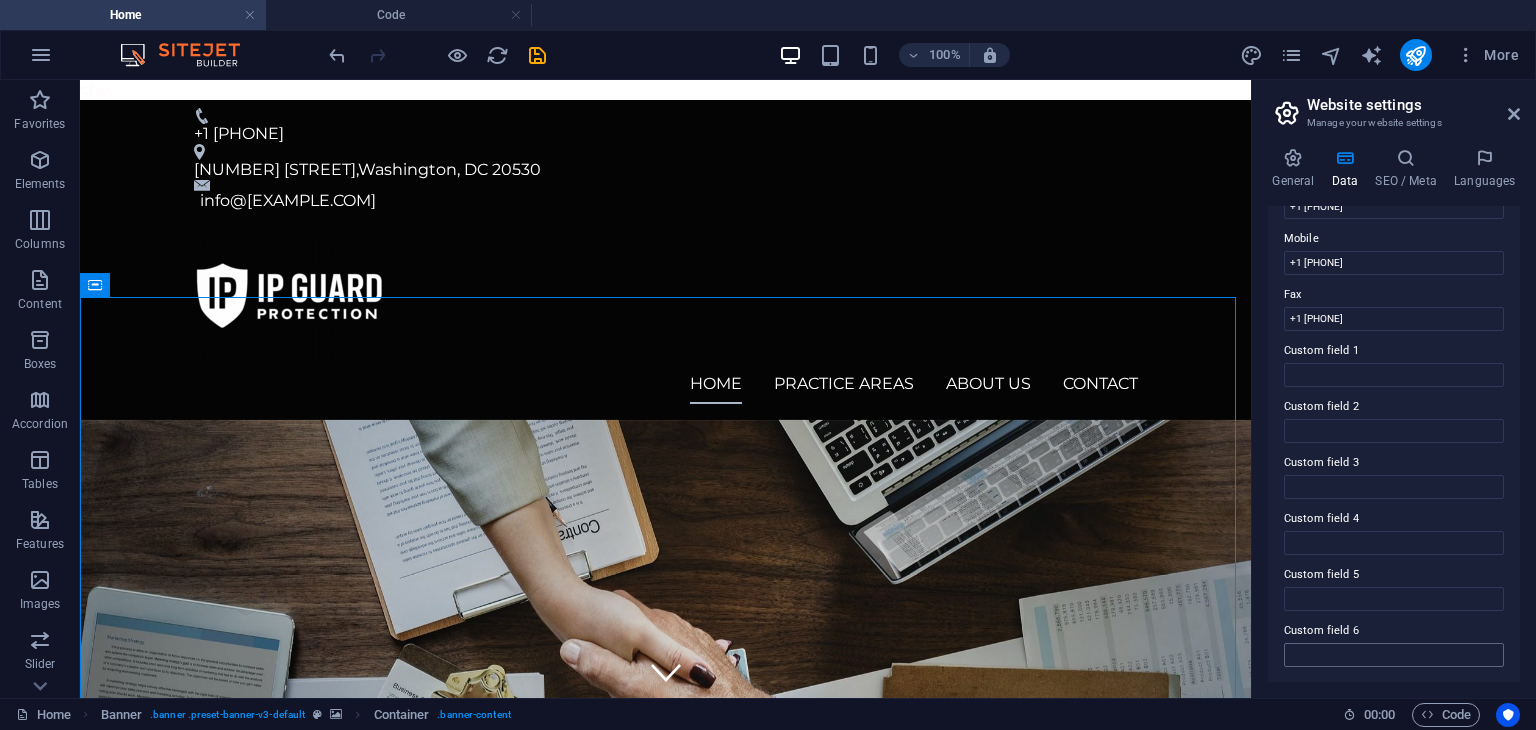 scroll, scrollTop: 501, scrollLeft: 0, axis: vertical 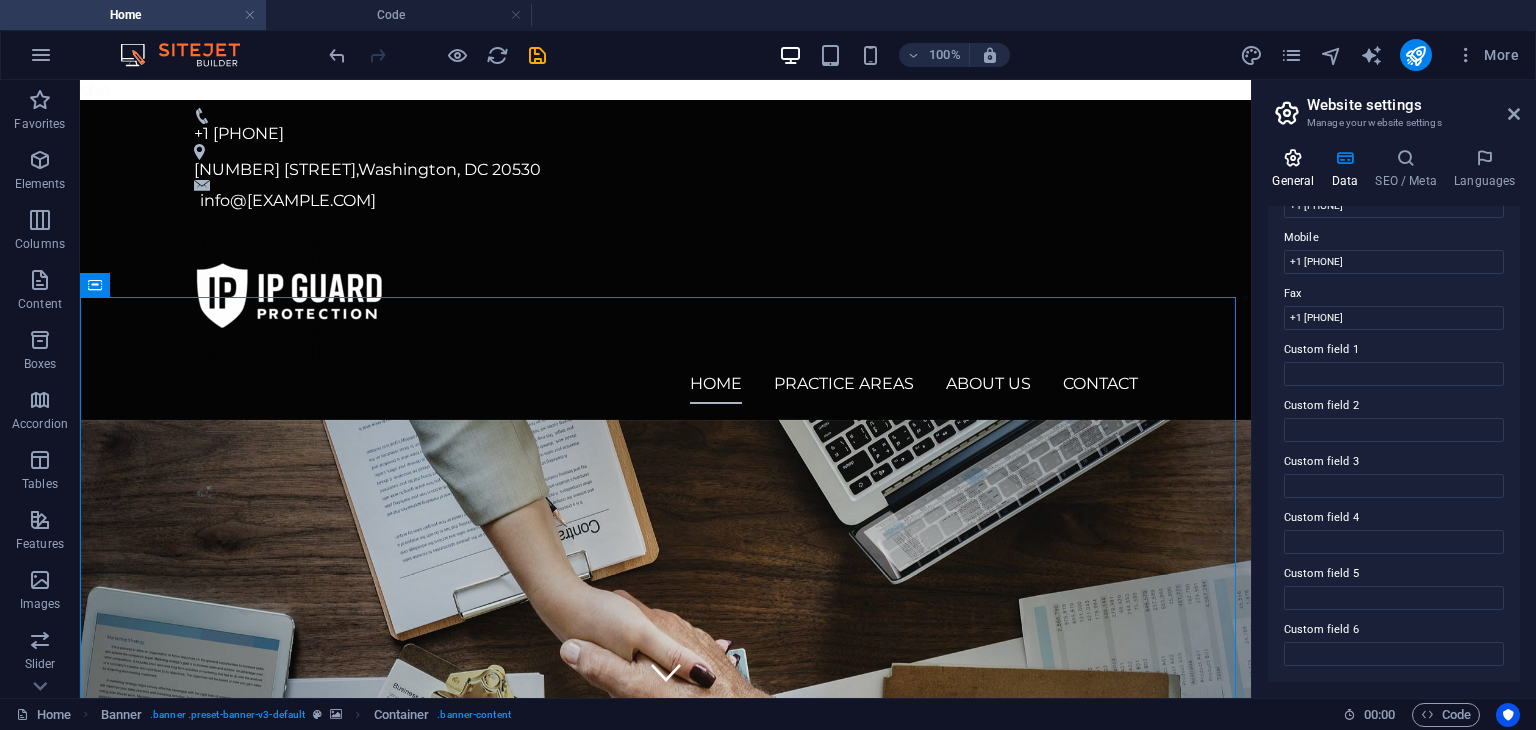 click at bounding box center (1293, 158) 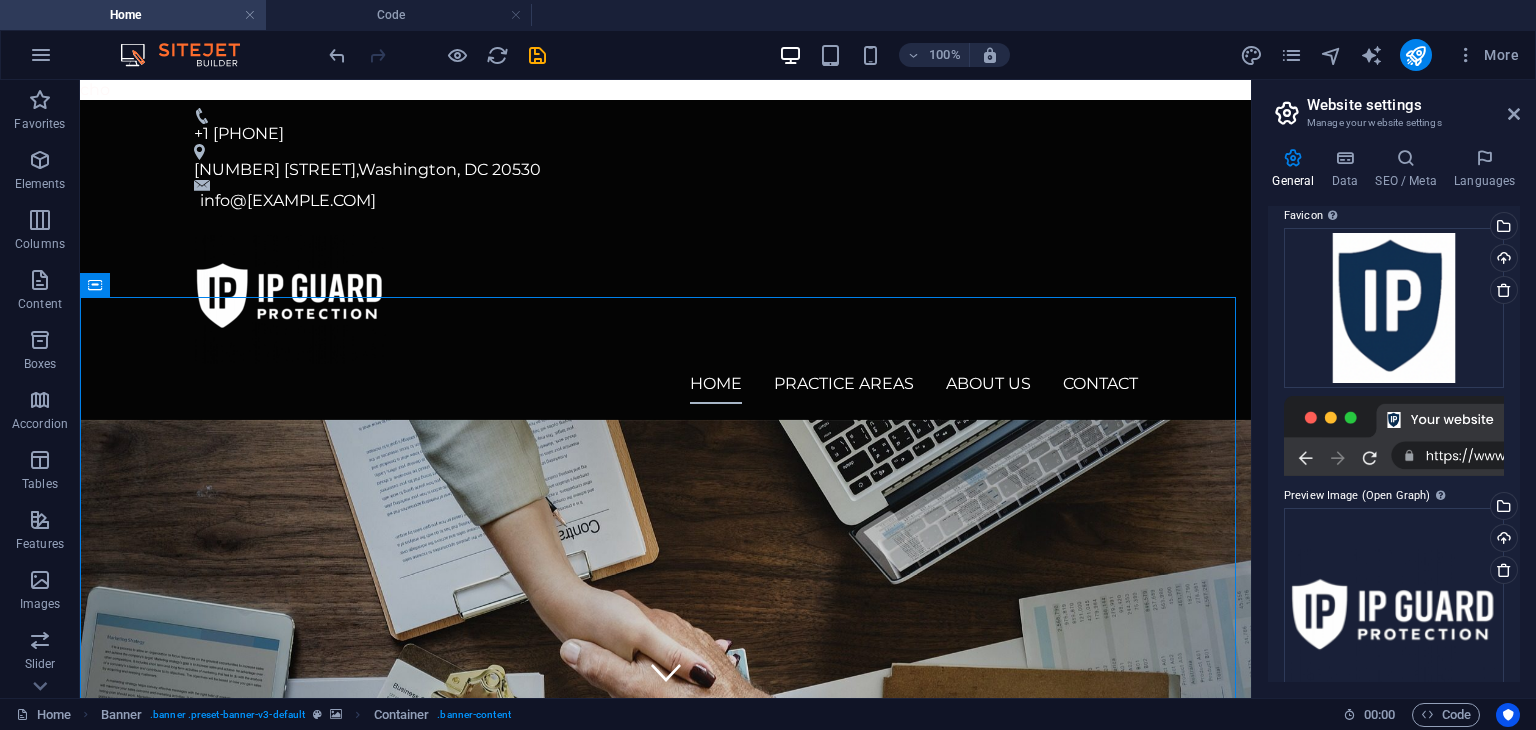 scroll, scrollTop: 274, scrollLeft: 0, axis: vertical 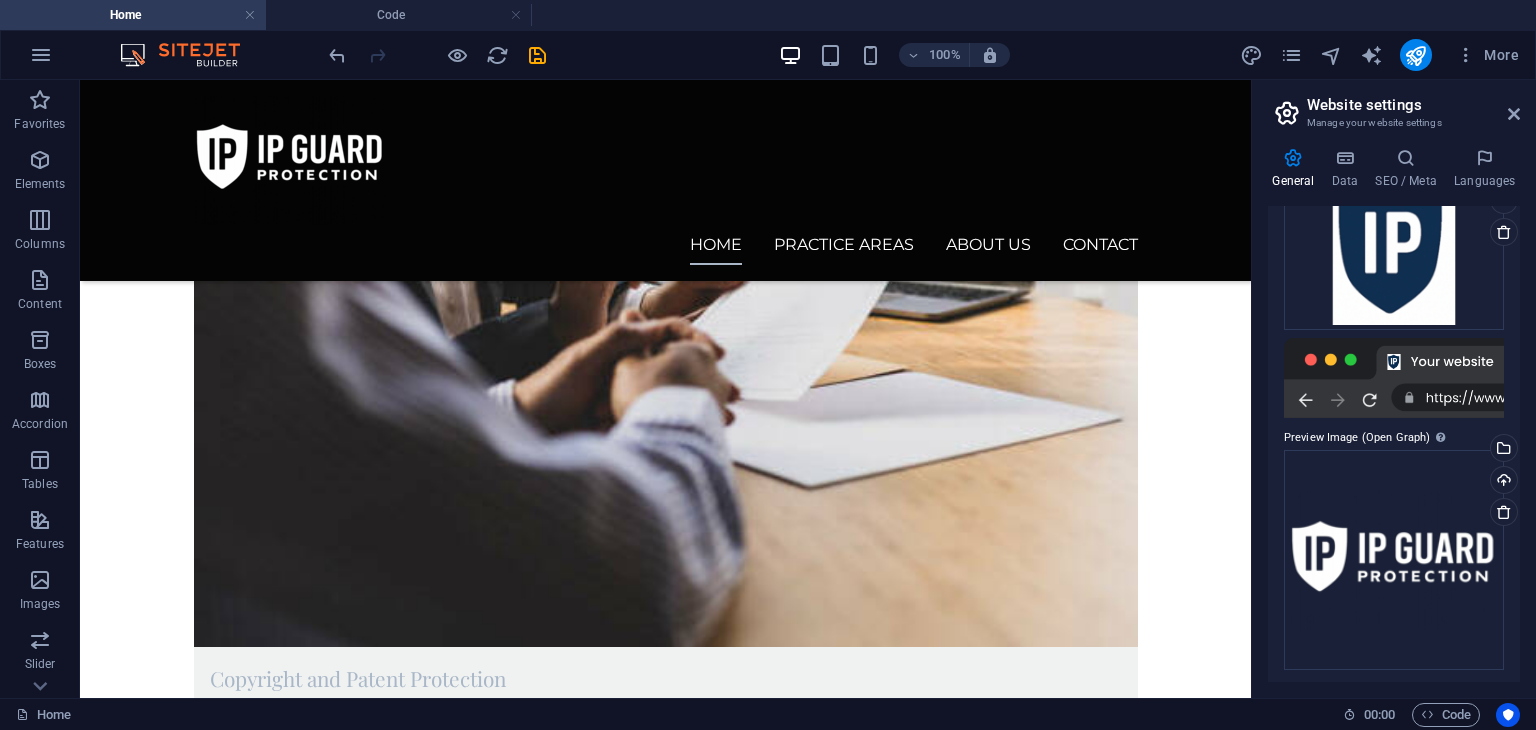 click at bounding box center [1291, 55] 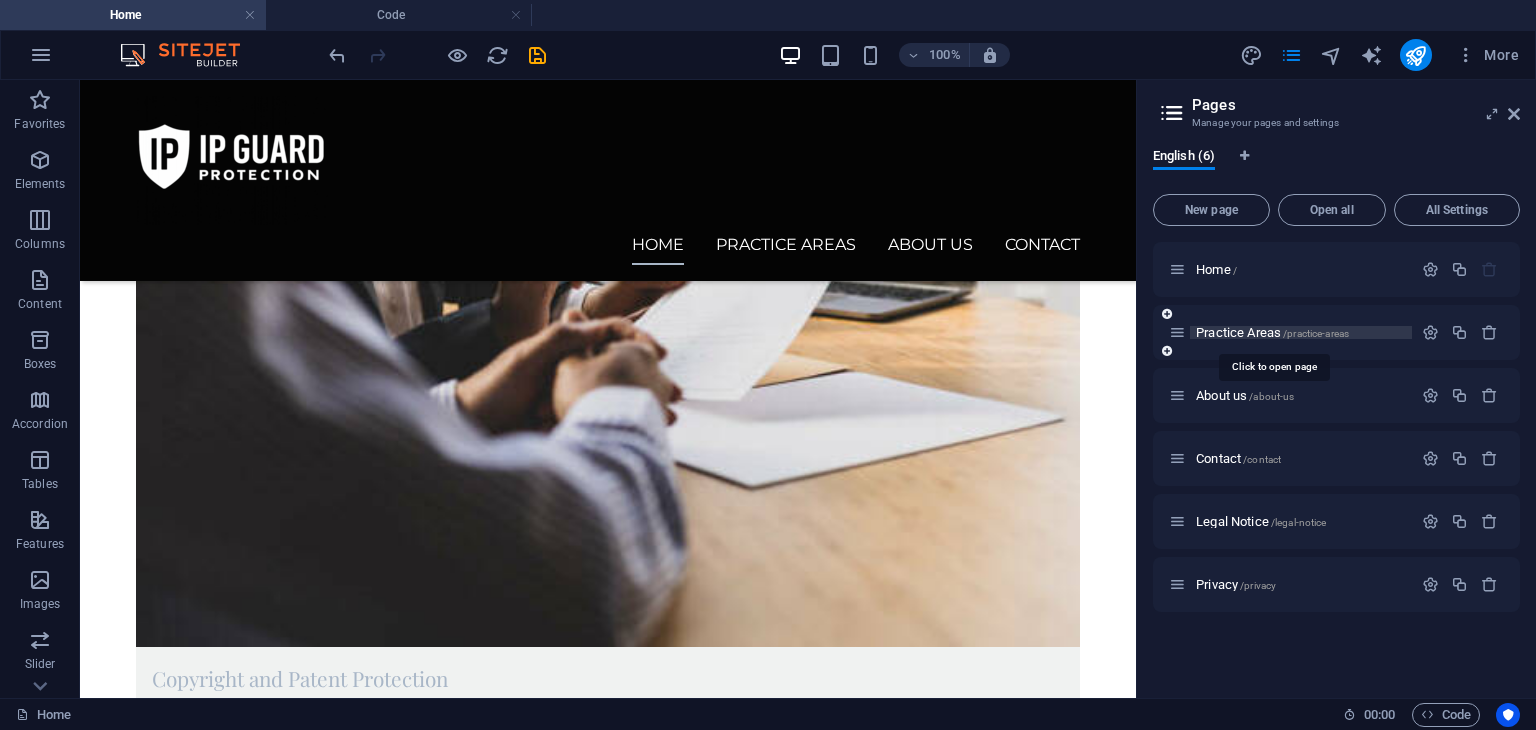 click on "Practice Areas /practice-areas" at bounding box center (1272, 332) 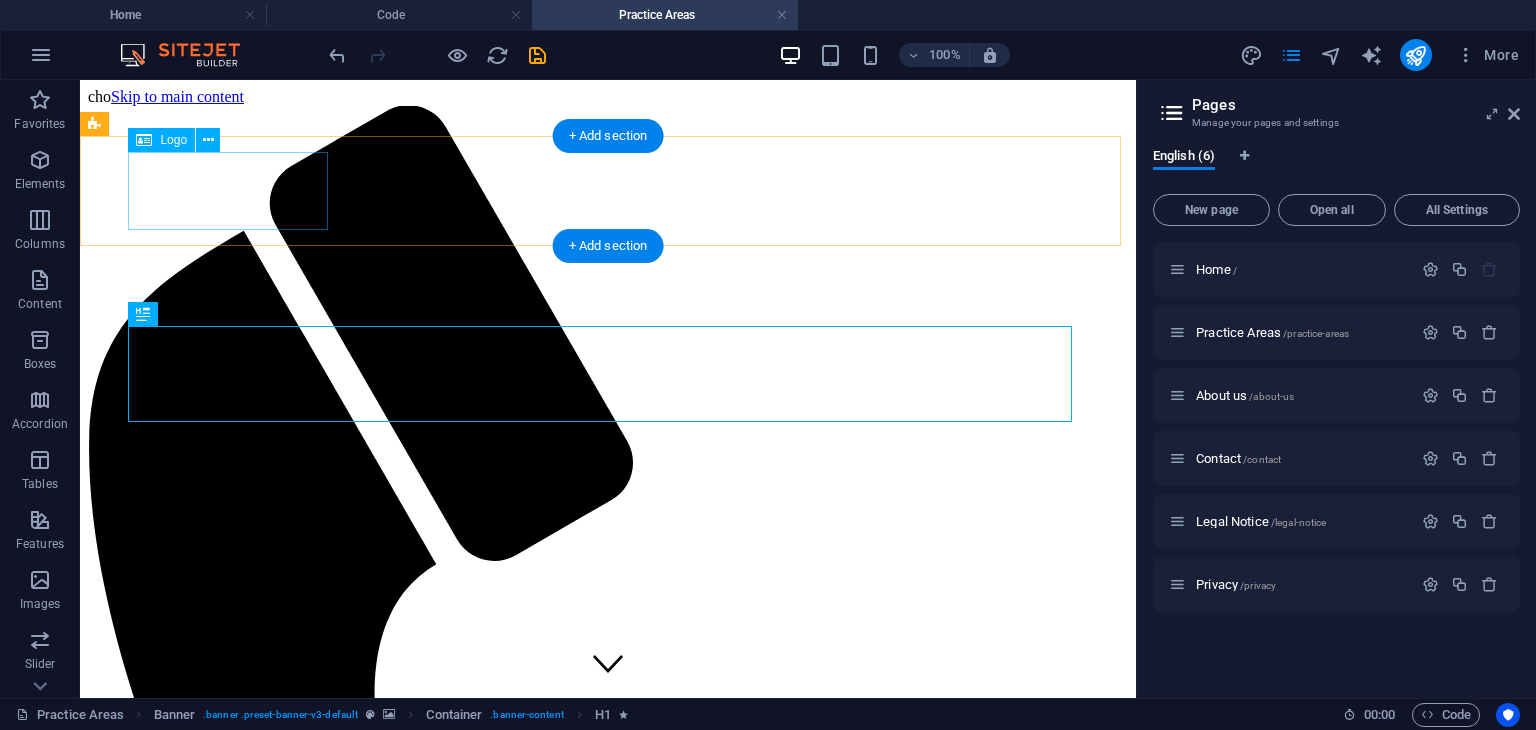 scroll, scrollTop: 0, scrollLeft: 0, axis: both 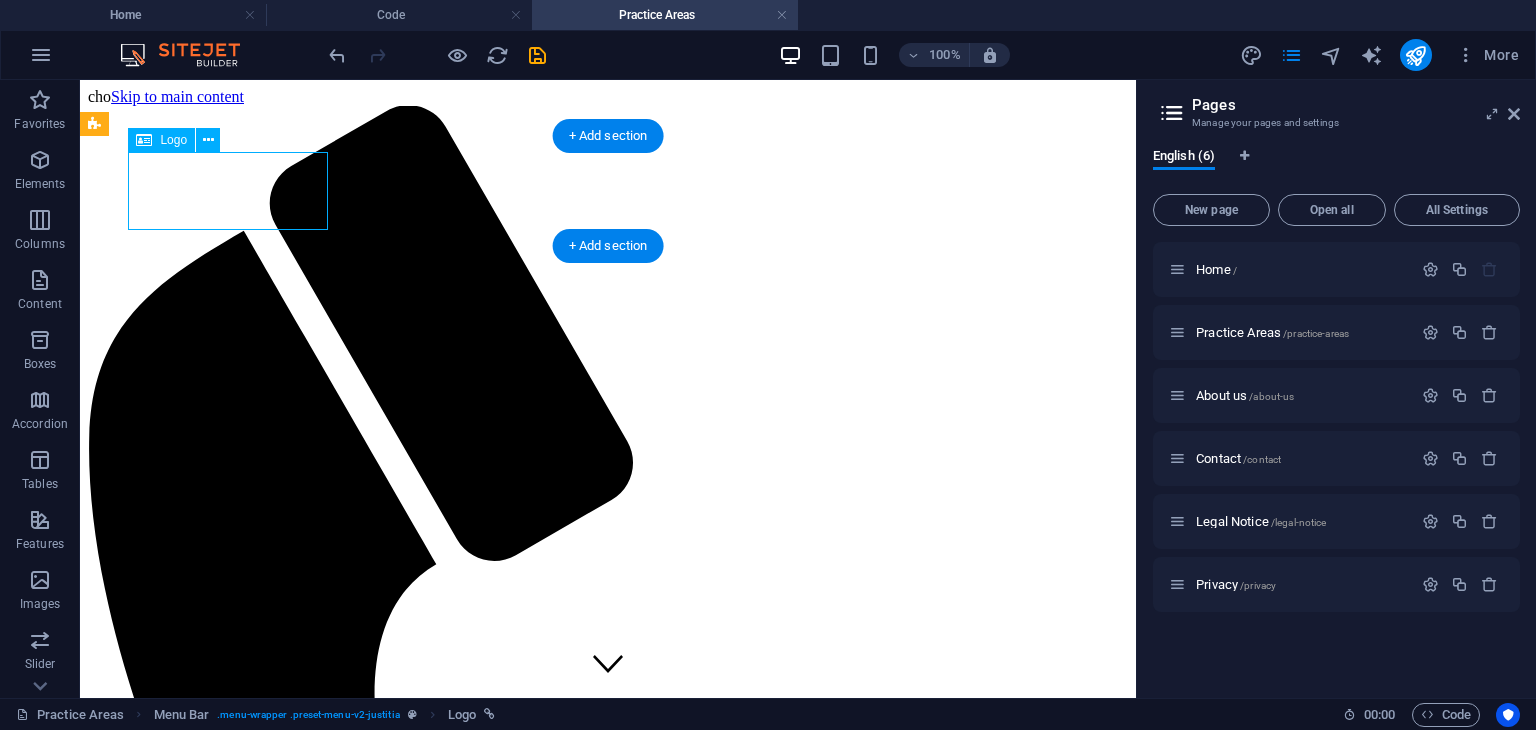 click at bounding box center [608, 3913] 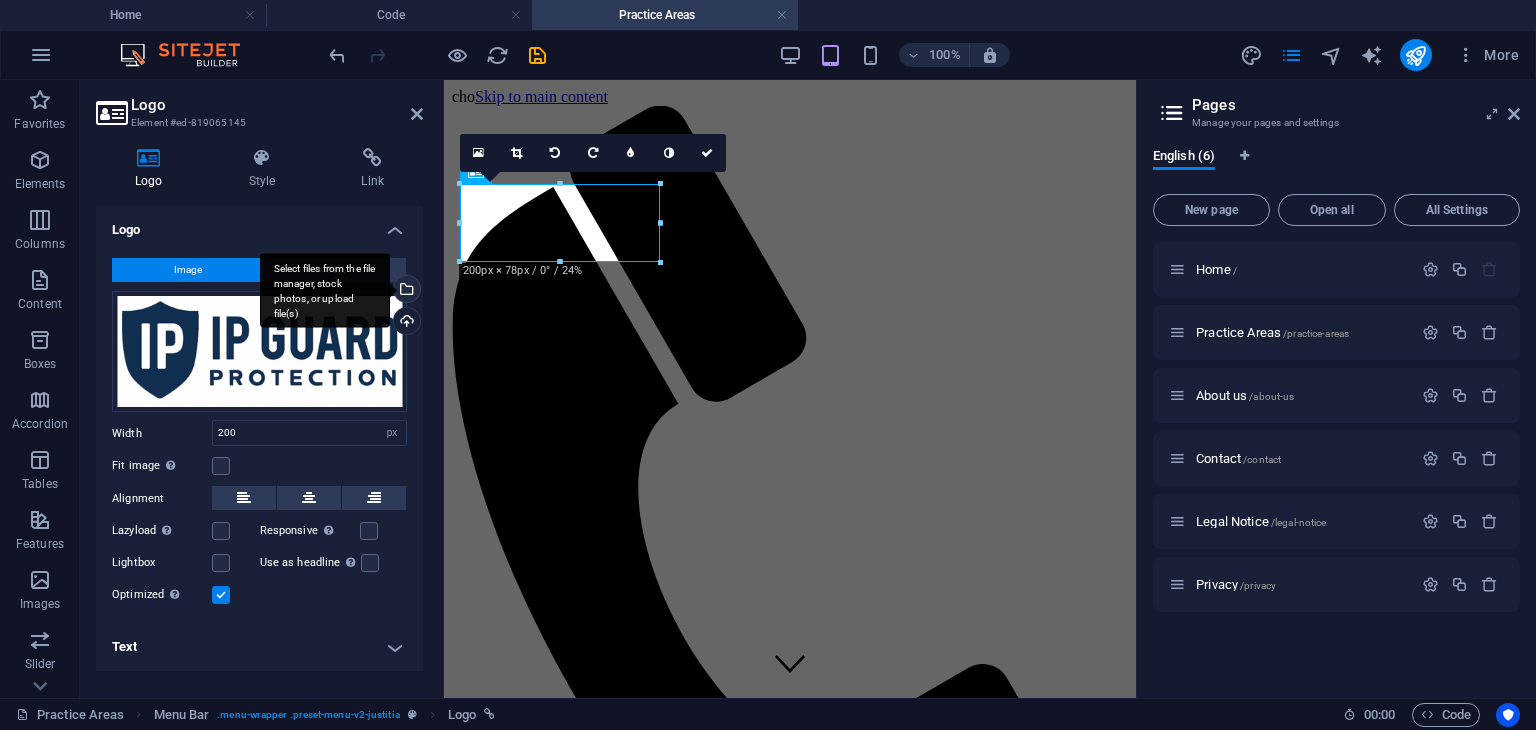 click on "Select files from the file manager, stock photos, or upload file(s)" at bounding box center [325, 290] 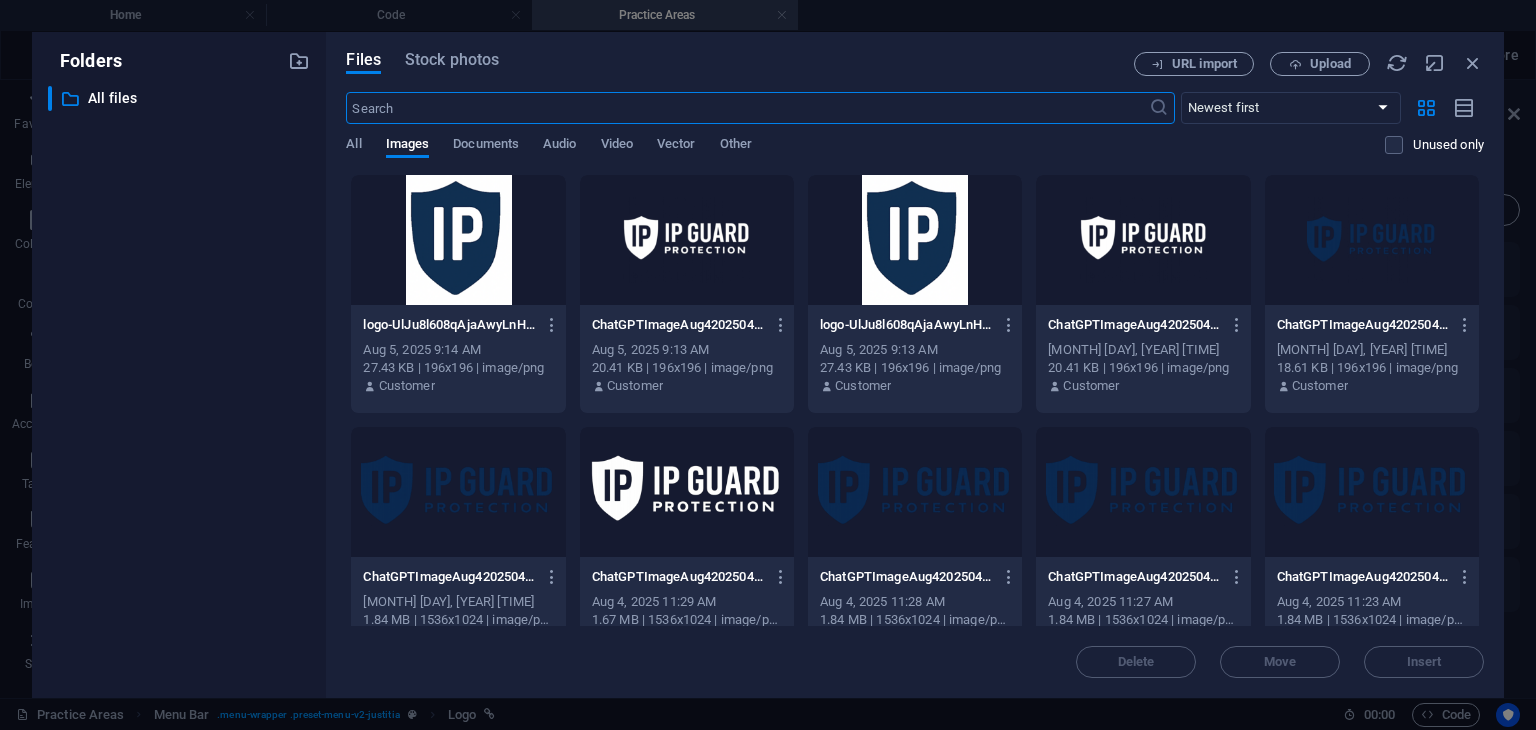 click on "ChatGPTImageAug4202504_28_42PM-59KSDOVS4z0VeC62YuIpiA.png ChatGPTImageAug4202504_28_42PM-59KSDOVS4z0VeC62YuIpiA.png" at bounding box center [687, 577] 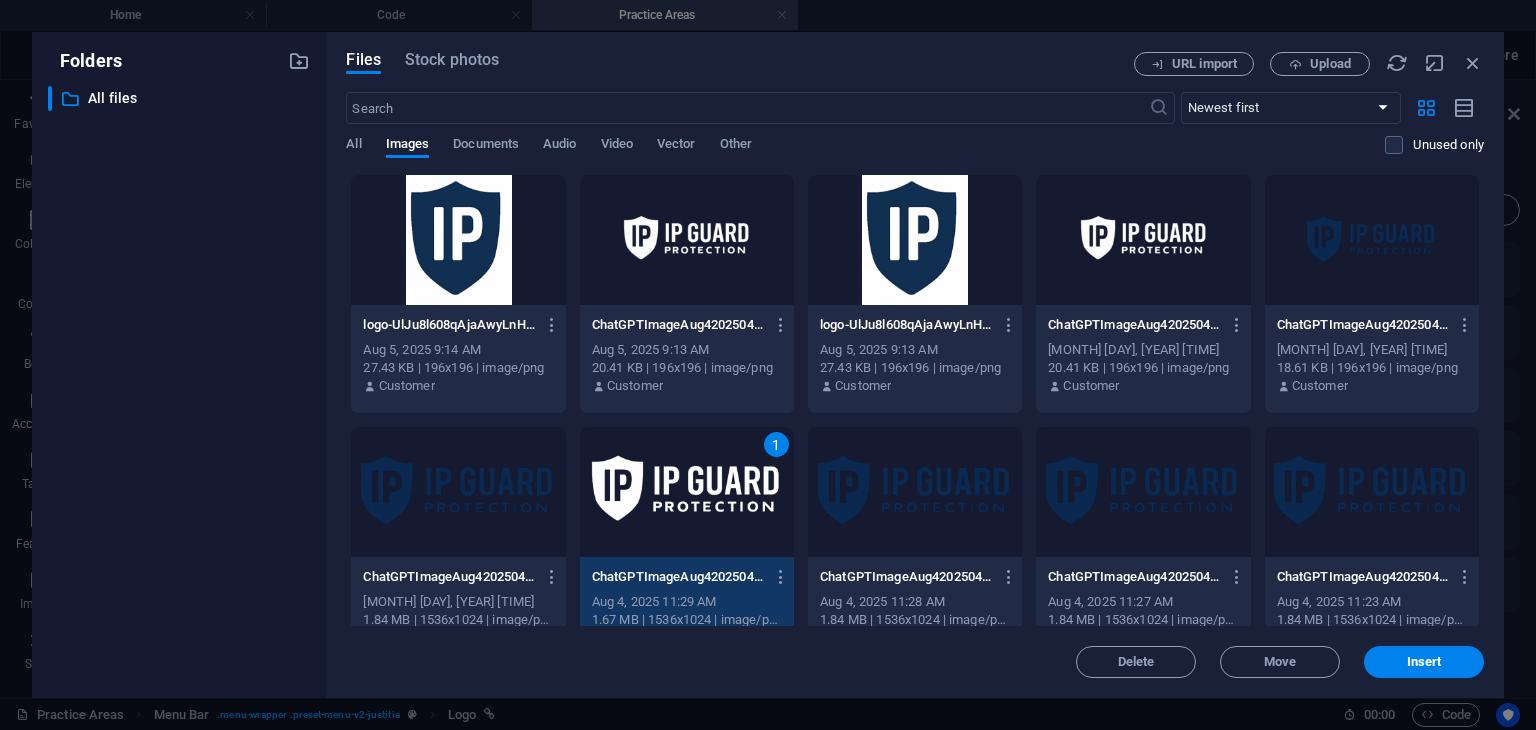 click on "Insert" at bounding box center [1424, 662] 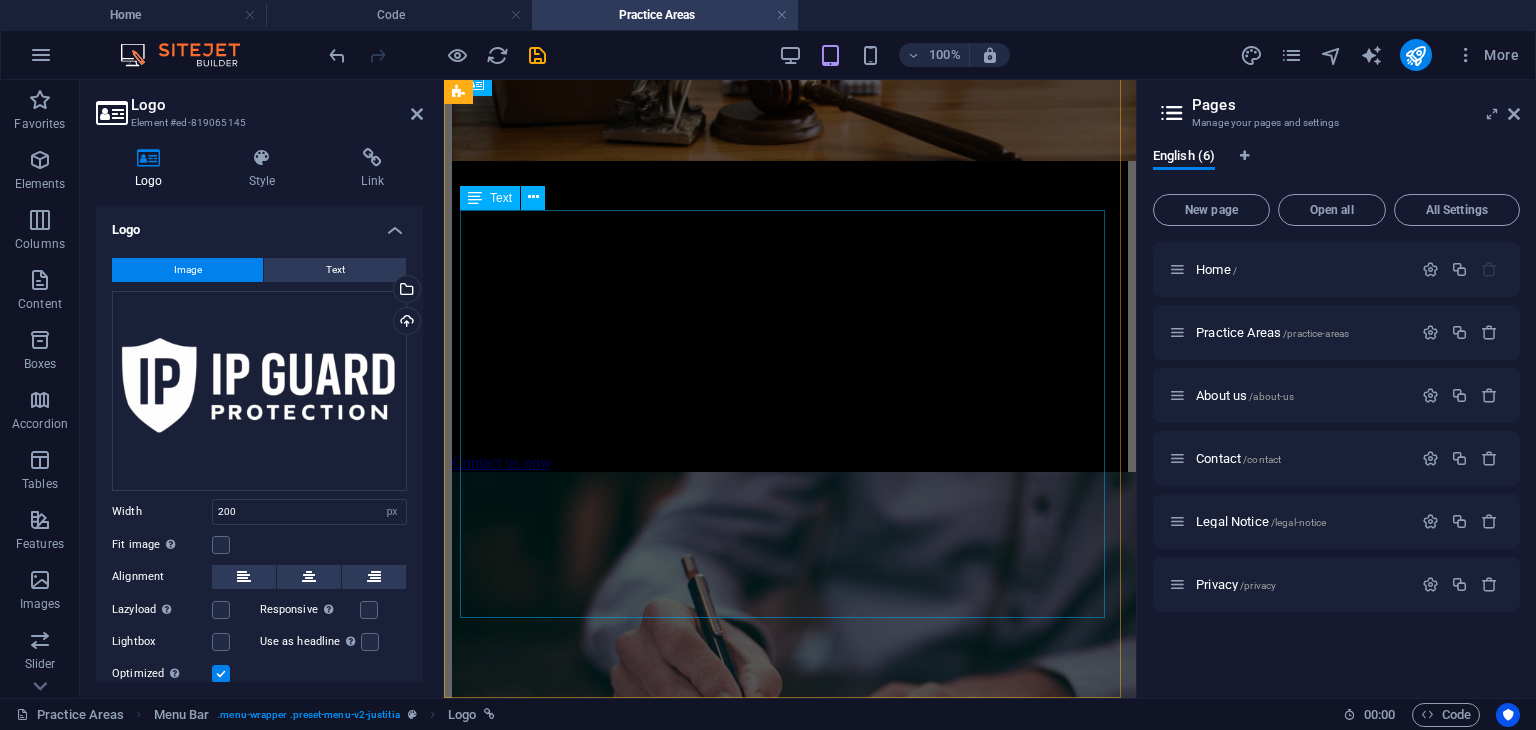 scroll, scrollTop: 5675, scrollLeft: 0, axis: vertical 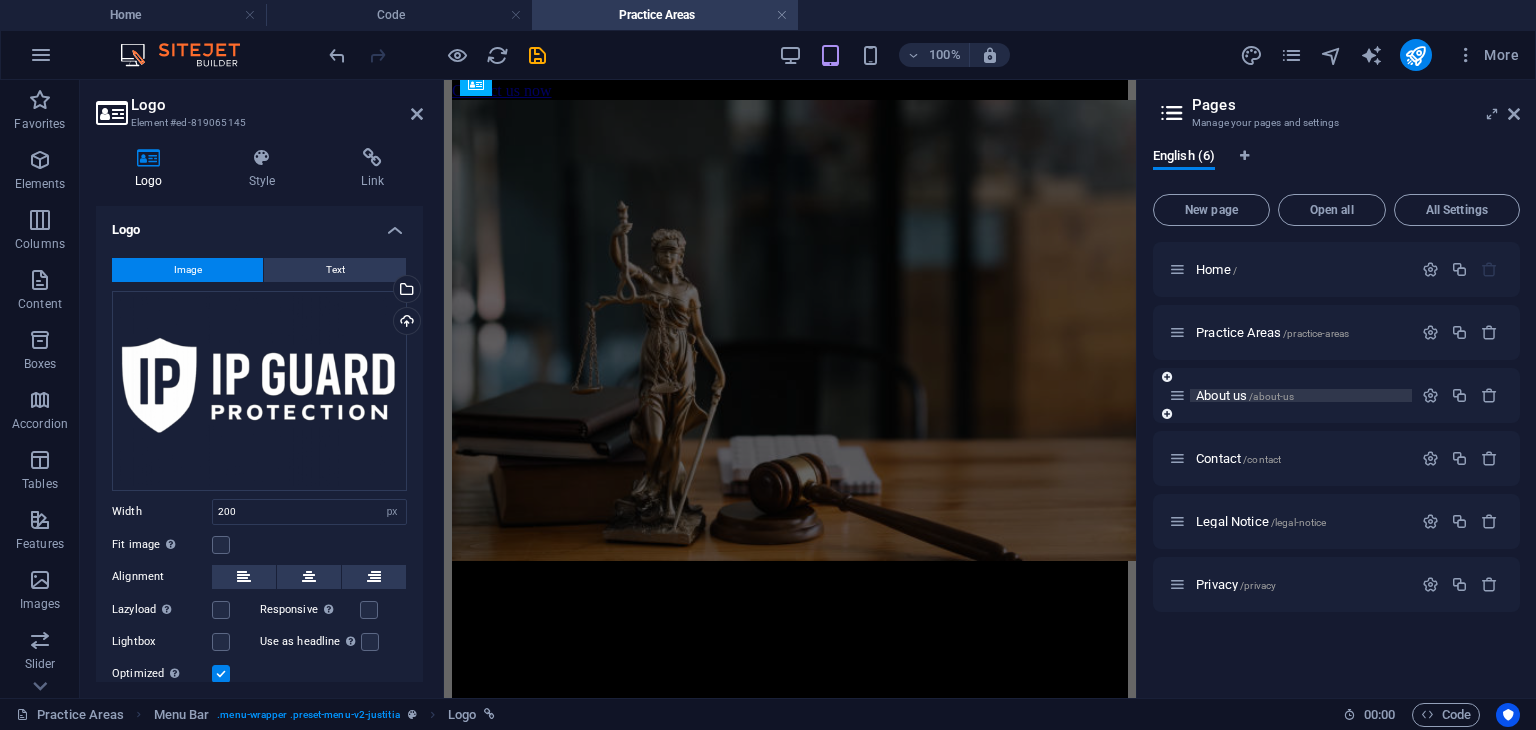 click on "About us /about-us" at bounding box center (1245, 395) 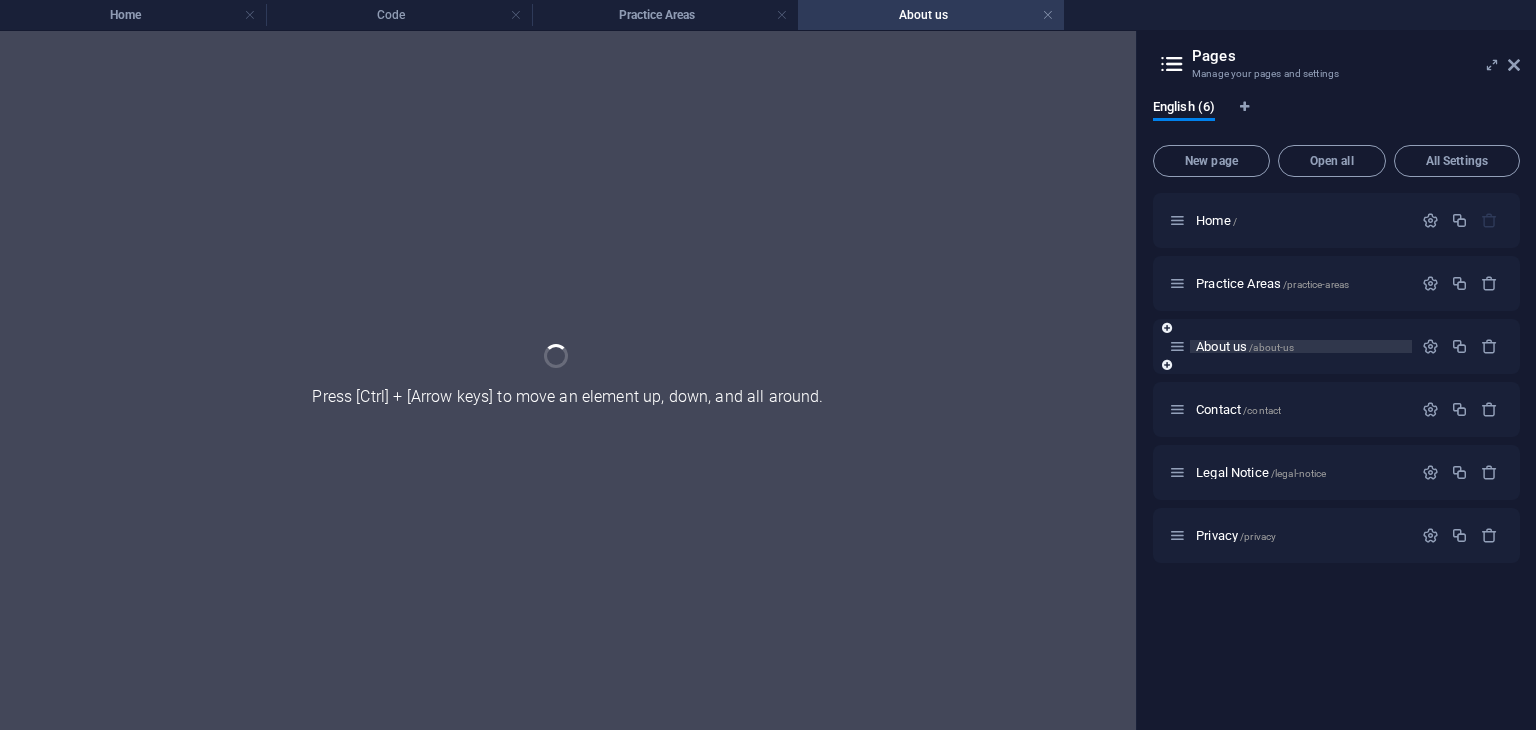 scroll, scrollTop: 0, scrollLeft: 0, axis: both 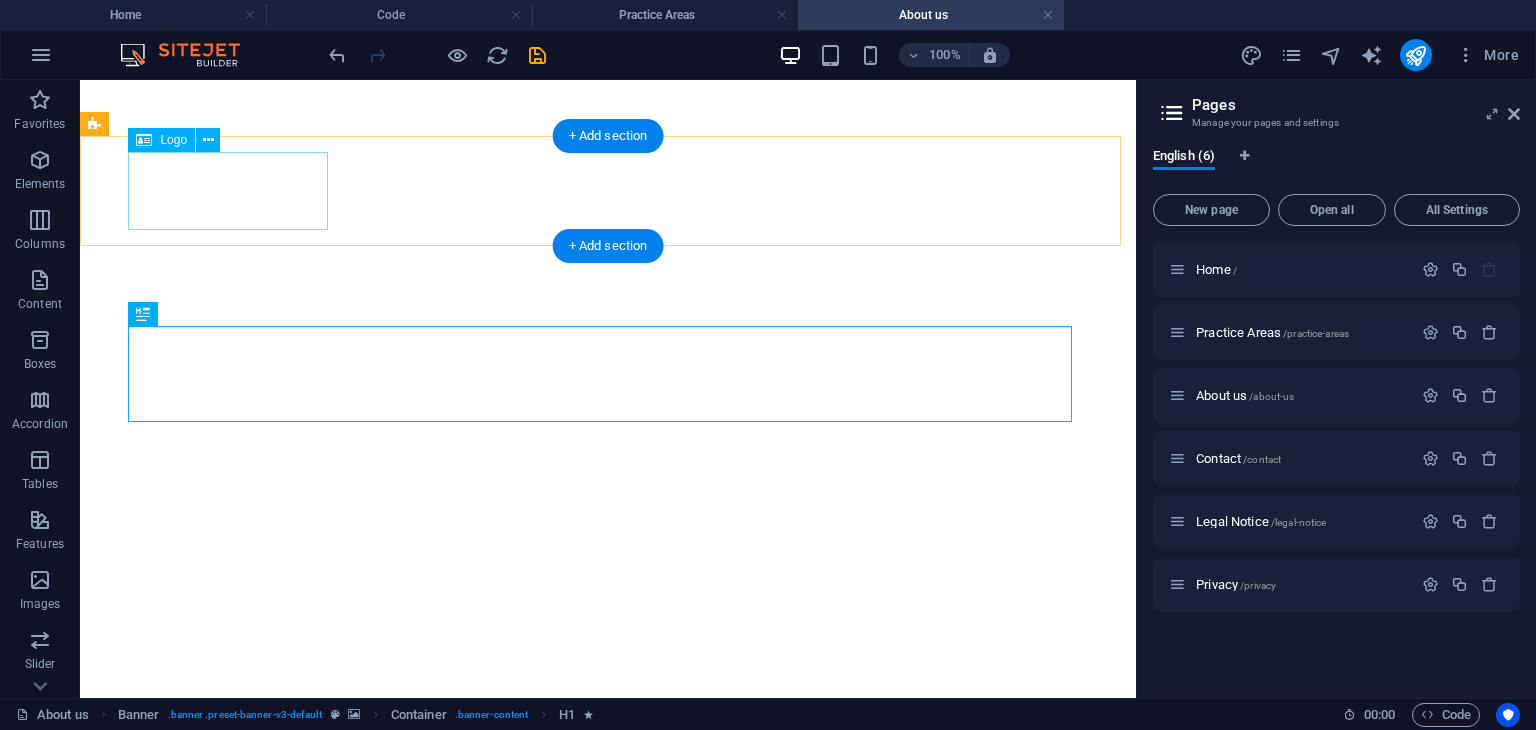 select on "px" 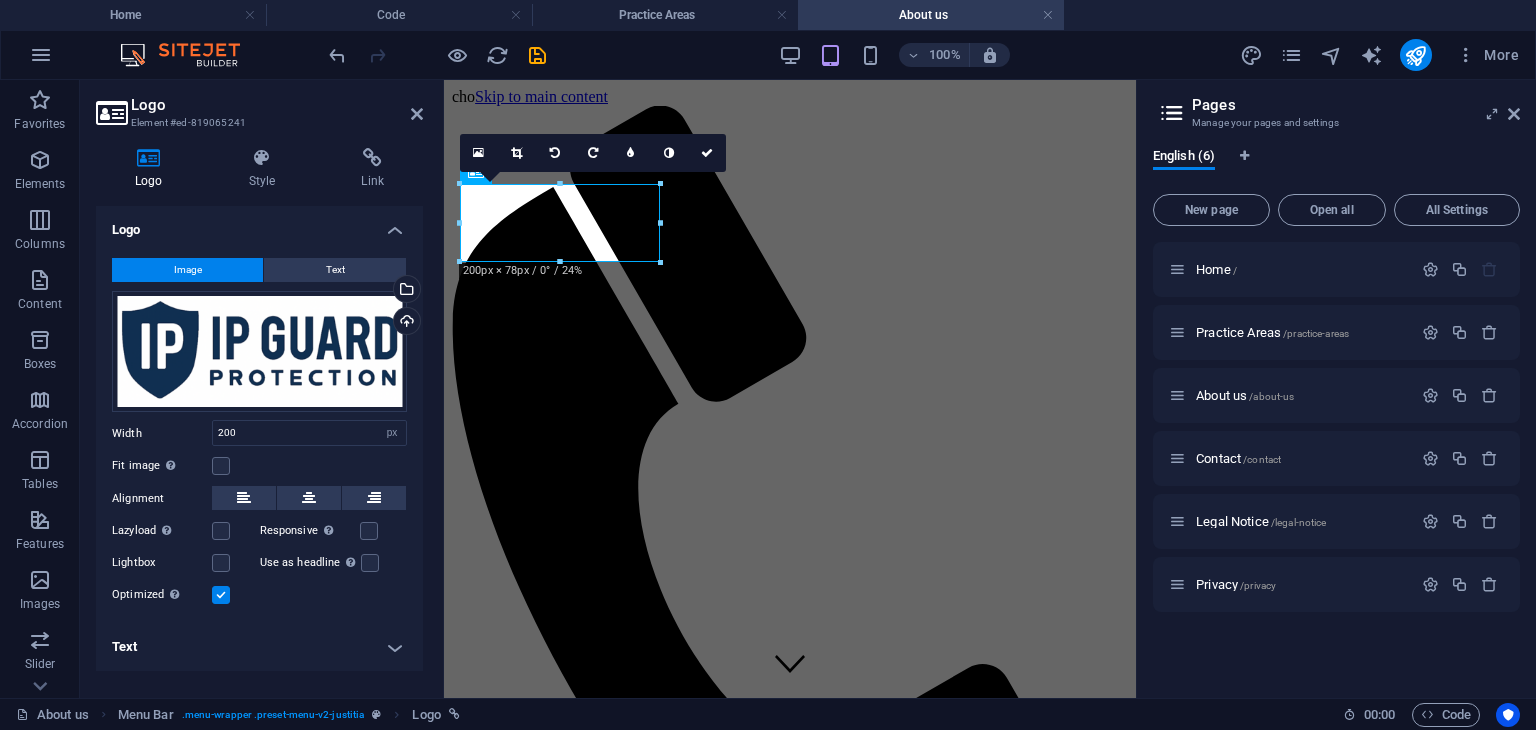 scroll, scrollTop: 0, scrollLeft: 0, axis: both 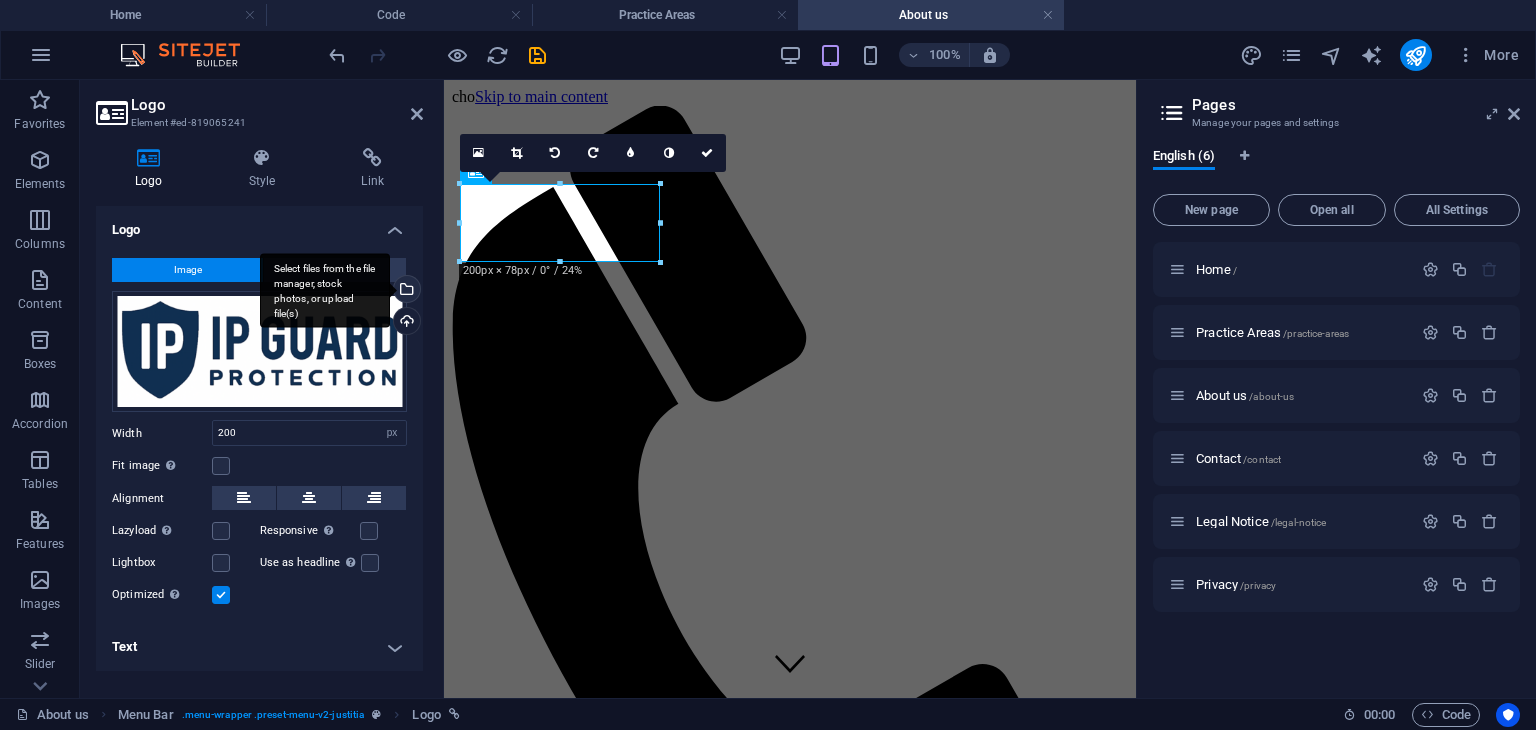 click on "Select files from the file manager, stock photos, or upload file(s)" at bounding box center [405, 291] 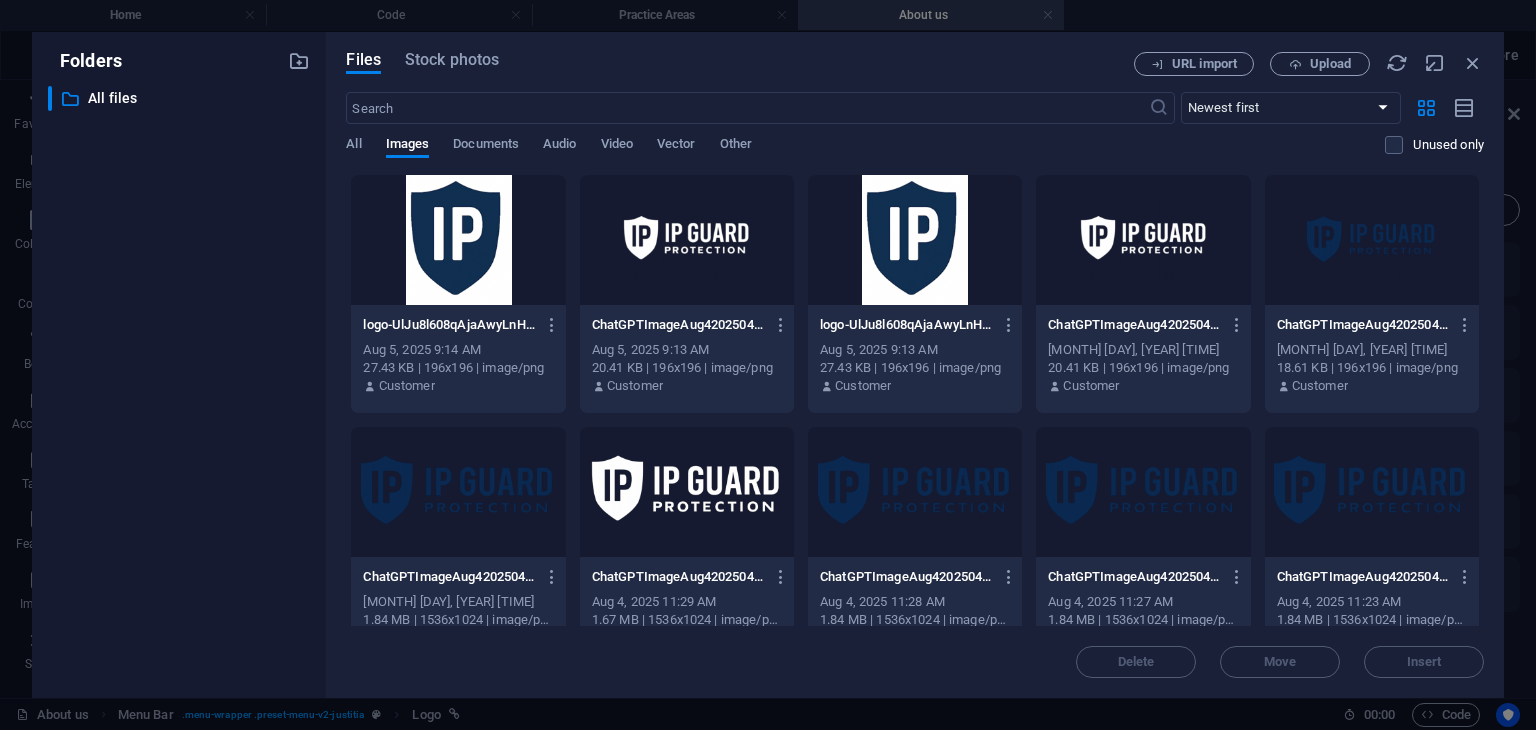 click at bounding box center (687, 492) 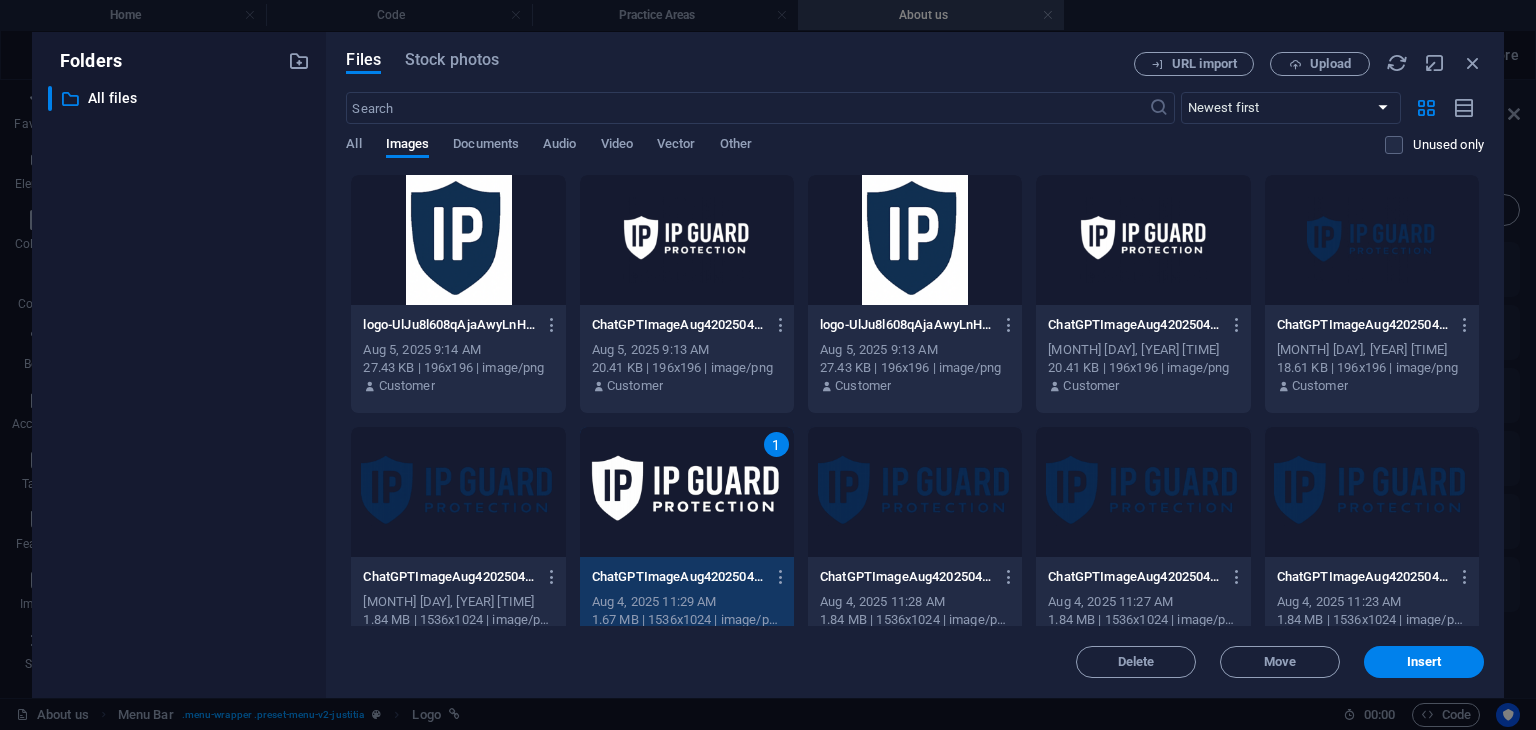 click on "Aug 5, 2025 9:14 AM 27.43 KB | 196x196 | image/png Customer ChatGPTImageAug4202504_28_42PM-59KSDOVS4z0VeC62YuIpiA-b_BVtgLzF8S-SI_SCEx-ZQ.png ChatGPTImageAug4202504_28_42PM-59KSDOVS4z0VeC62YuIpiA-b_BVtgLzF8S-SI_SCEx-ZQ.png Aug 5, 2025 9:13 AM 20.41 KB | 196x196 | image/png Customer logo-UlJu8l608qAjaAwyLnHTJQ-Z6NG6pGwlJDtMg5uHBuHMg.png logo-UlJu8l608qAjaAwyLnHTJQ-Z6NG6pGwlJDtMg5uHBuHMg.png Aug 5, 2025 9:13 AM 27.43 KB | 196x196 | image/png Customer ChatGPTImageAug4202504_28_42PM-59KSDOVS4z0VeC62YuIpiA-u1qYflyDn4BF8jy-rHrD3A.png ChatGPTImageAug4202504_28_42PM-59KSDOVS4z0VeC62YuIpiA-u1qYflyDn4BF8jy-rHrD3A.png Customer 1" at bounding box center (915, 365) 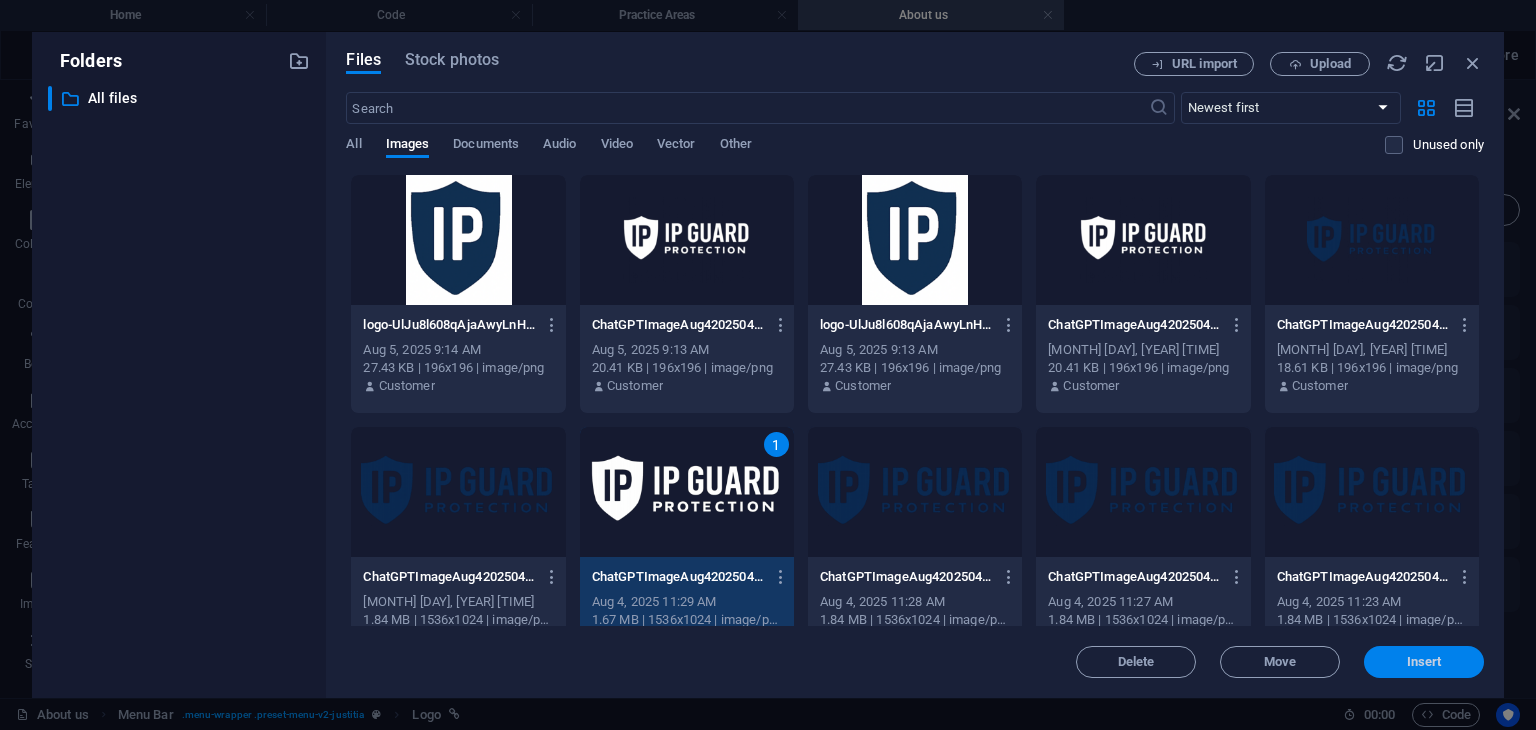 click on "Insert" at bounding box center [1424, 662] 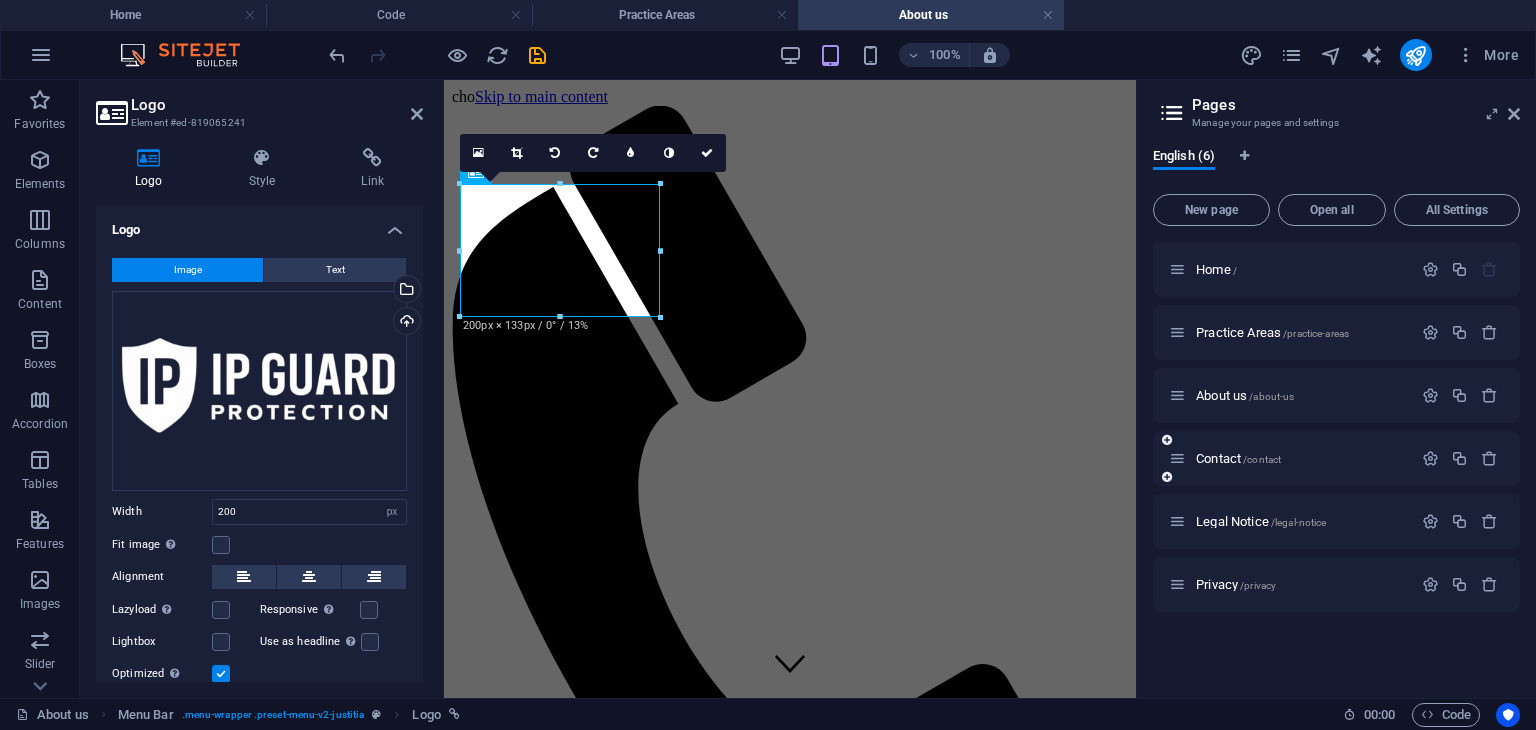 click on "Contact /contact" at bounding box center (1290, 458) 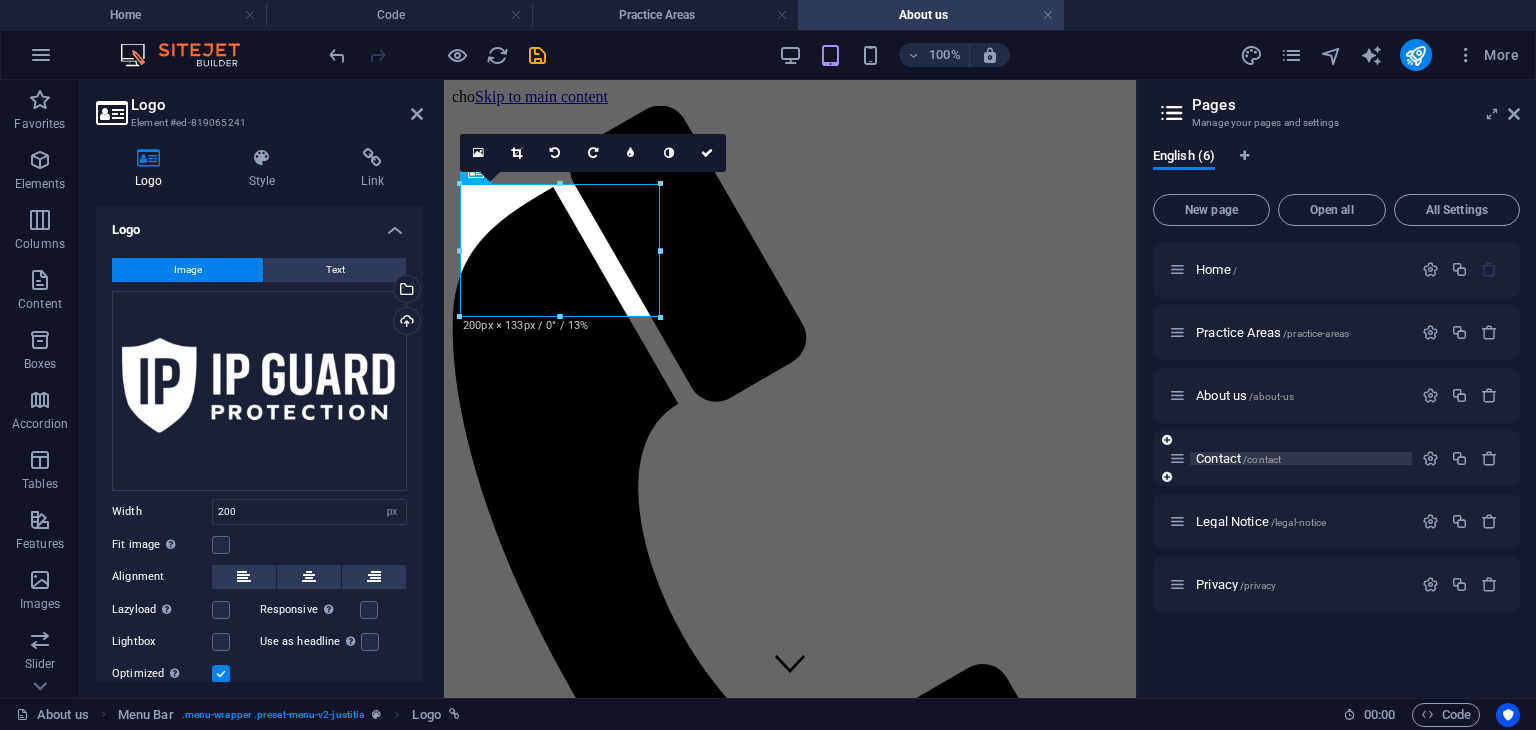 click on "Contact /contact" at bounding box center (1238, 458) 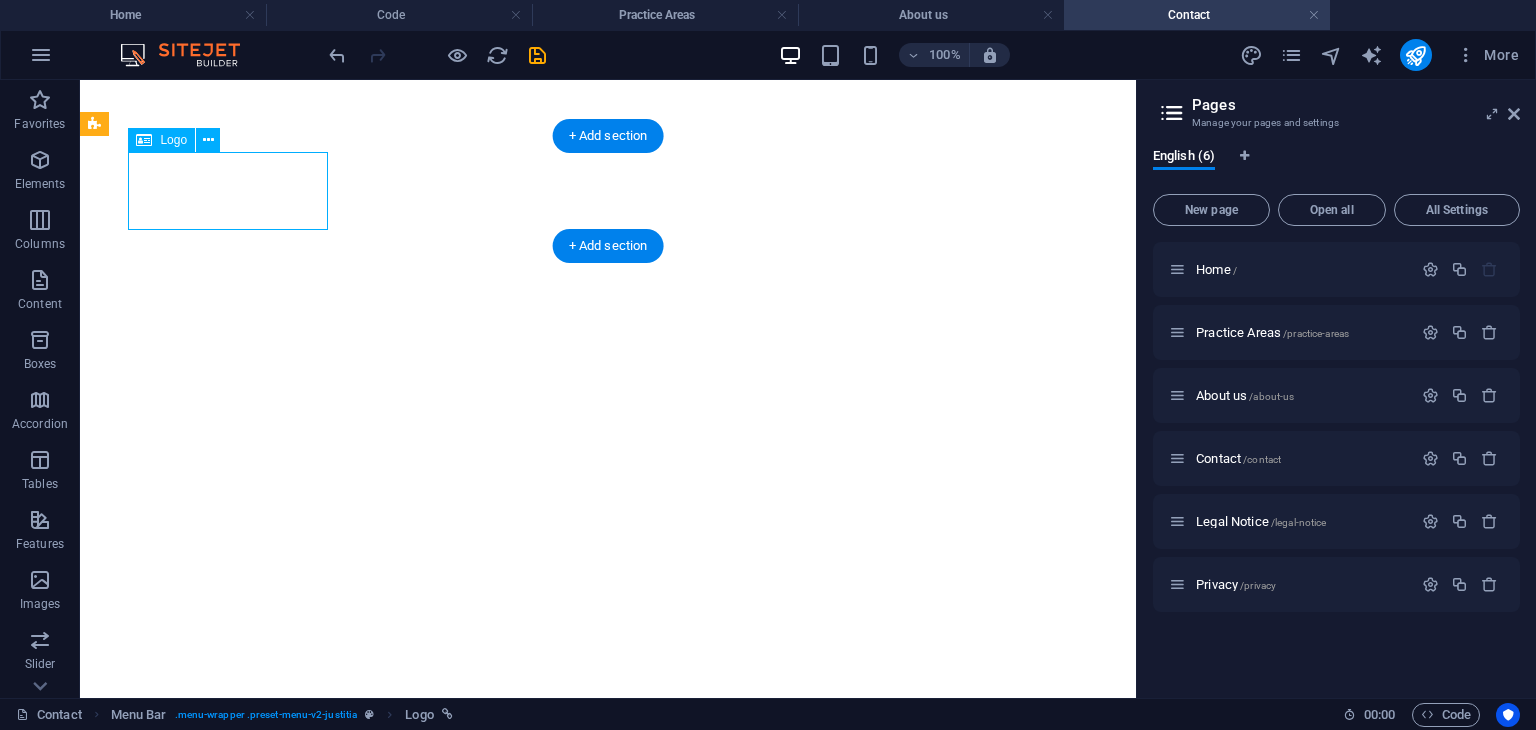 select on "px" 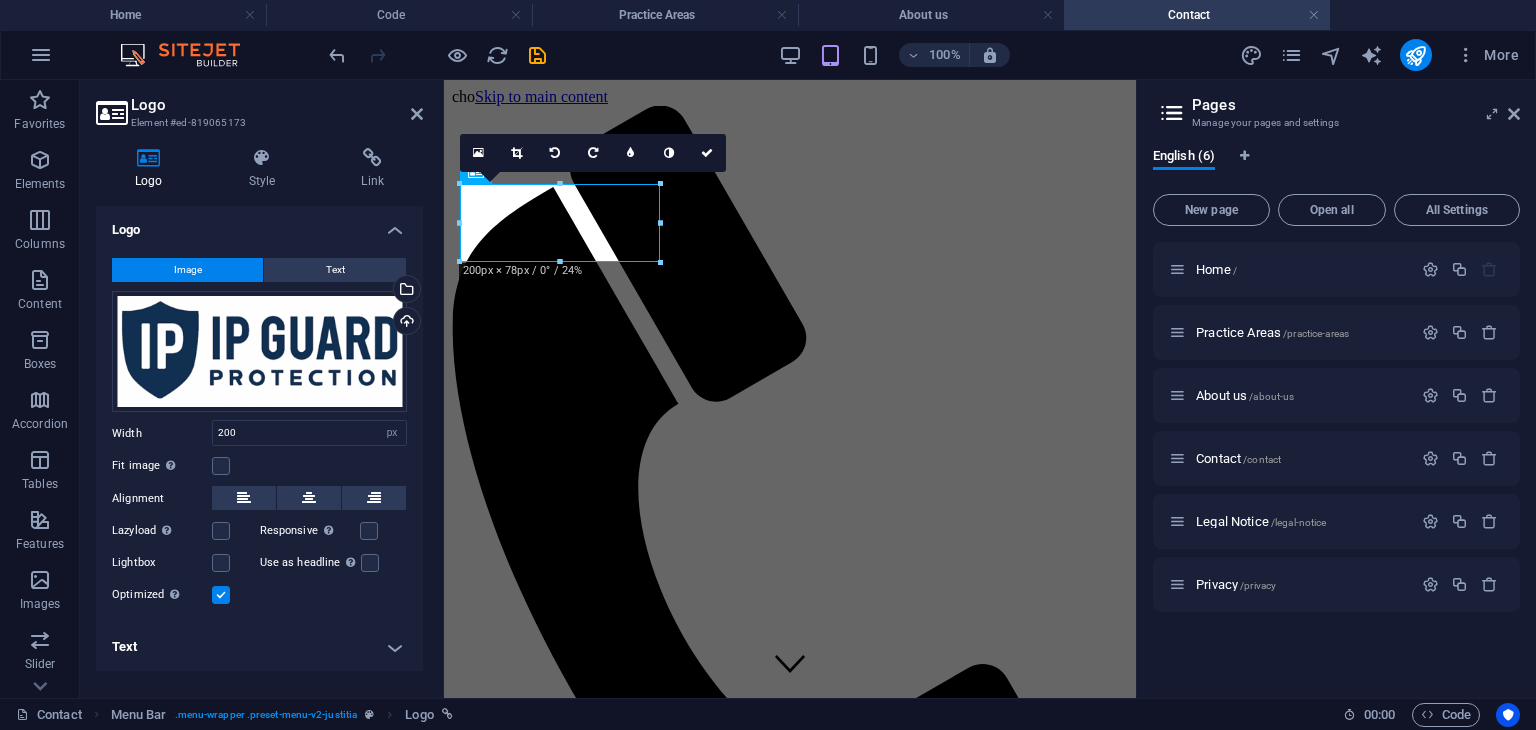 scroll, scrollTop: 0, scrollLeft: 0, axis: both 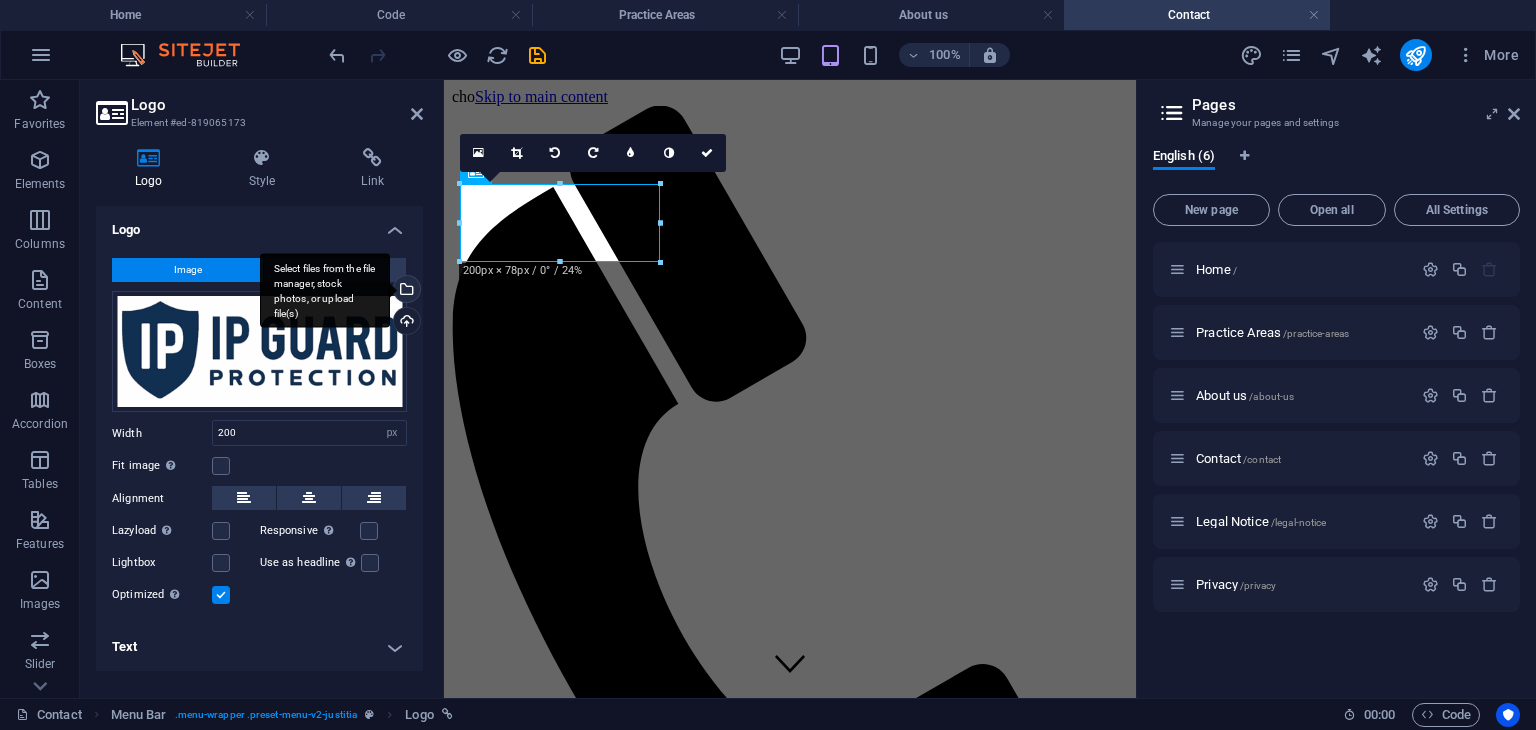click on "Select files from the file manager, stock photos, or upload file(s)" at bounding box center (405, 291) 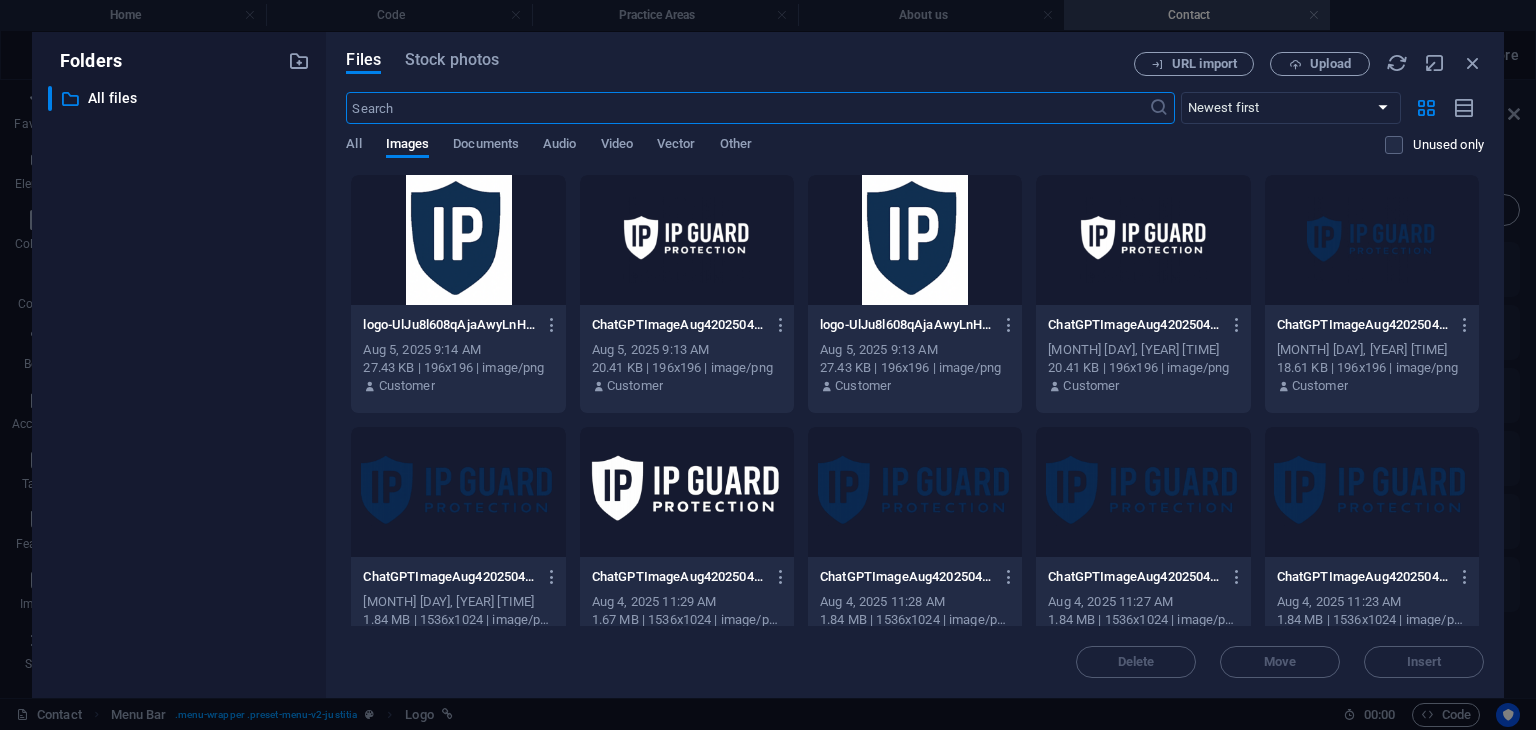 click at bounding box center [687, 492] 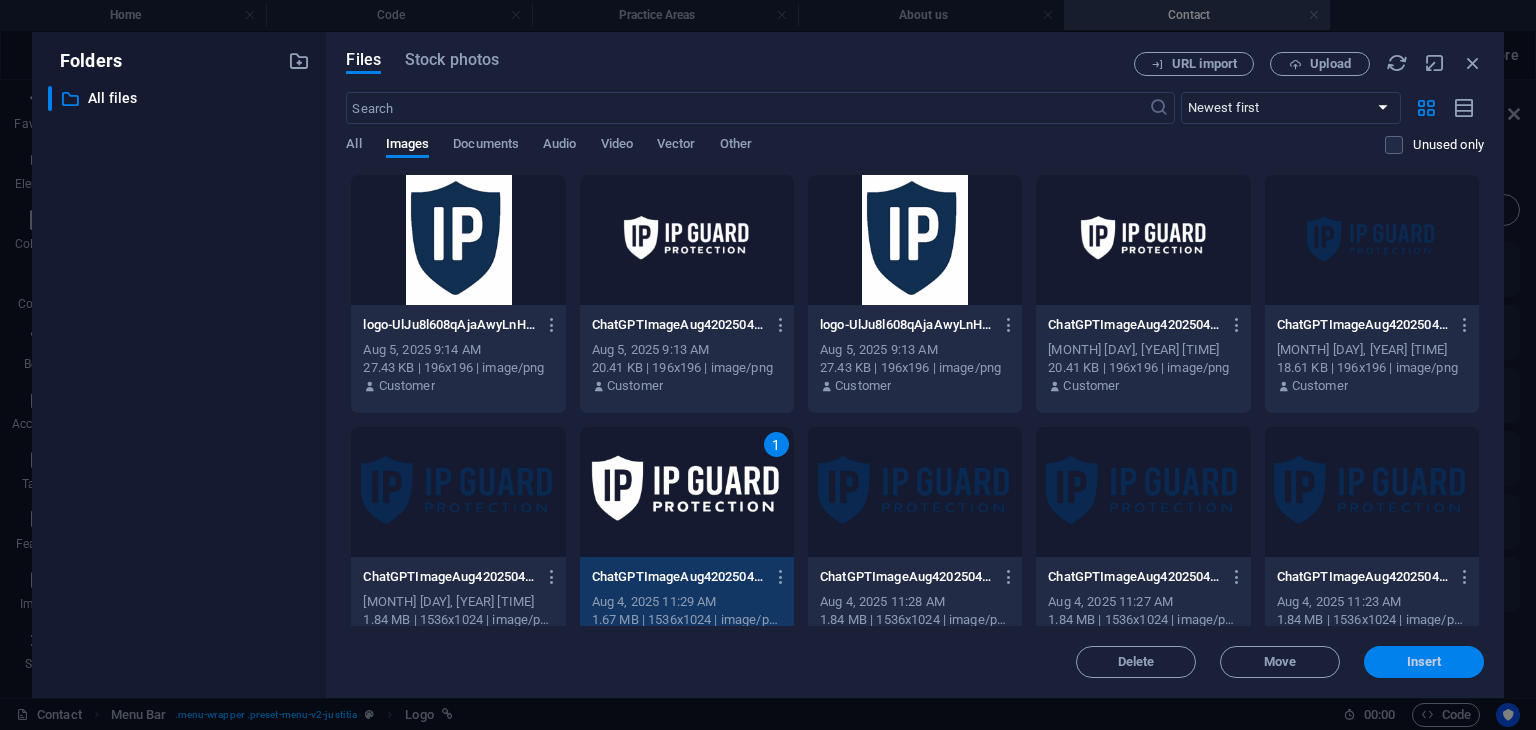 click on "Insert" at bounding box center (1424, 662) 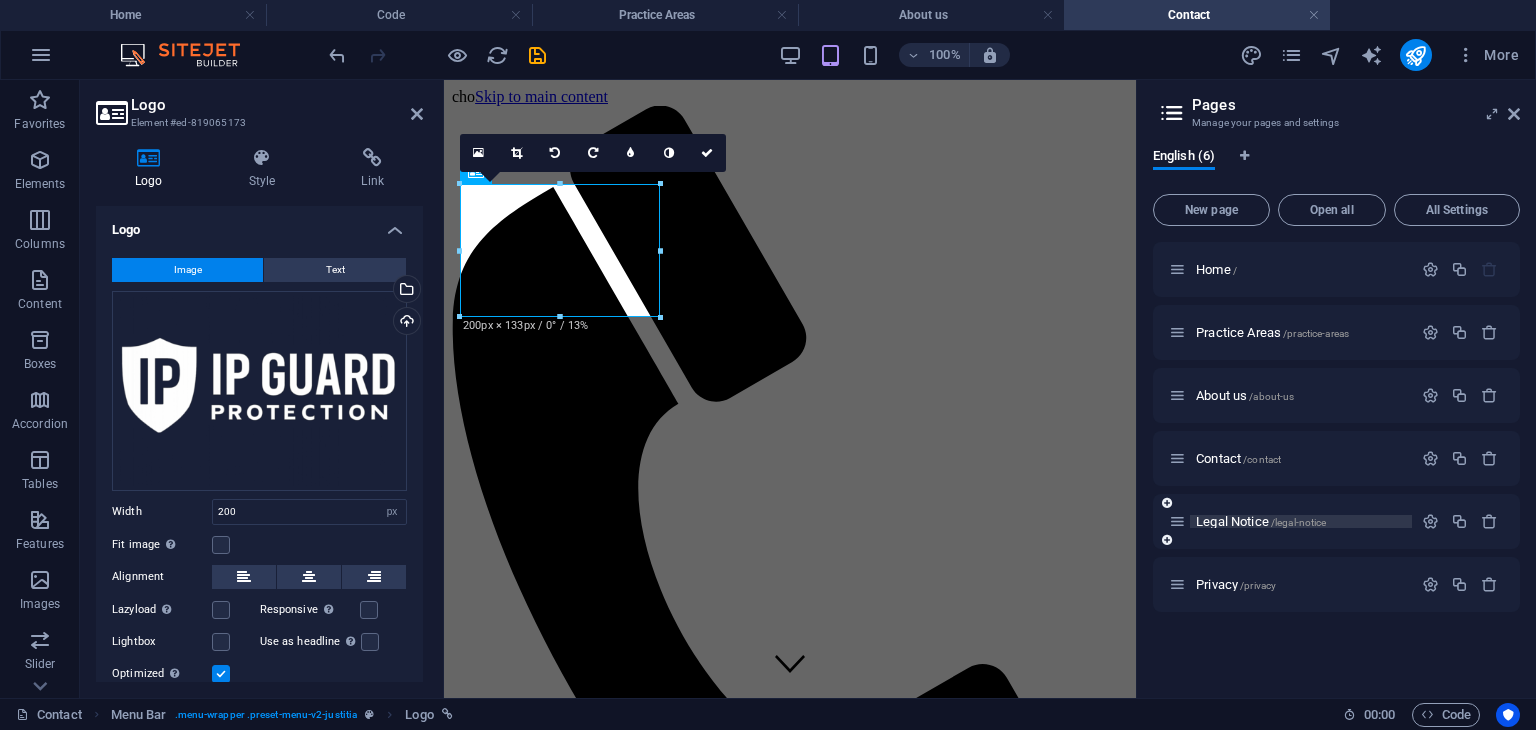 click on "Legal Notice /legal-notice" at bounding box center [1261, 521] 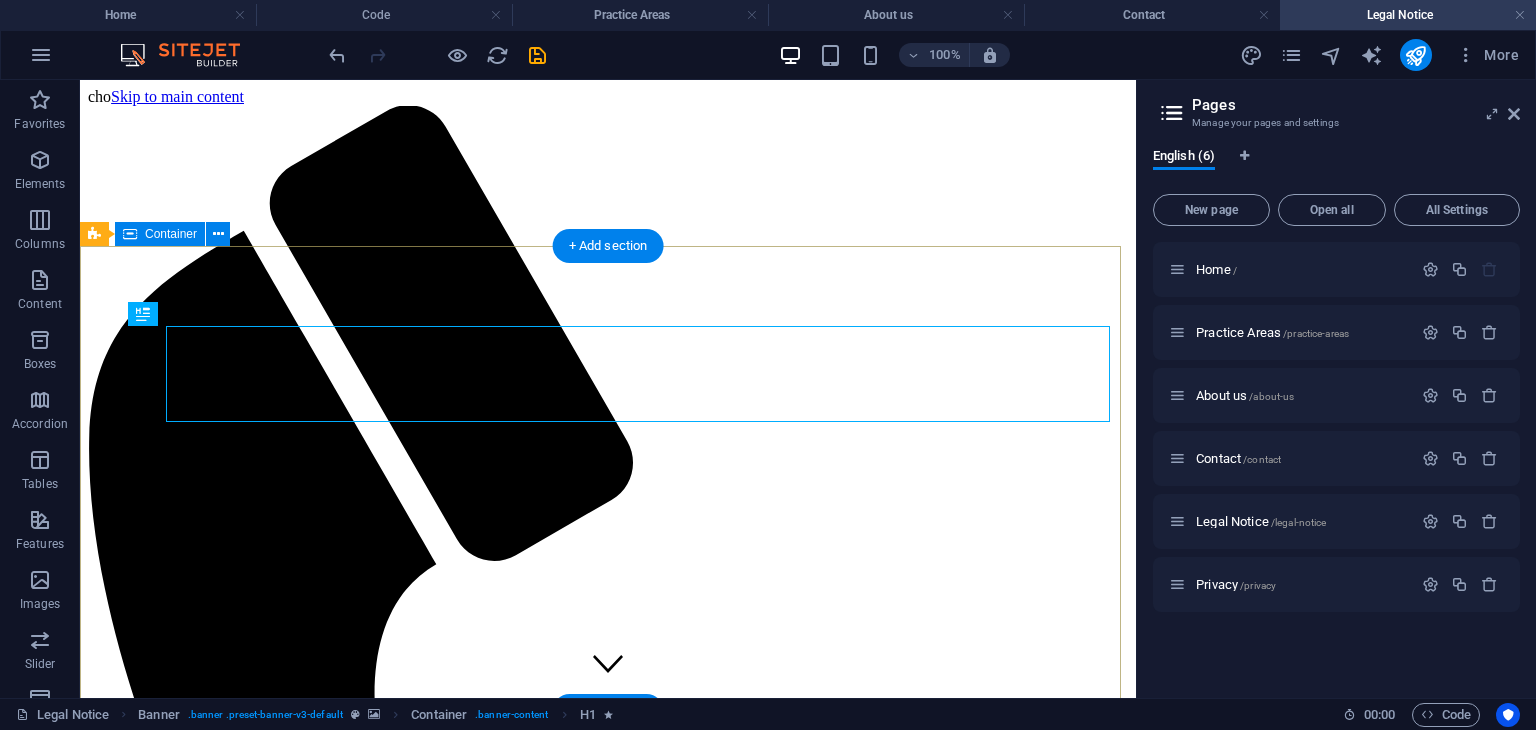 scroll, scrollTop: 0, scrollLeft: 0, axis: both 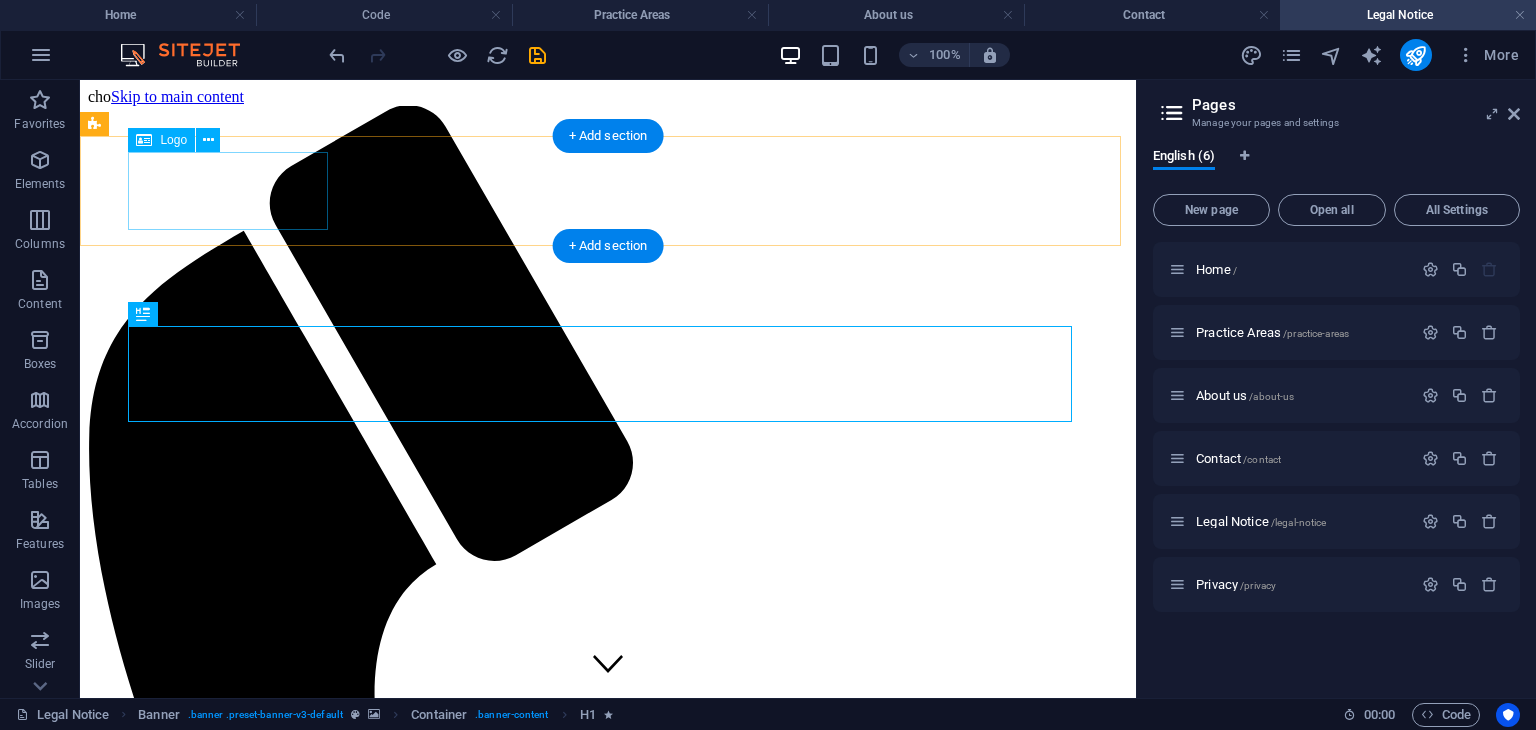 click at bounding box center (608, 3913) 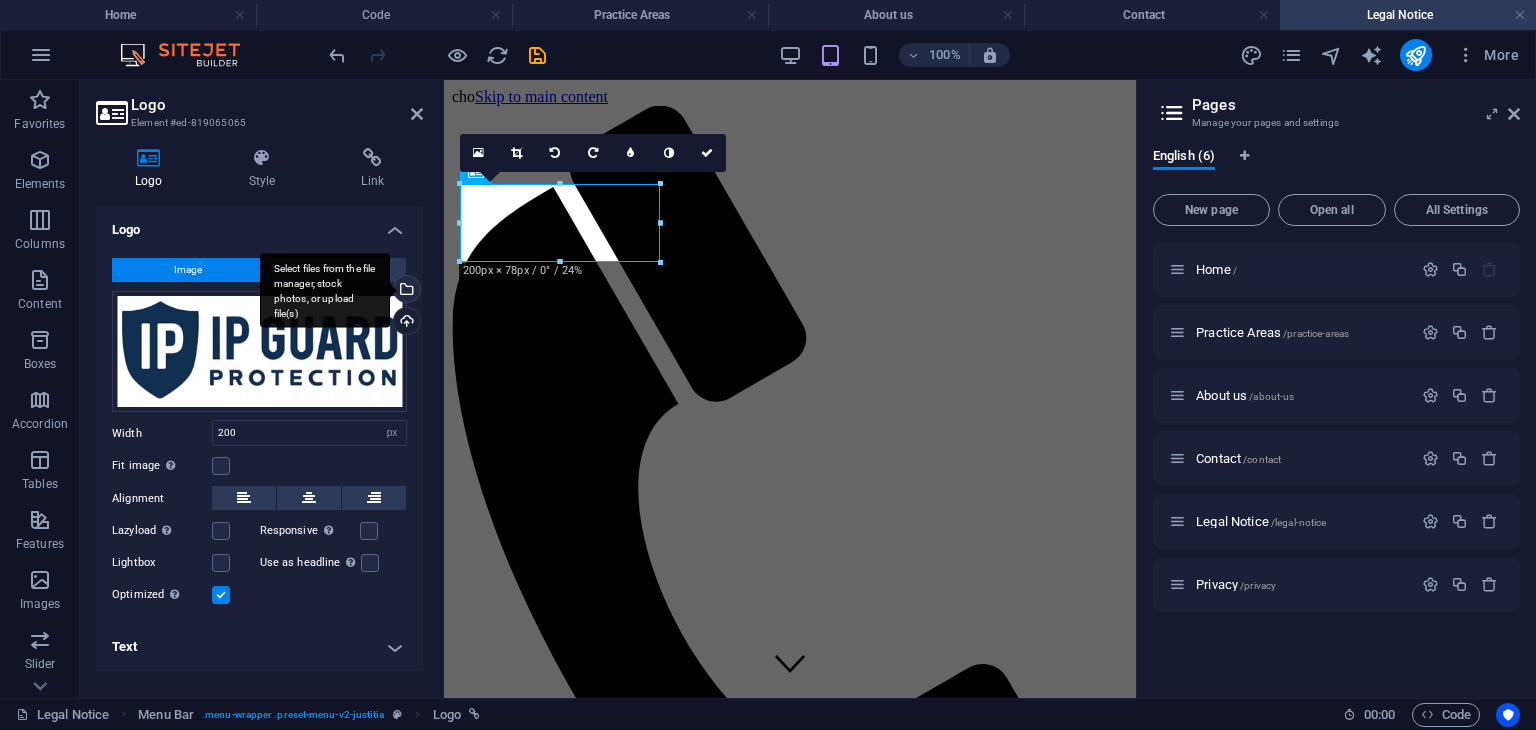 click on "Select files from the file manager, stock photos, or upload file(s)" at bounding box center (325, 290) 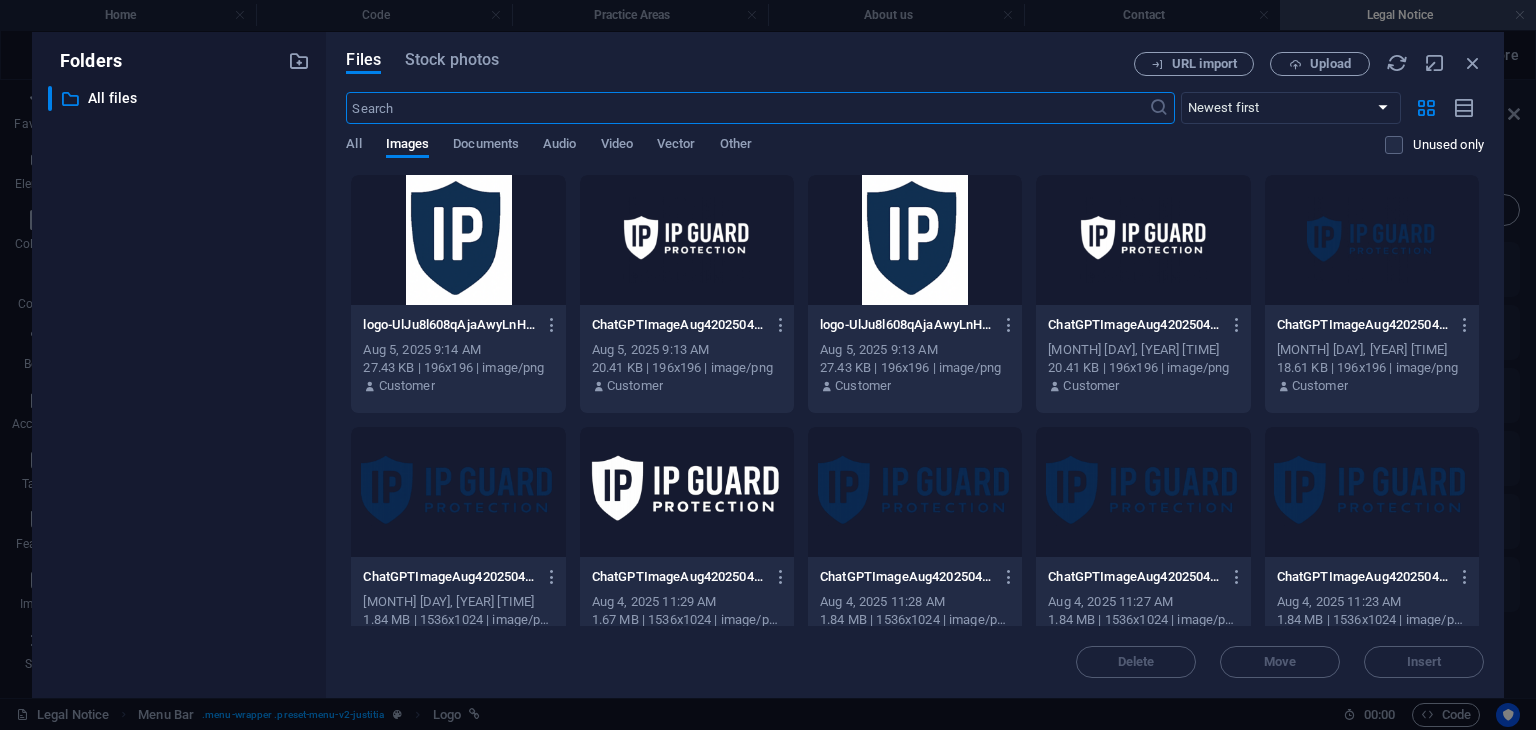 click at bounding box center (687, 492) 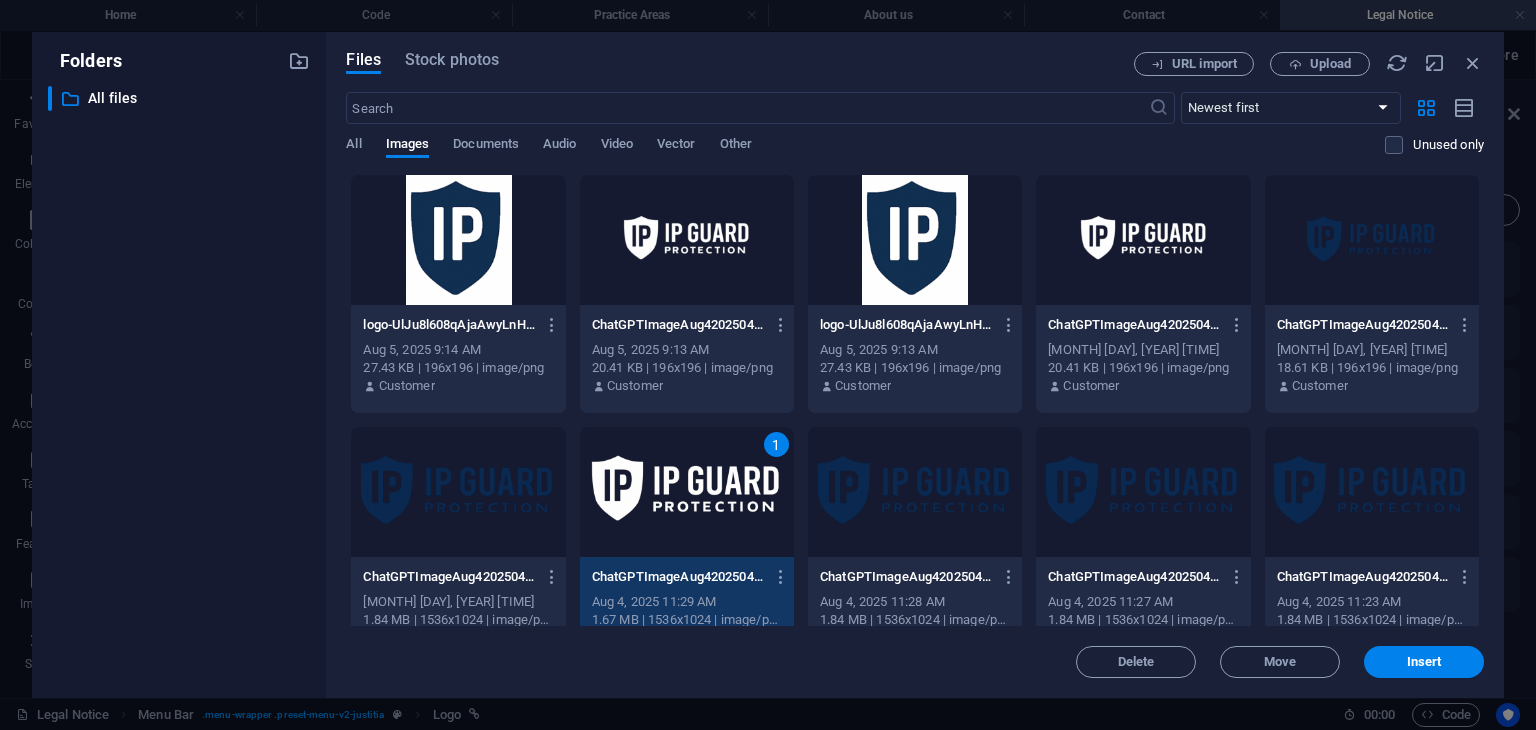 drag, startPoint x: 1415, startPoint y: 656, endPoint x: 1511, endPoint y: 589, distance: 117.06836 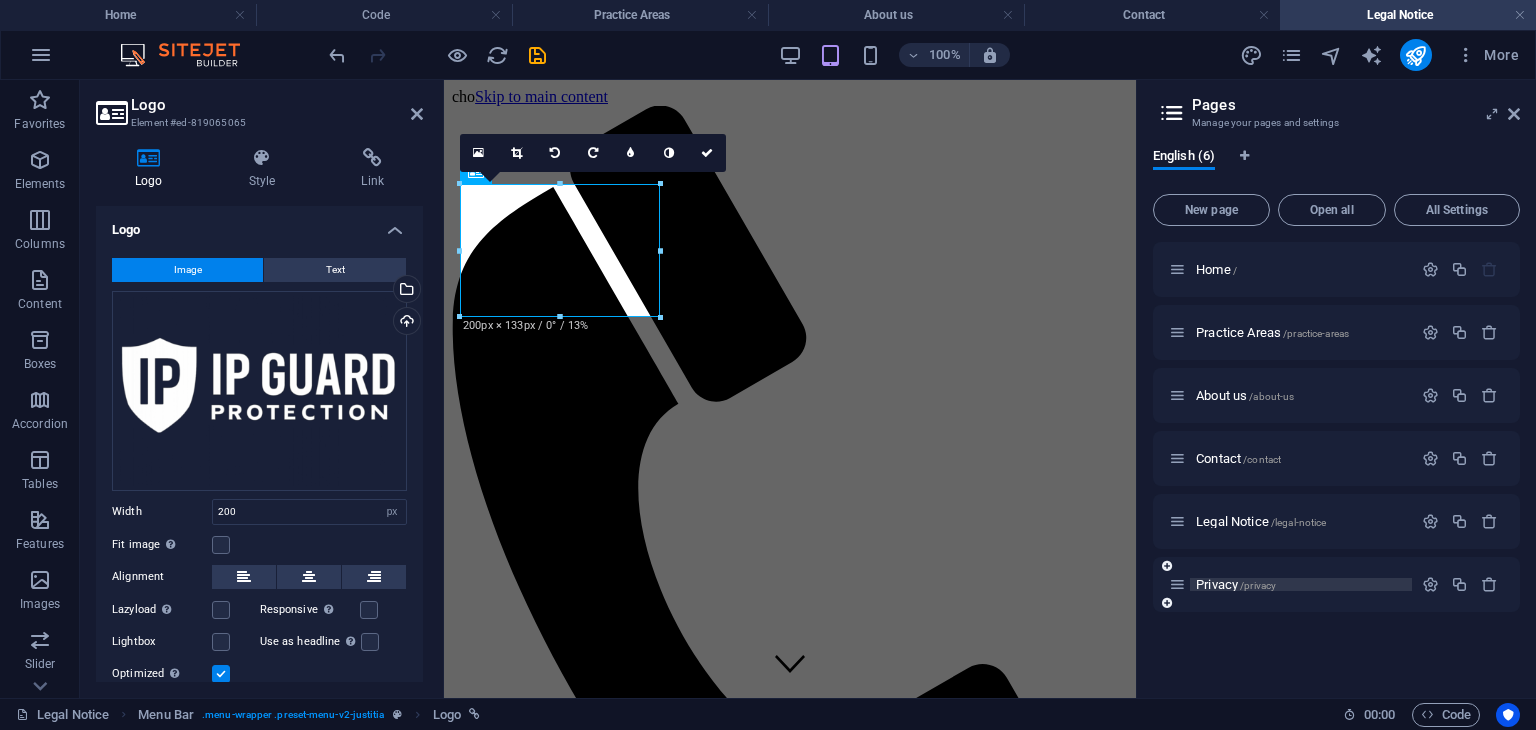 click on "Privacy /privacy" at bounding box center (1236, 584) 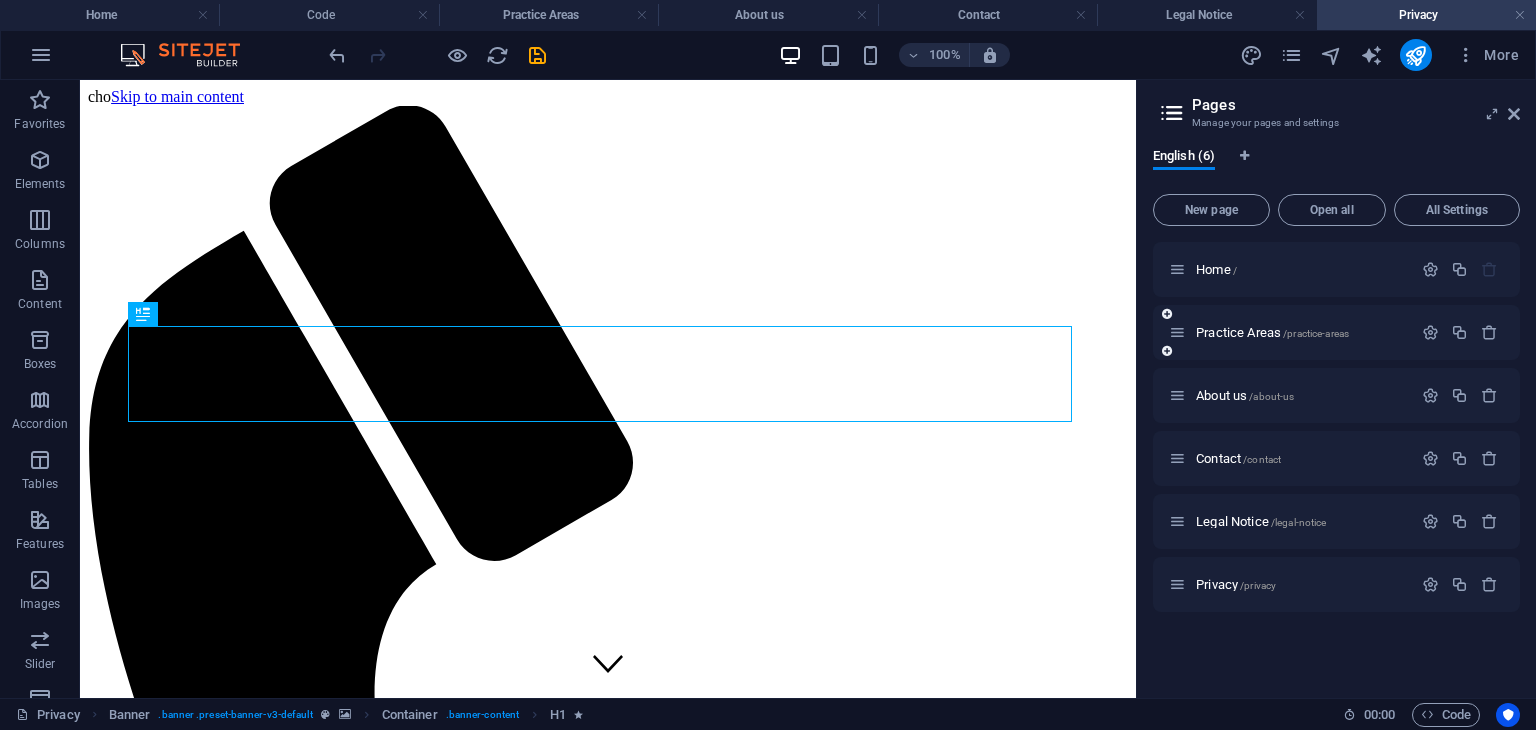 scroll, scrollTop: 0, scrollLeft: 0, axis: both 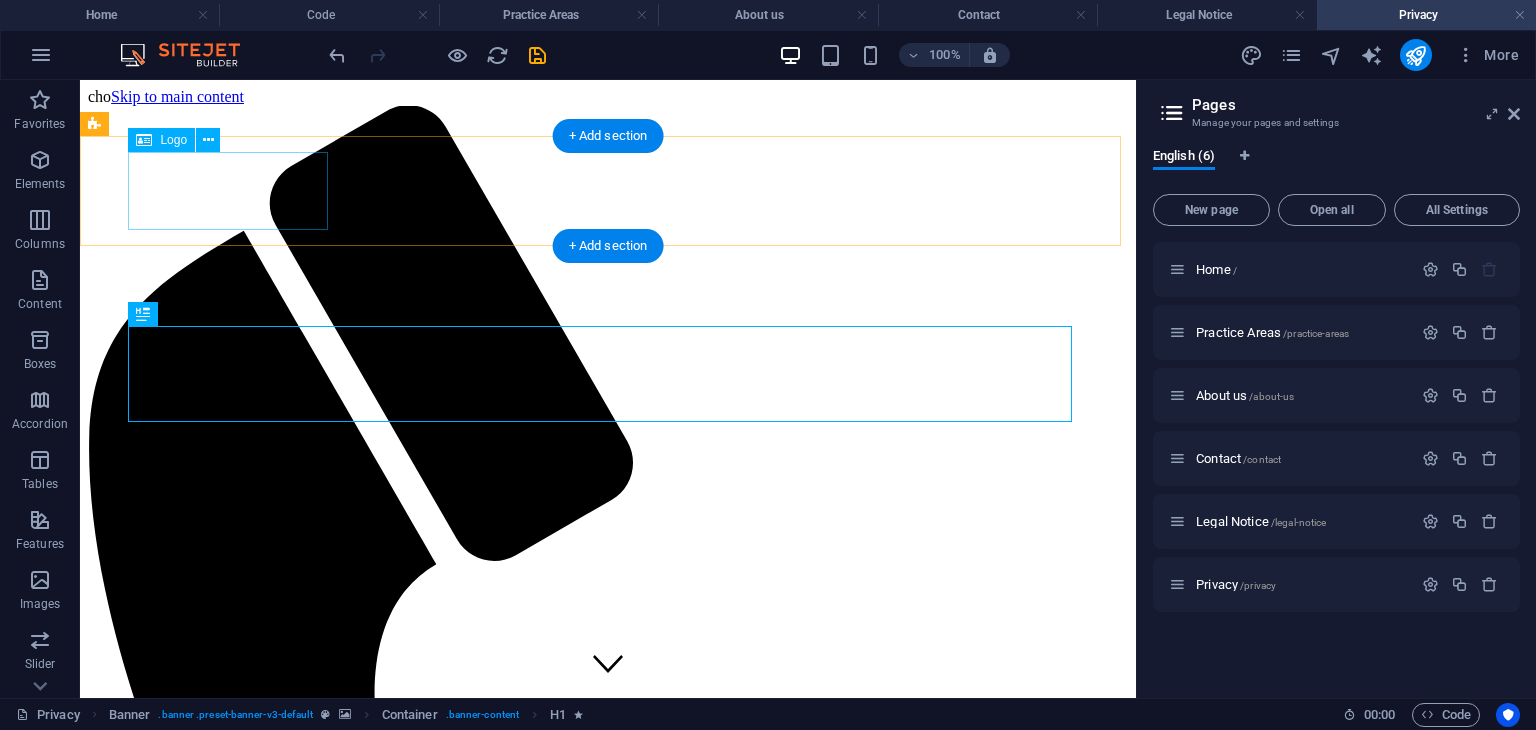 click at bounding box center [608, 3913] 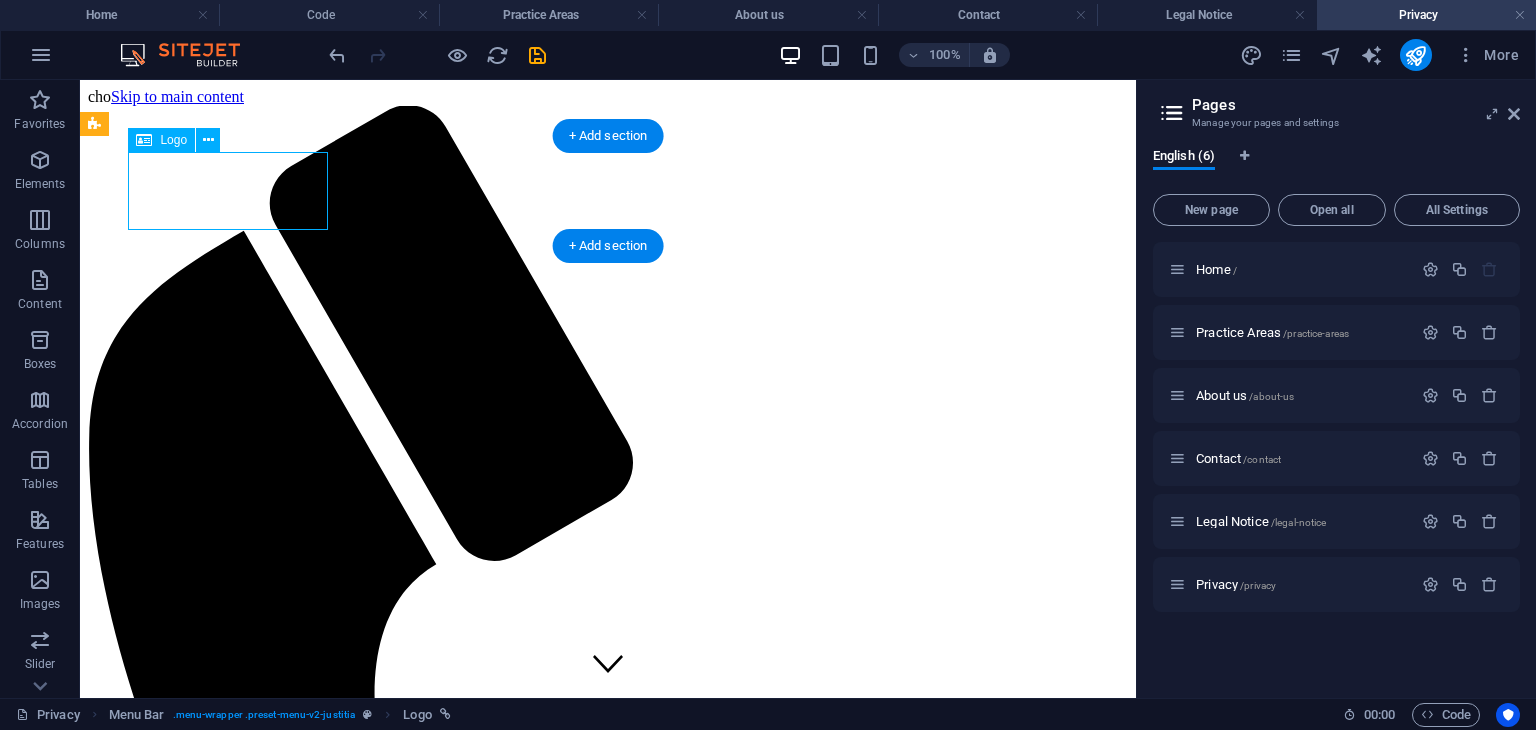 click at bounding box center (608, 3913) 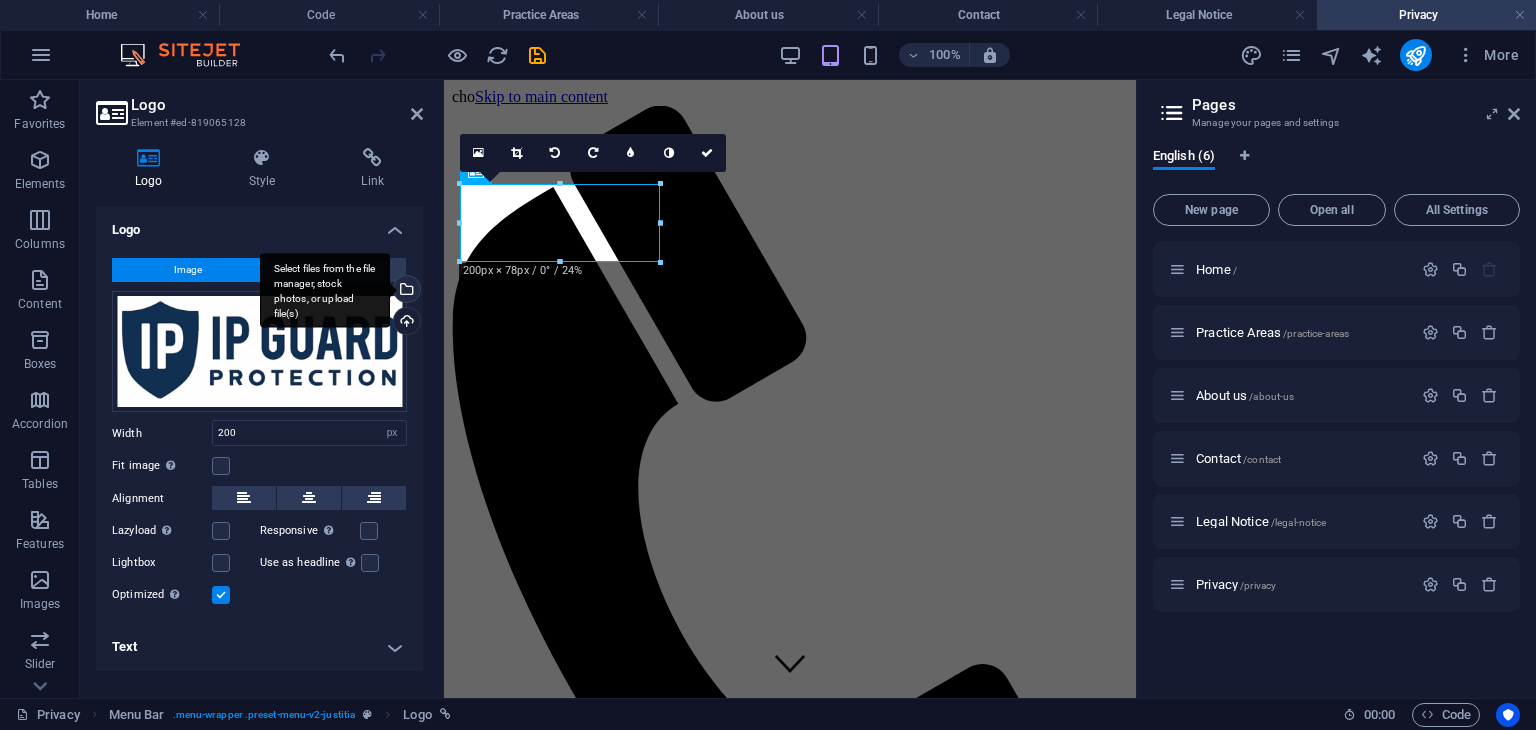 click on "Select files from the file manager, stock photos, or upload file(s)" at bounding box center [405, 291] 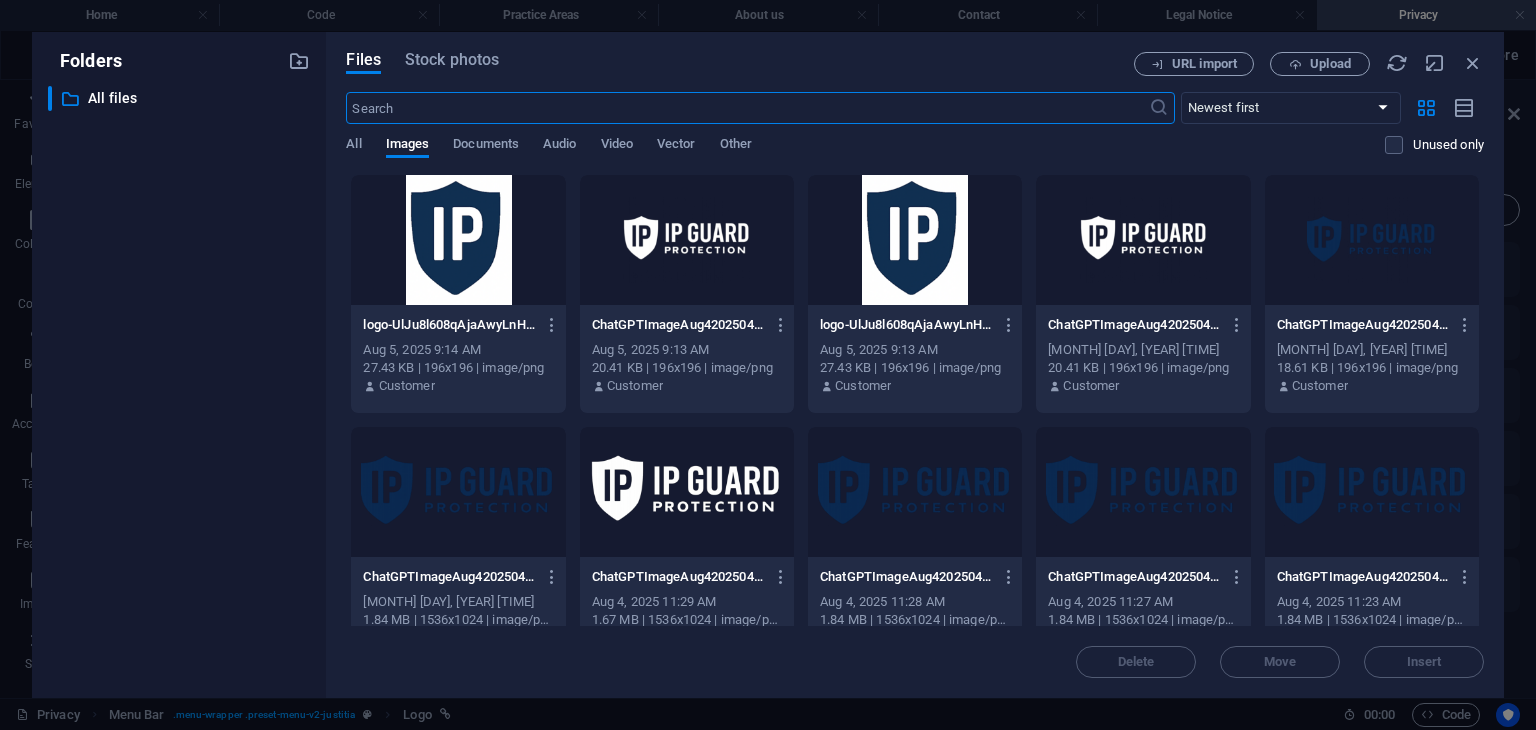 drag, startPoint x: 644, startPoint y: 537, endPoint x: 755, endPoint y: 537, distance: 111 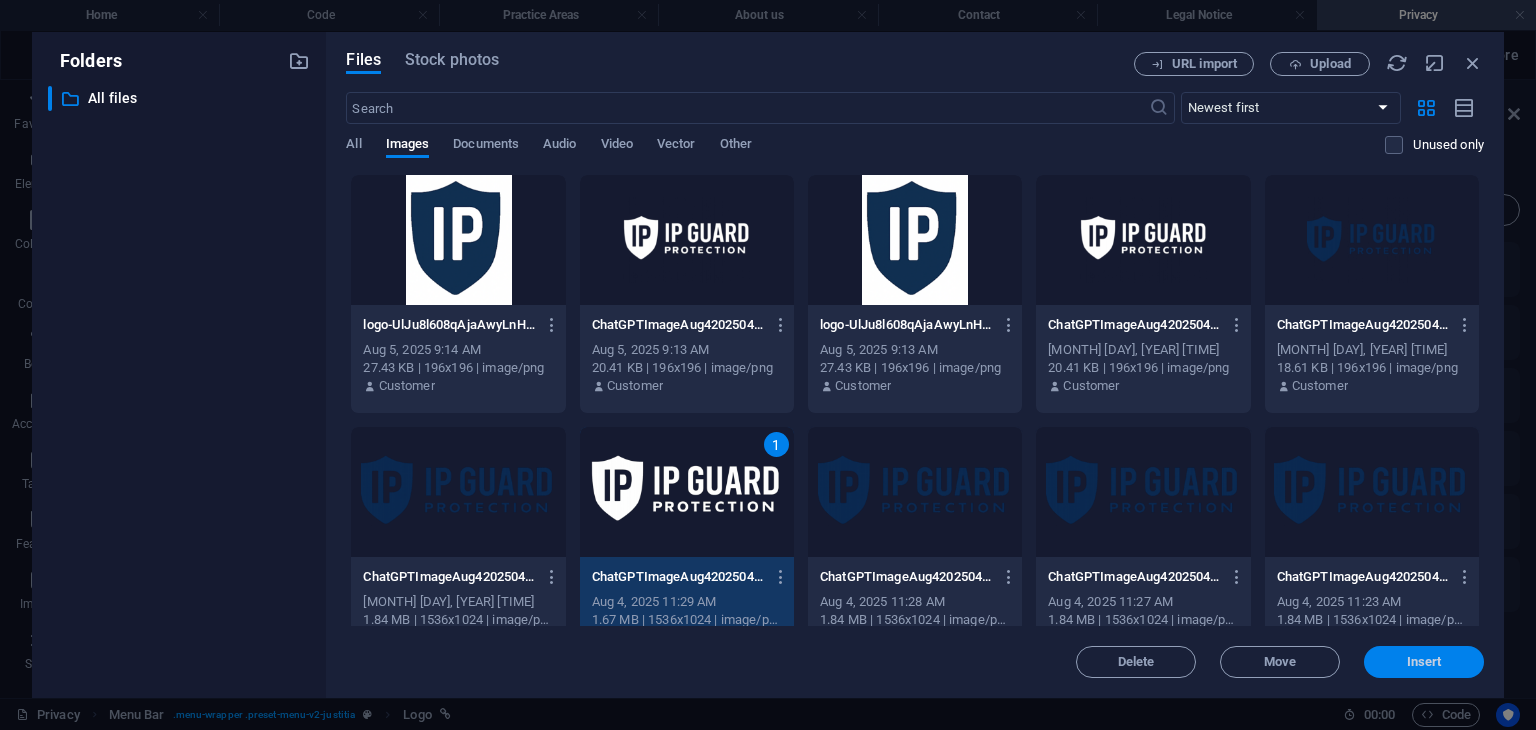 click on "Insert" at bounding box center [1424, 662] 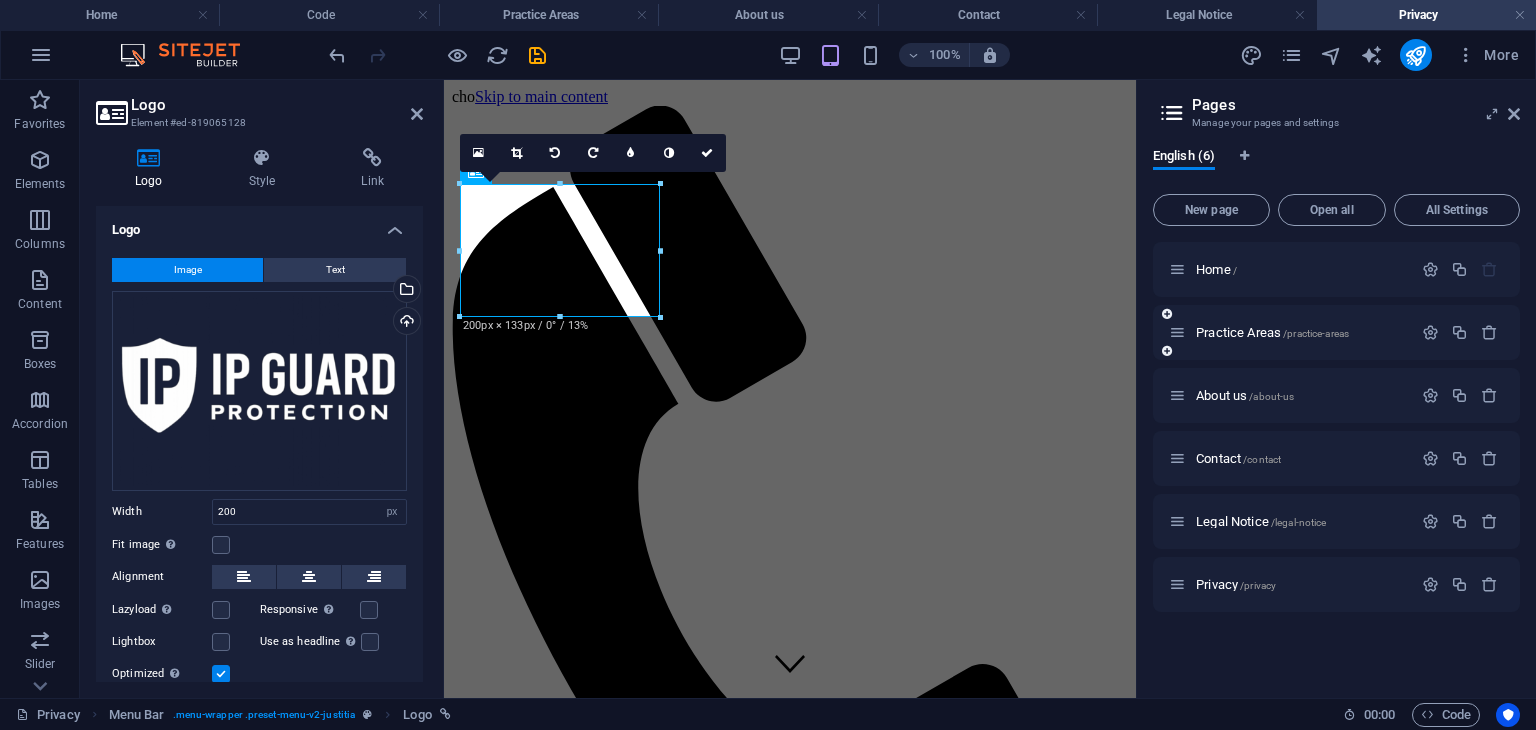 click on "Practice Areas /practice-areas" at bounding box center (1290, 332) 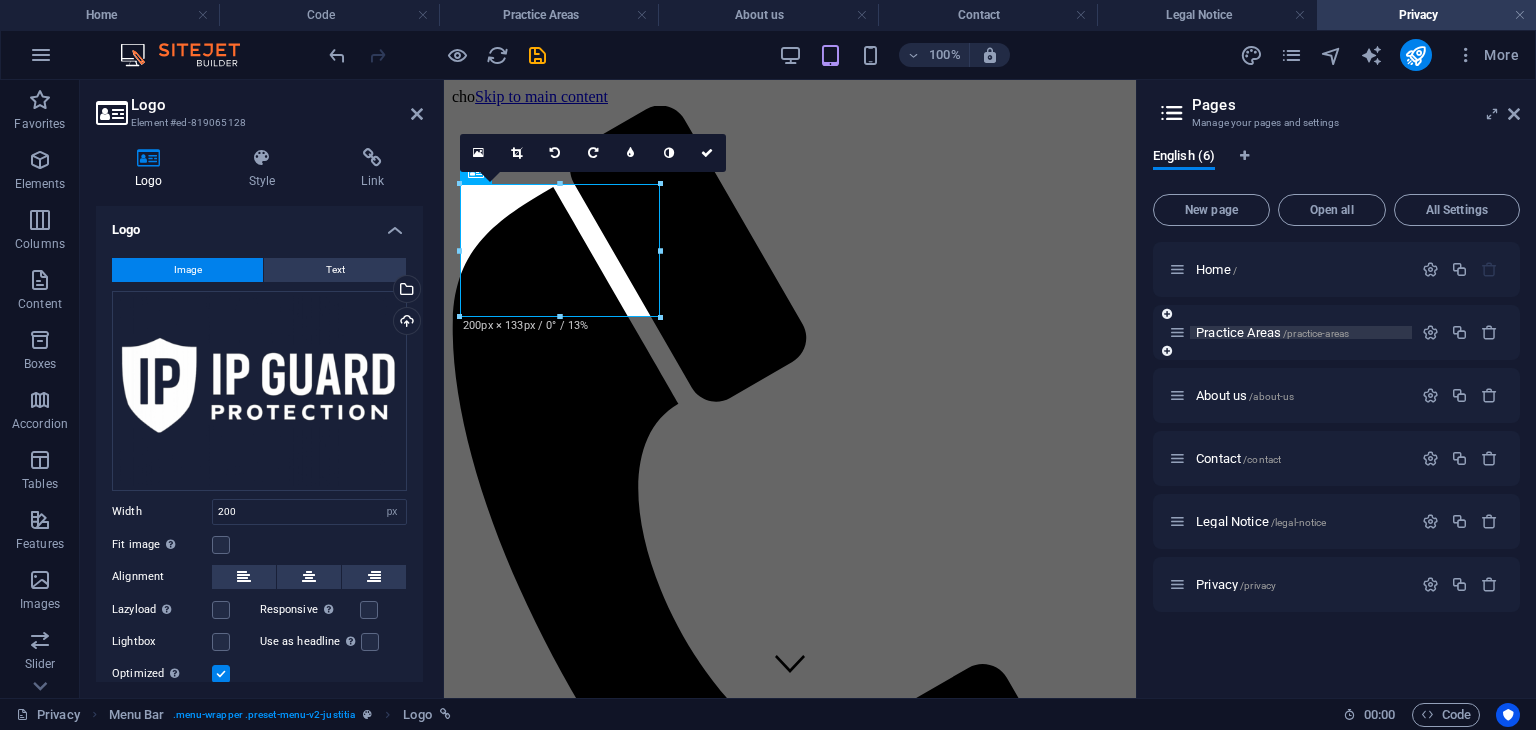 click on "Practice Areas /practice-areas" at bounding box center [1272, 332] 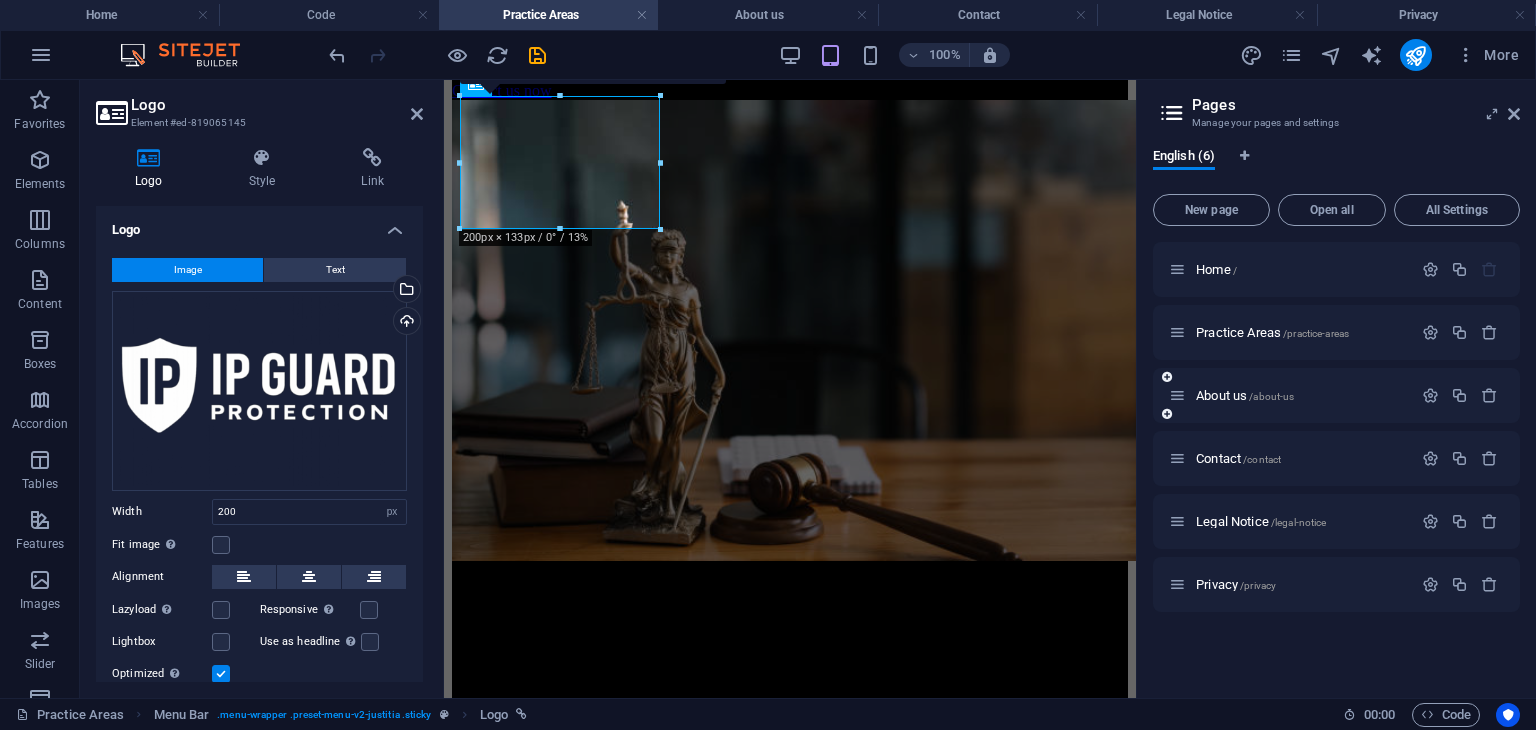 click on "About us /about-us" at bounding box center (1336, 395) 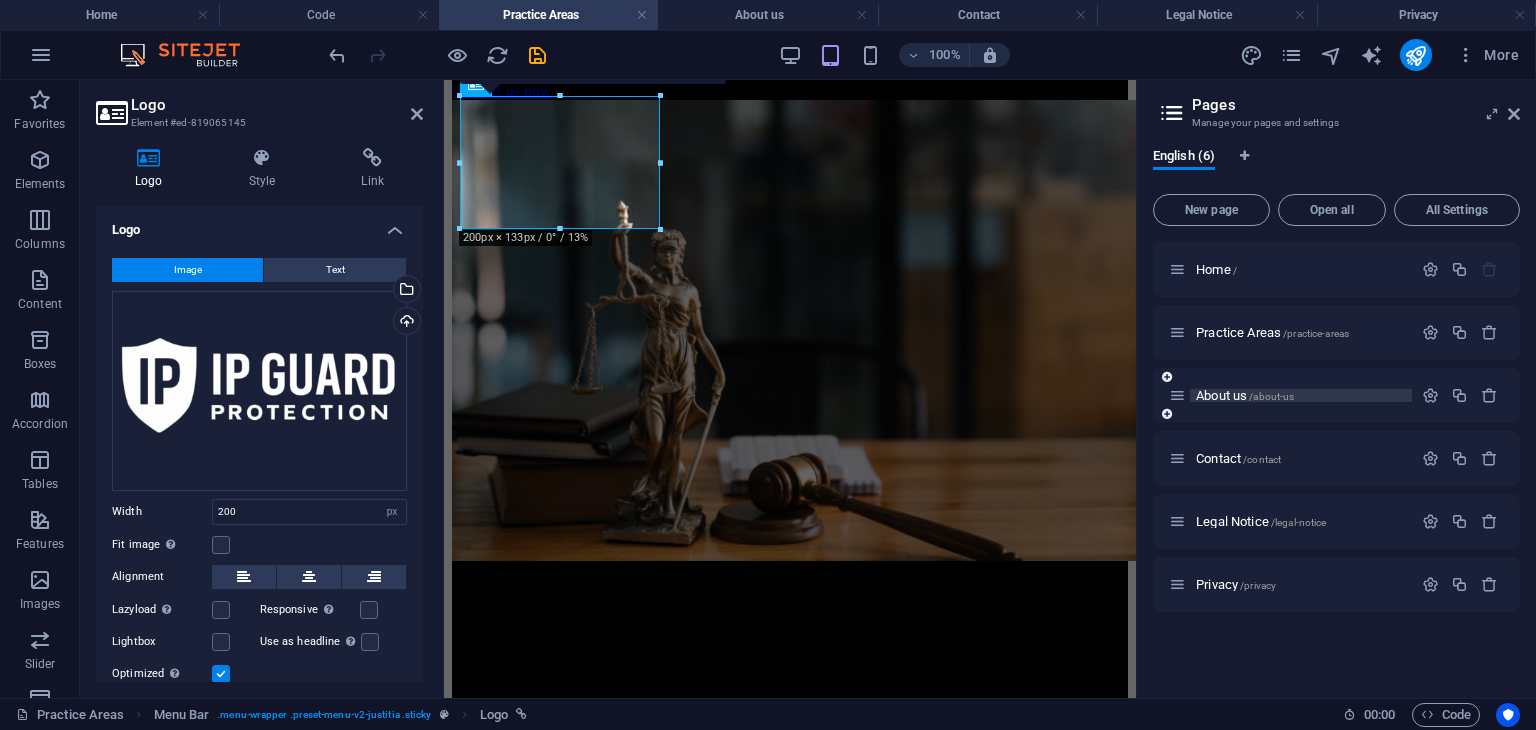 click on "About us /about-us" at bounding box center [1245, 395] 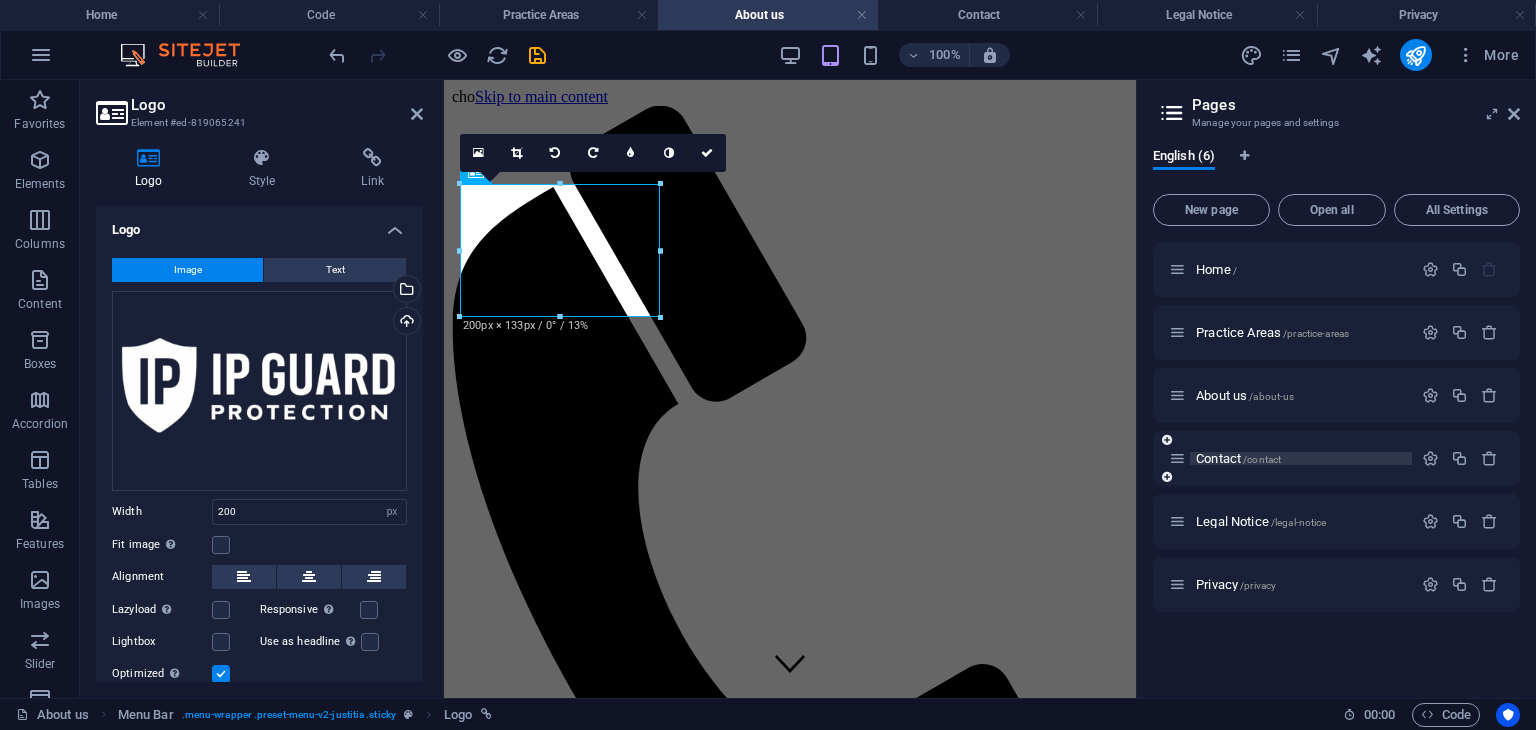 click on "Contact /contact" at bounding box center (1238, 458) 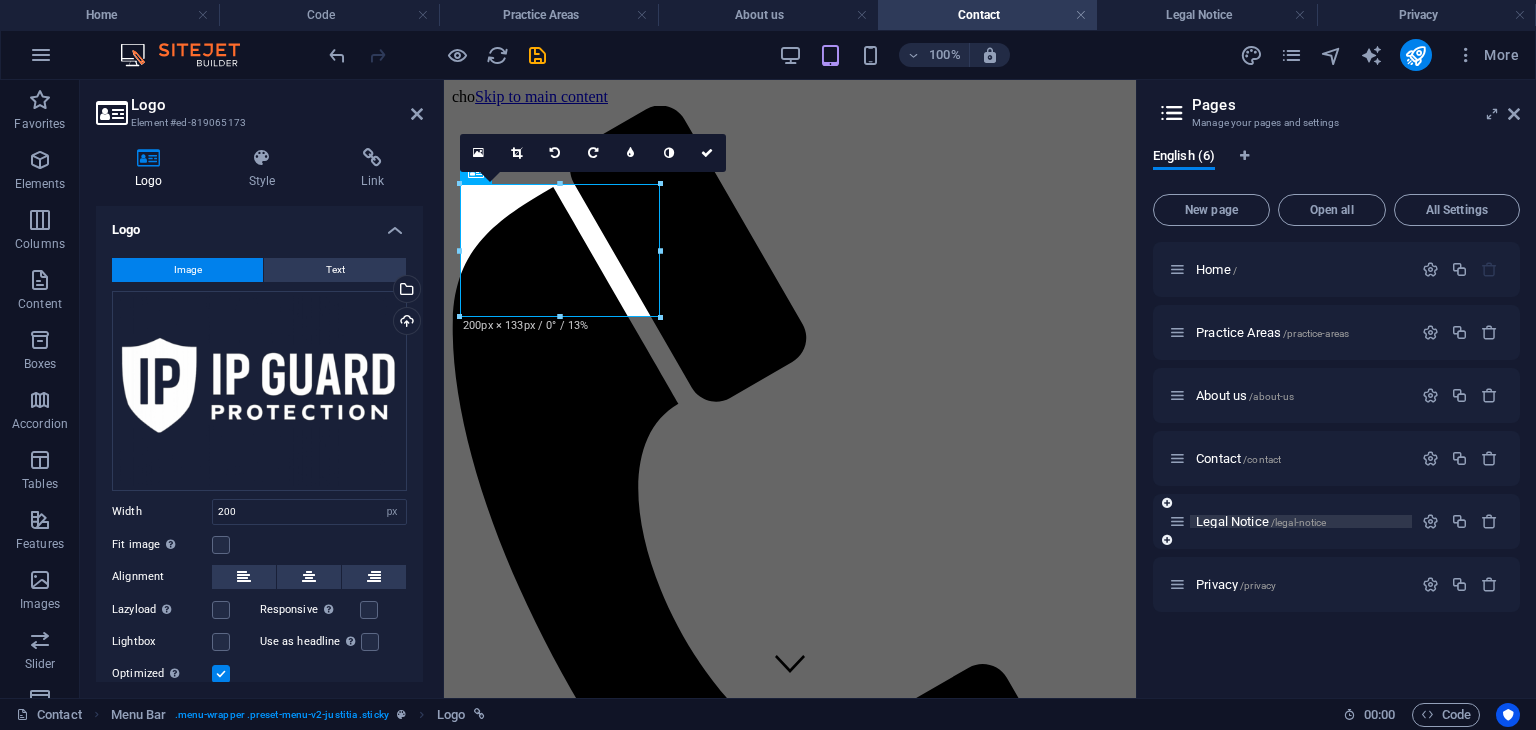 click on "Legal Notice /legal-notice" at bounding box center (1261, 521) 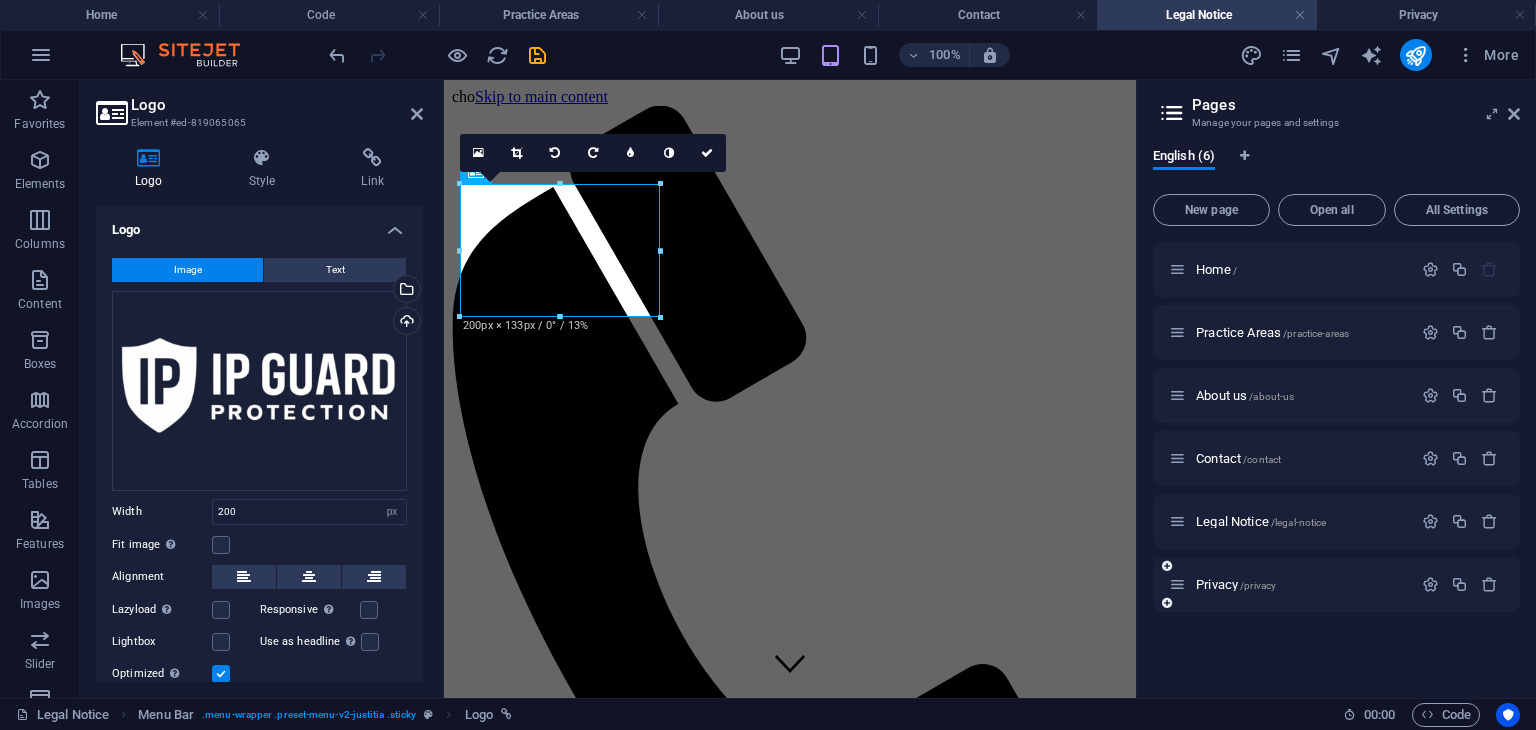 click on "Privacy /privacy" at bounding box center [1290, 584] 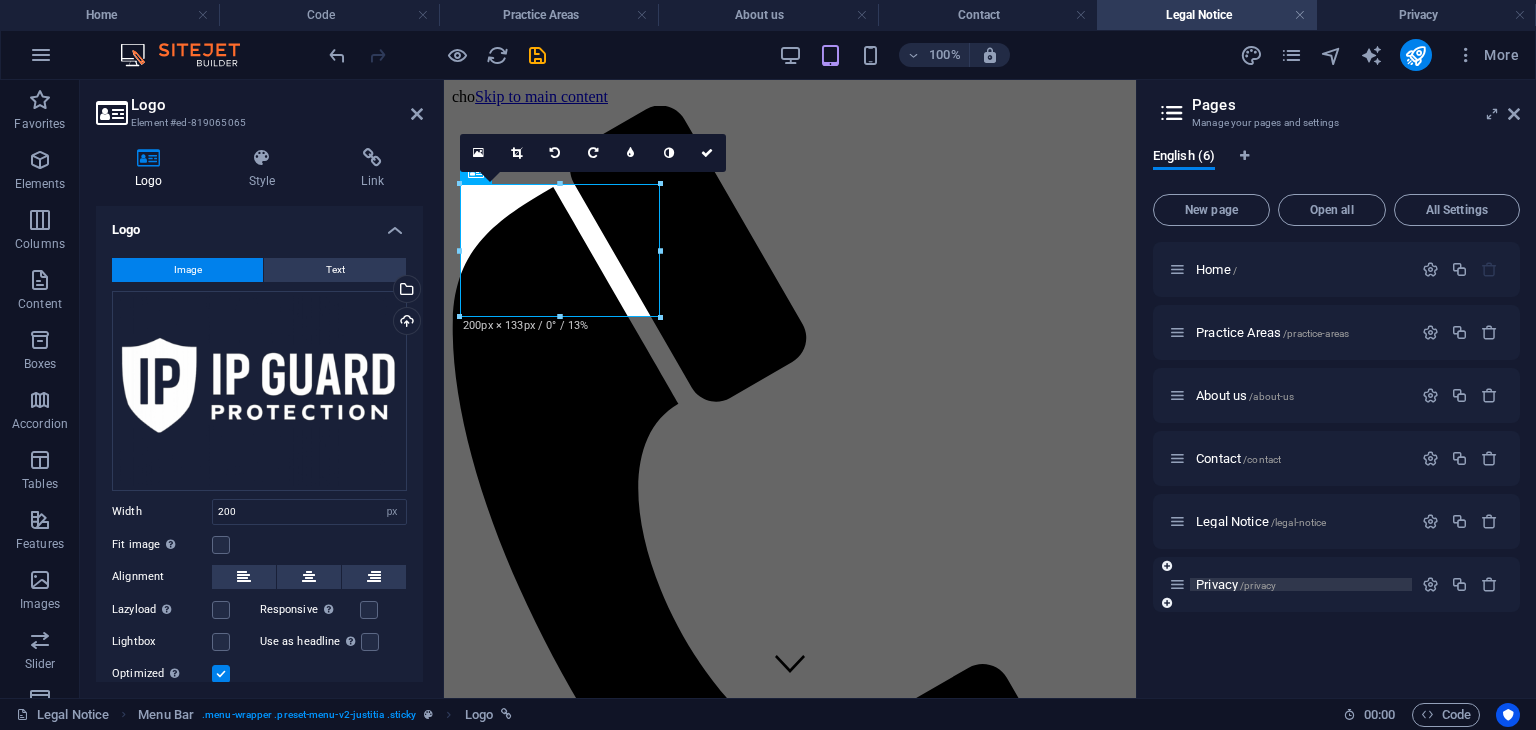 click on "Privacy /privacy" at bounding box center (1236, 584) 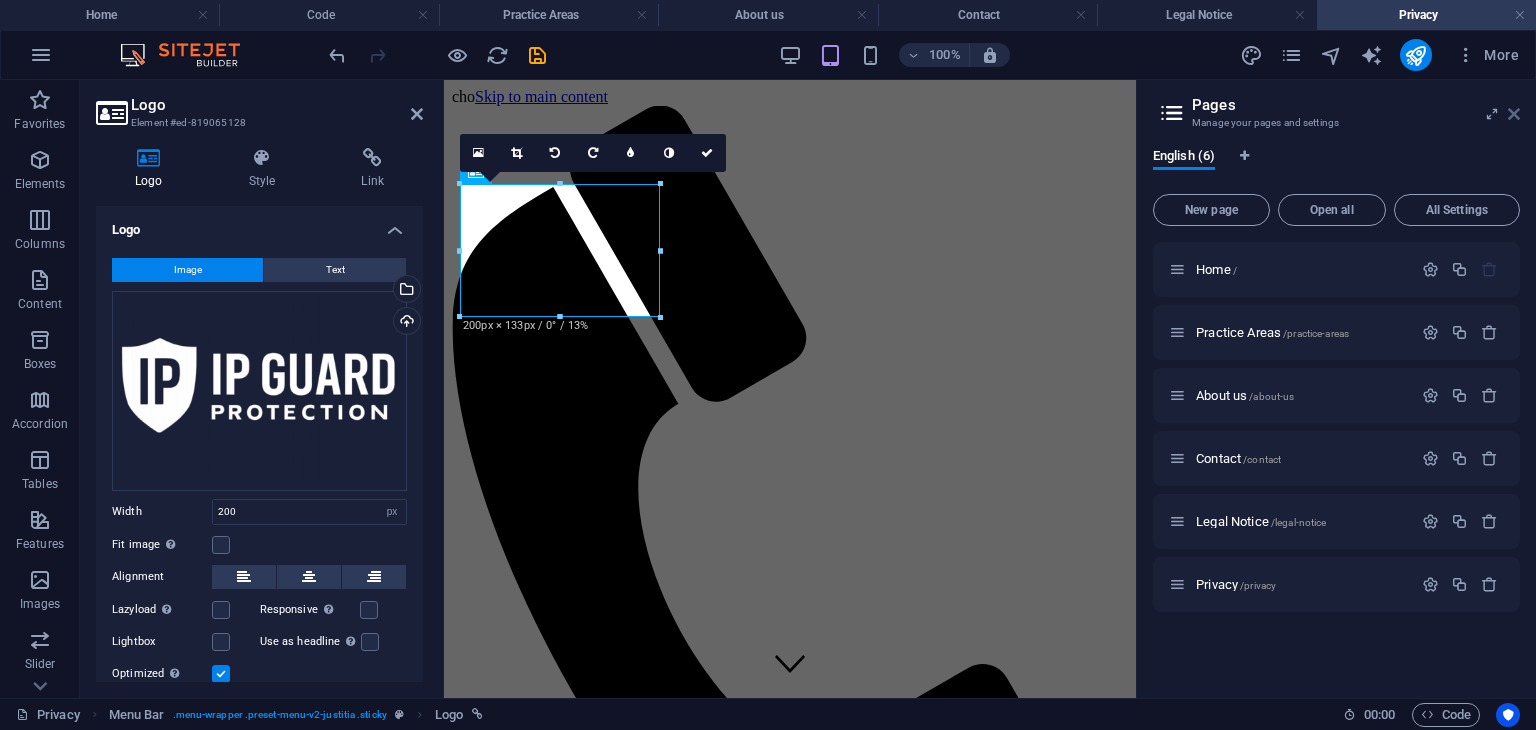 click at bounding box center (1514, 114) 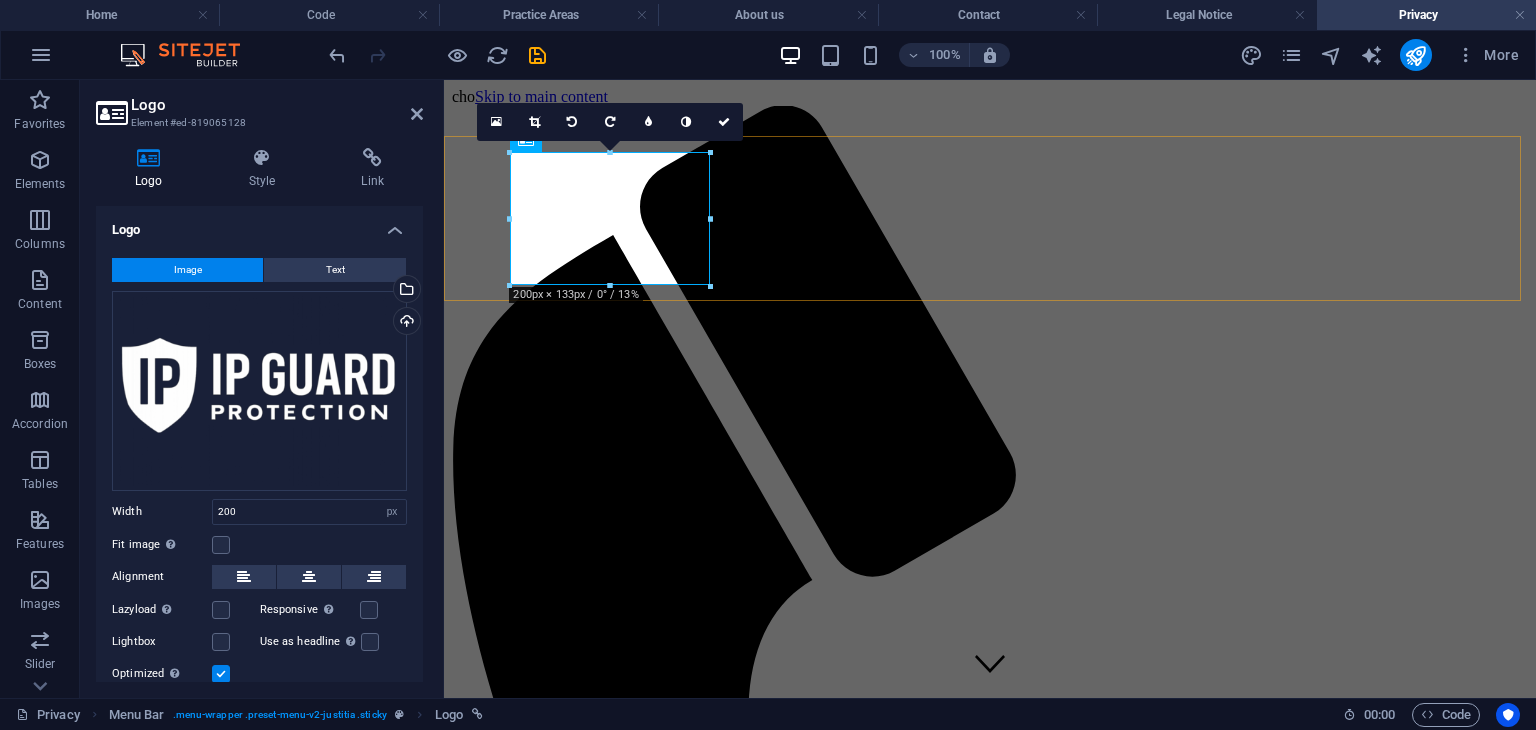 click on "Home Practice Areas About us Contact" at bounding box center (990, 4831) 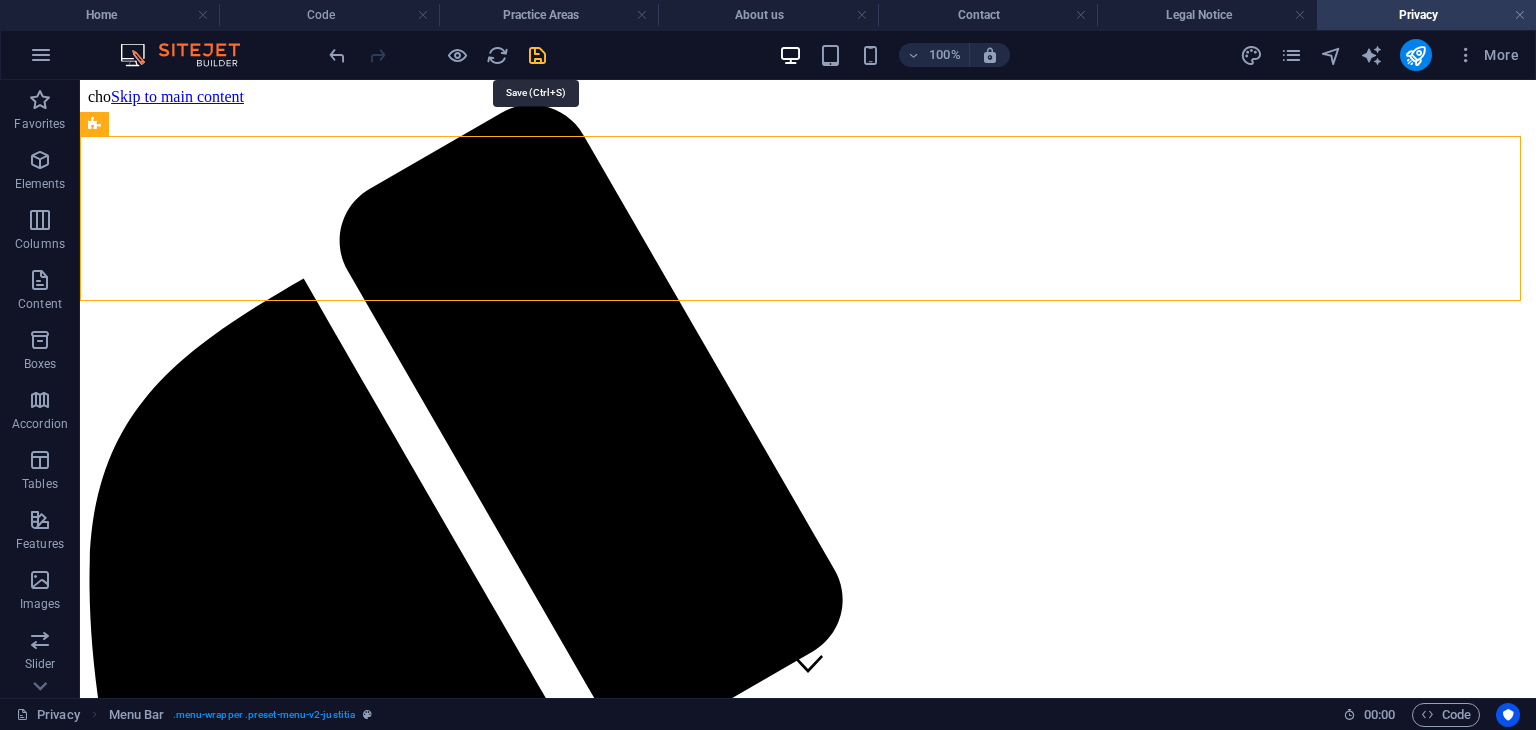 click at bounding box center (537, 55) 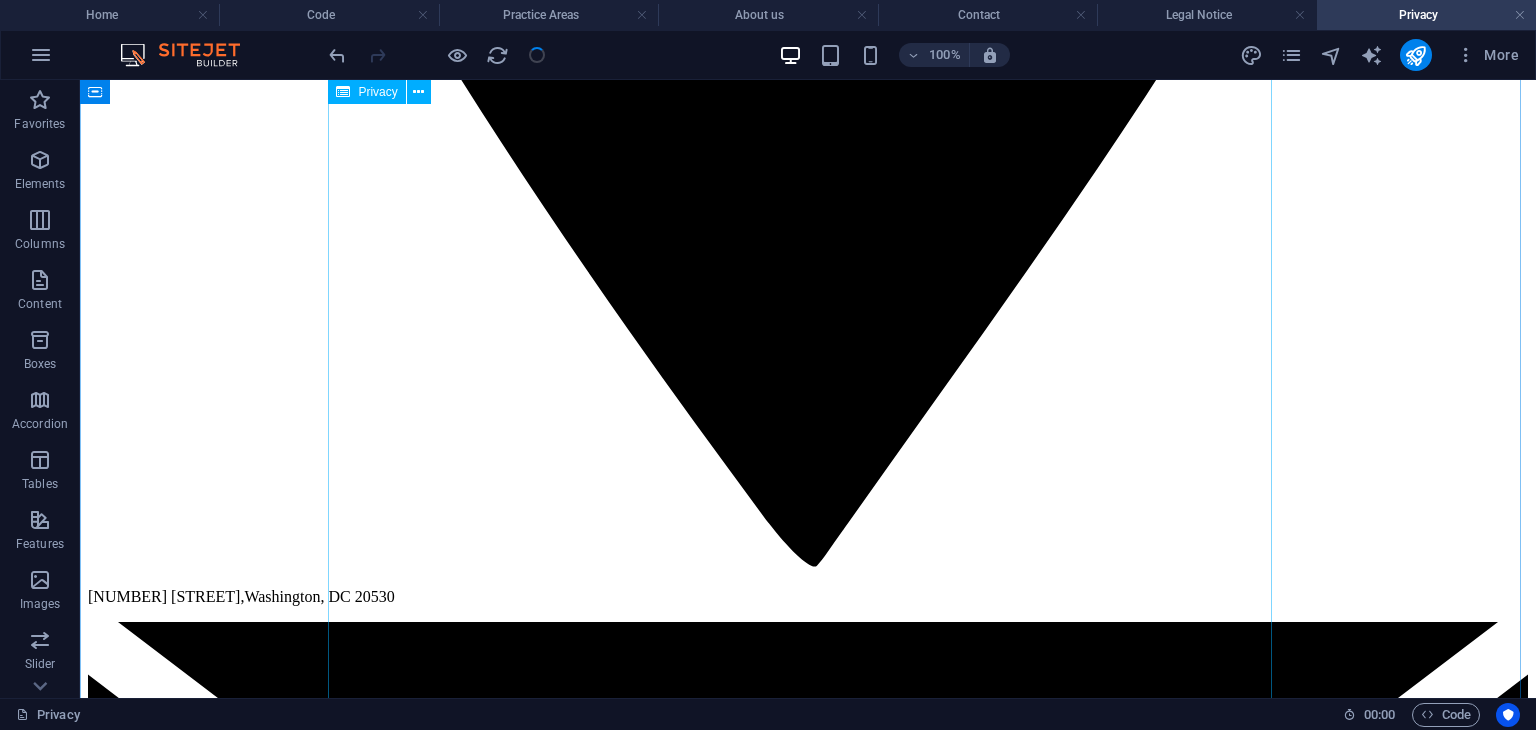scroll, scrollTop: 3022, scrollLeft: 0, axis: vertical 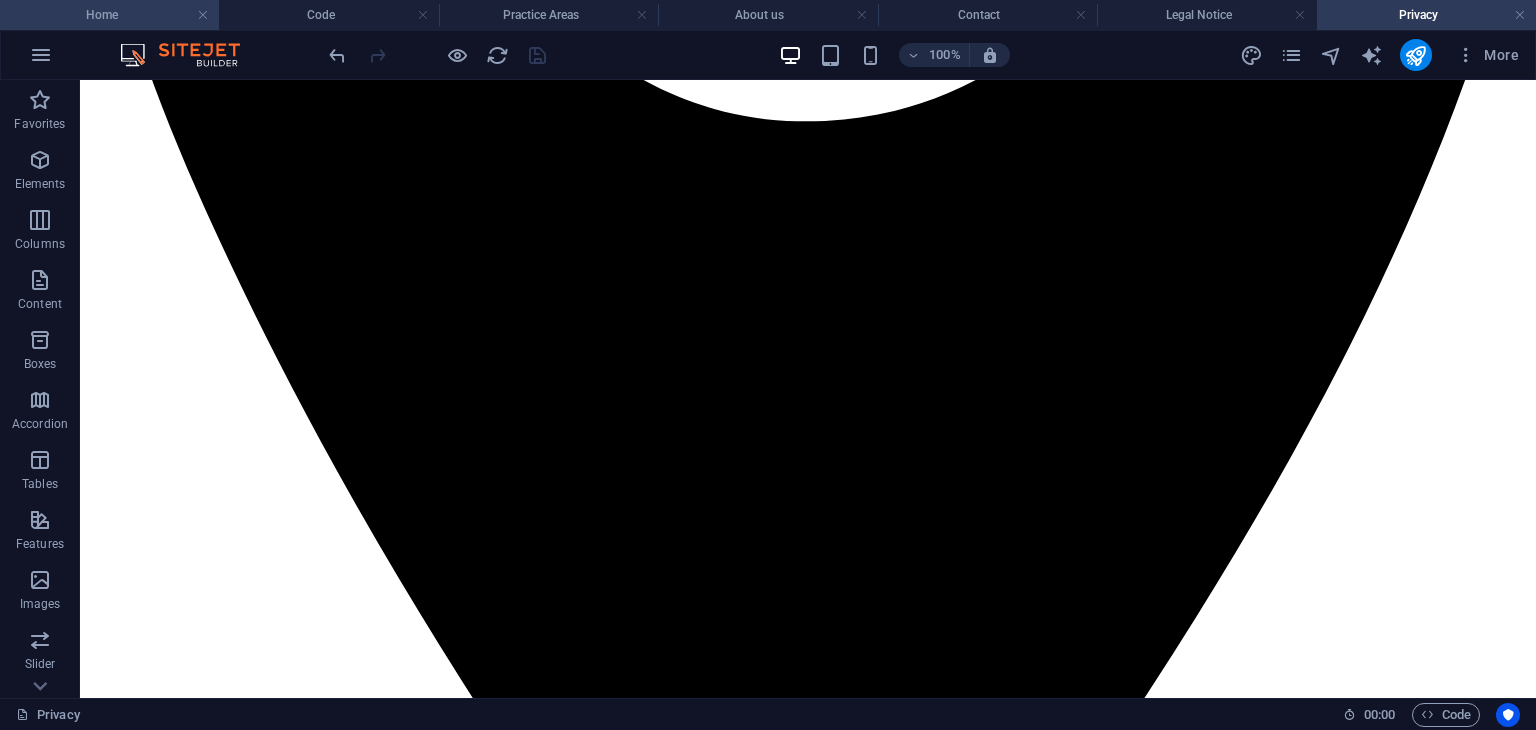 click on "Home" at bounding box center [109, 15] 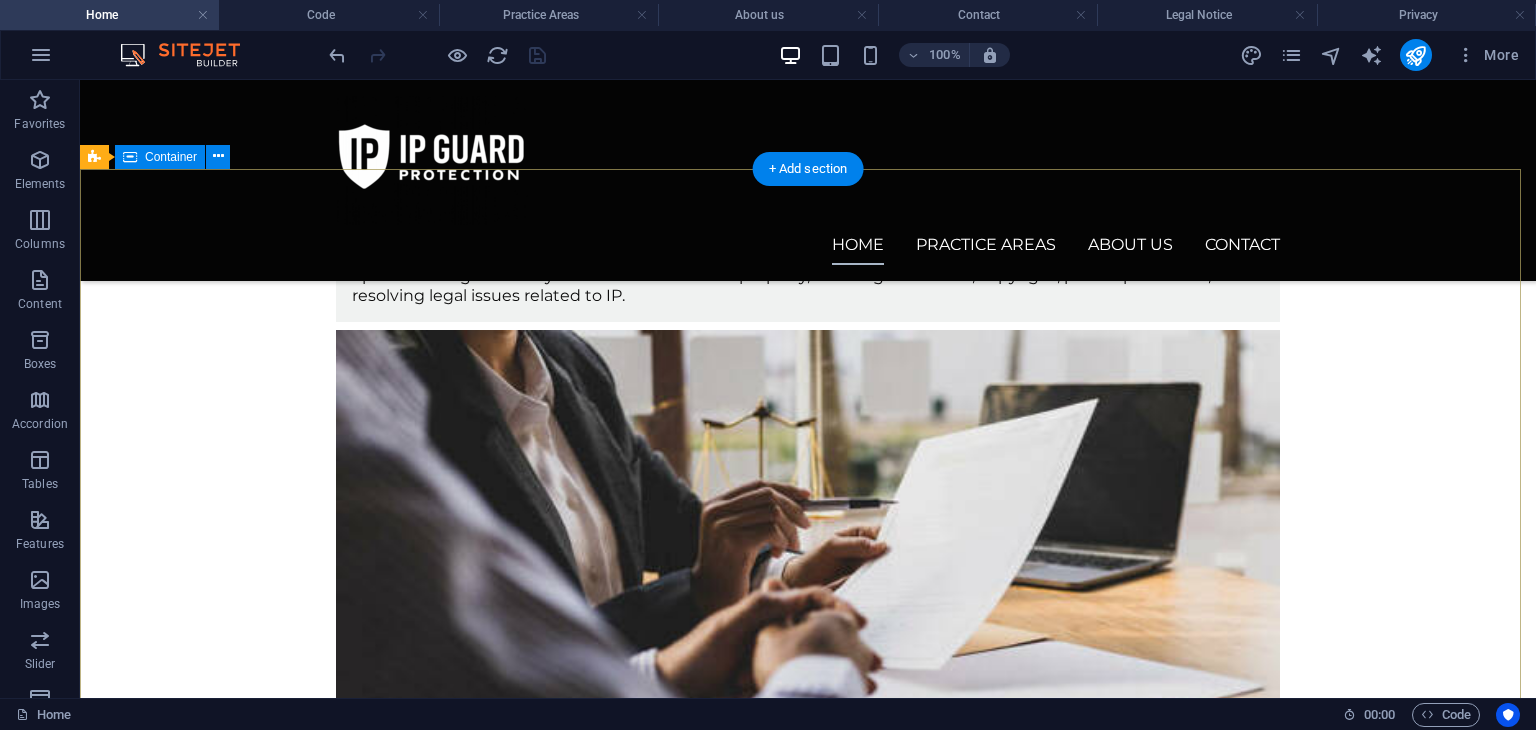 scroll, scrollTop: 4500, scrollLeft: 0, axis: vertical 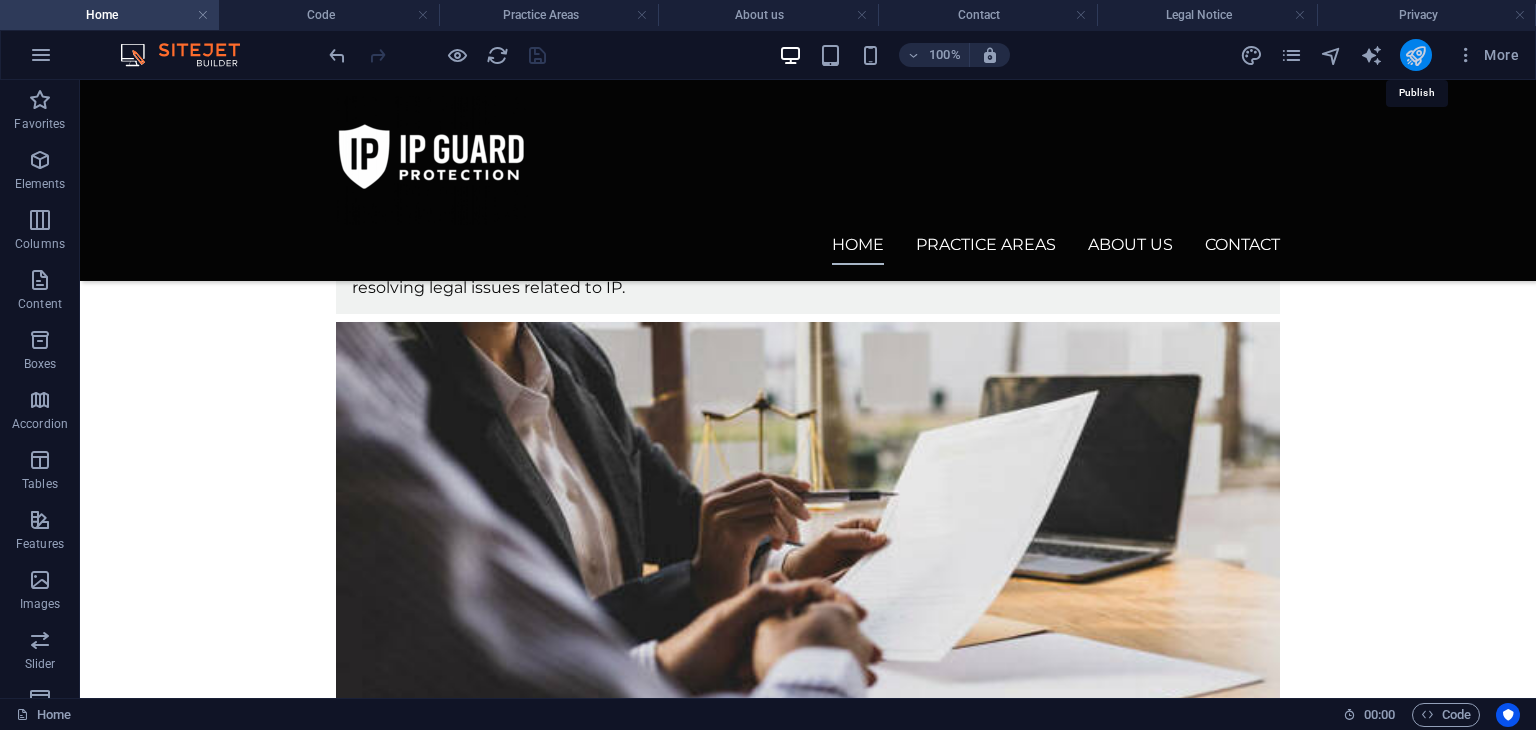 click at bounding box center (1415, 55) 